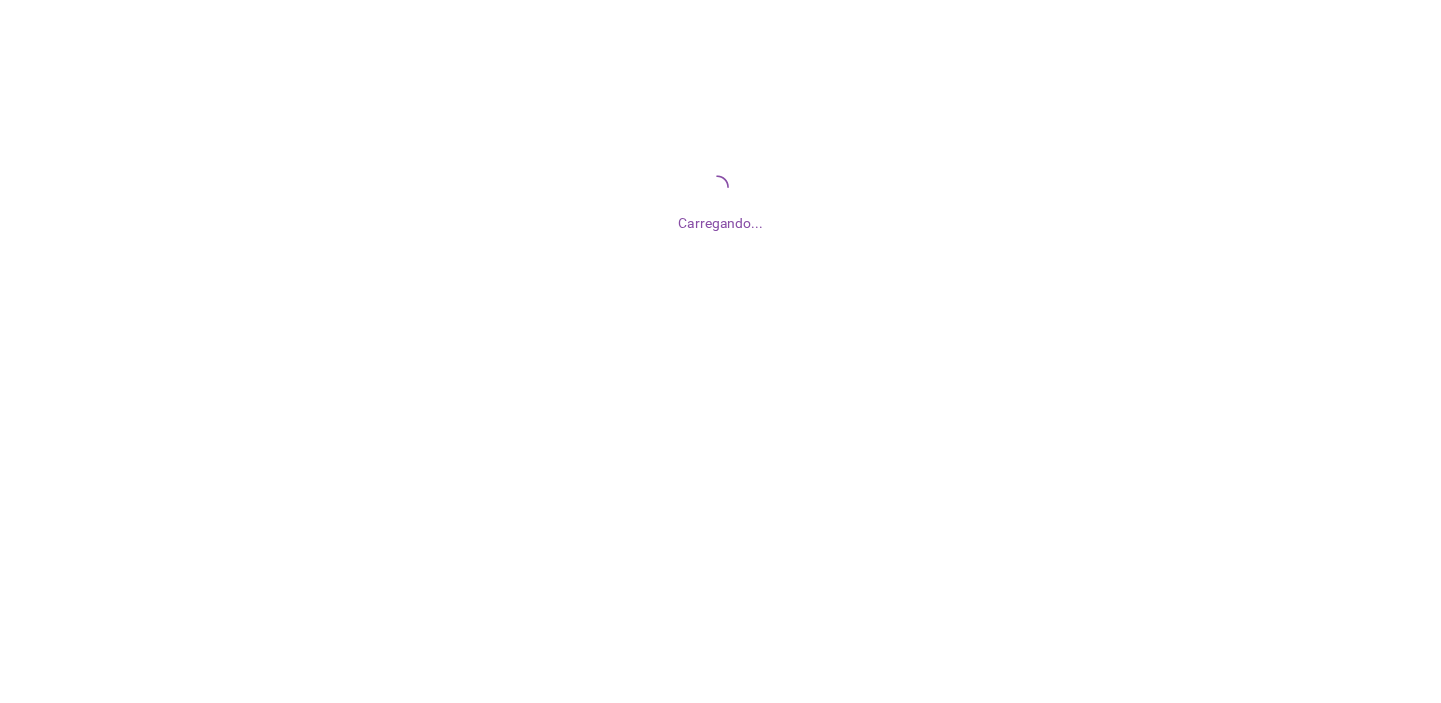 scroll, scrollTop: 0, scrollLeft: 0, axis: both 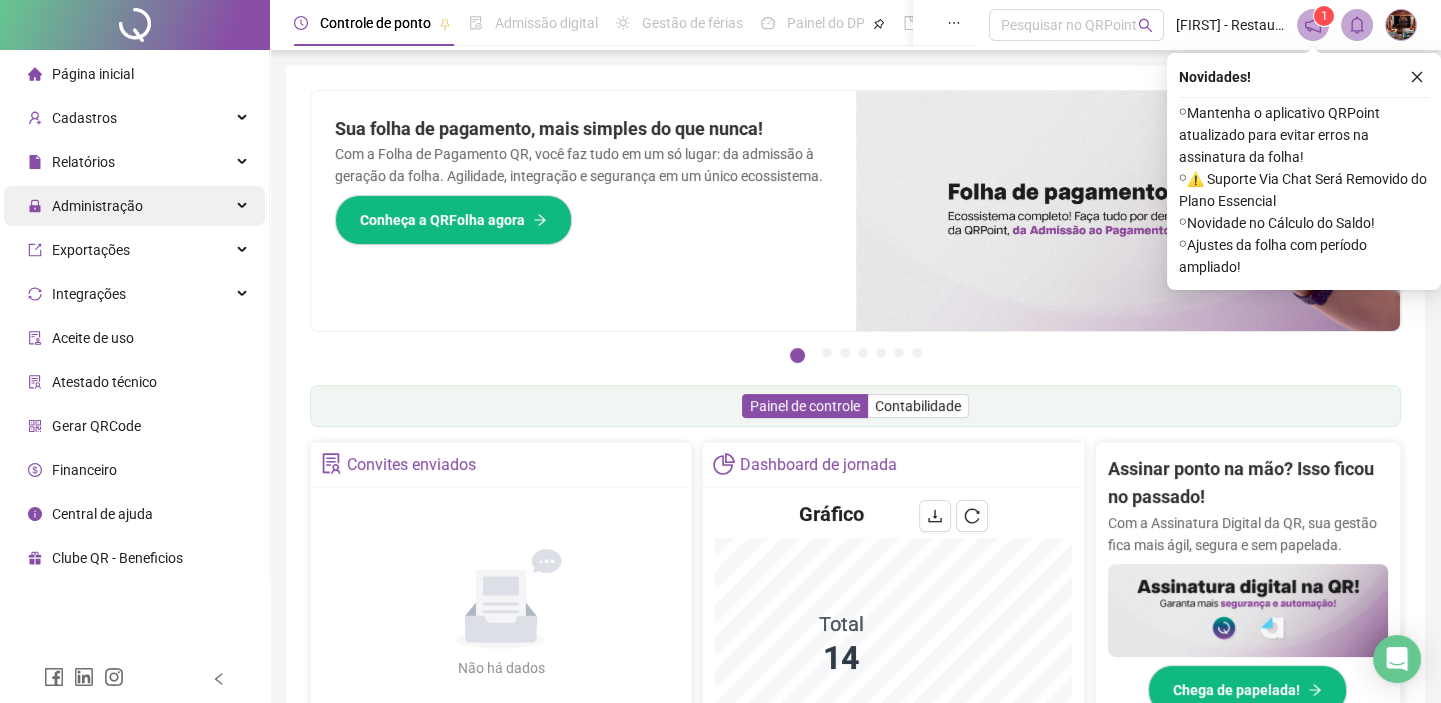 click on "Administração" at bounding box center (97, 206) 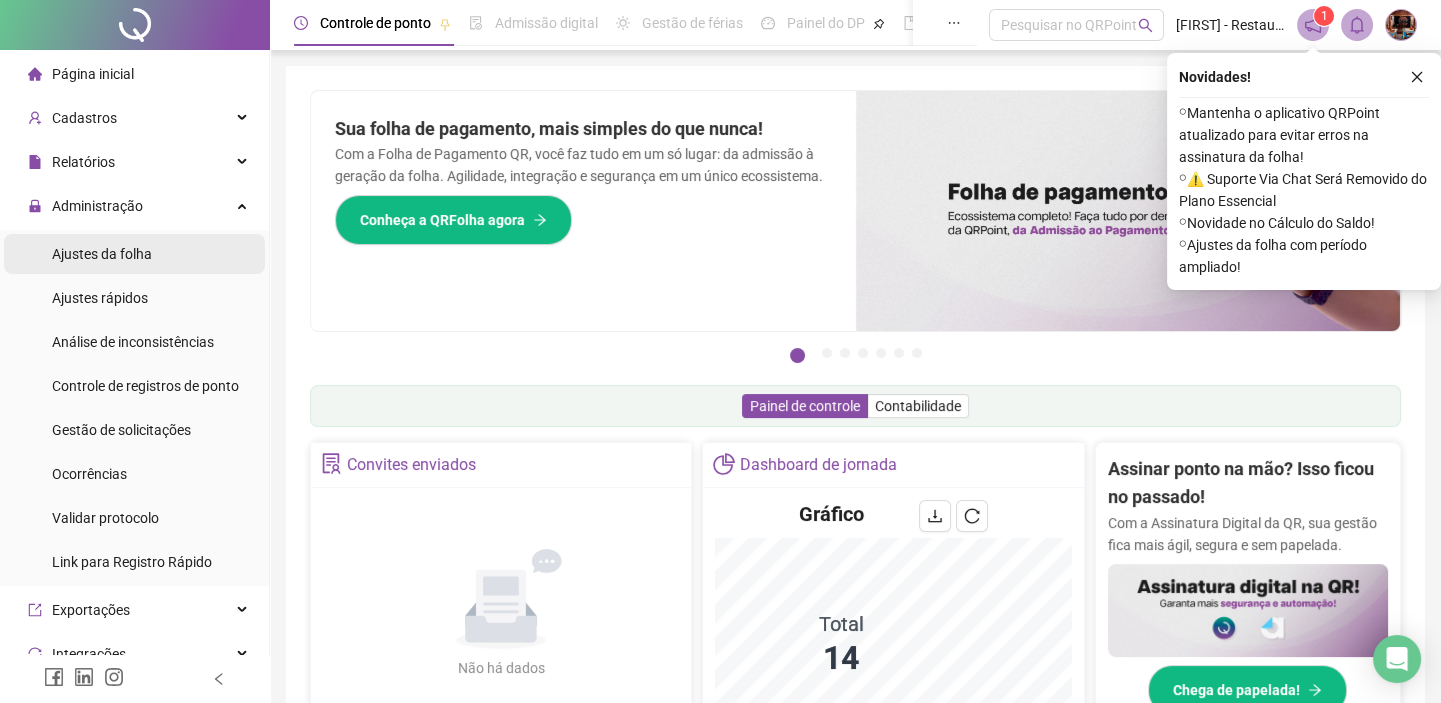 click on "Ajustes da folha" at bounding box center [102, 254] 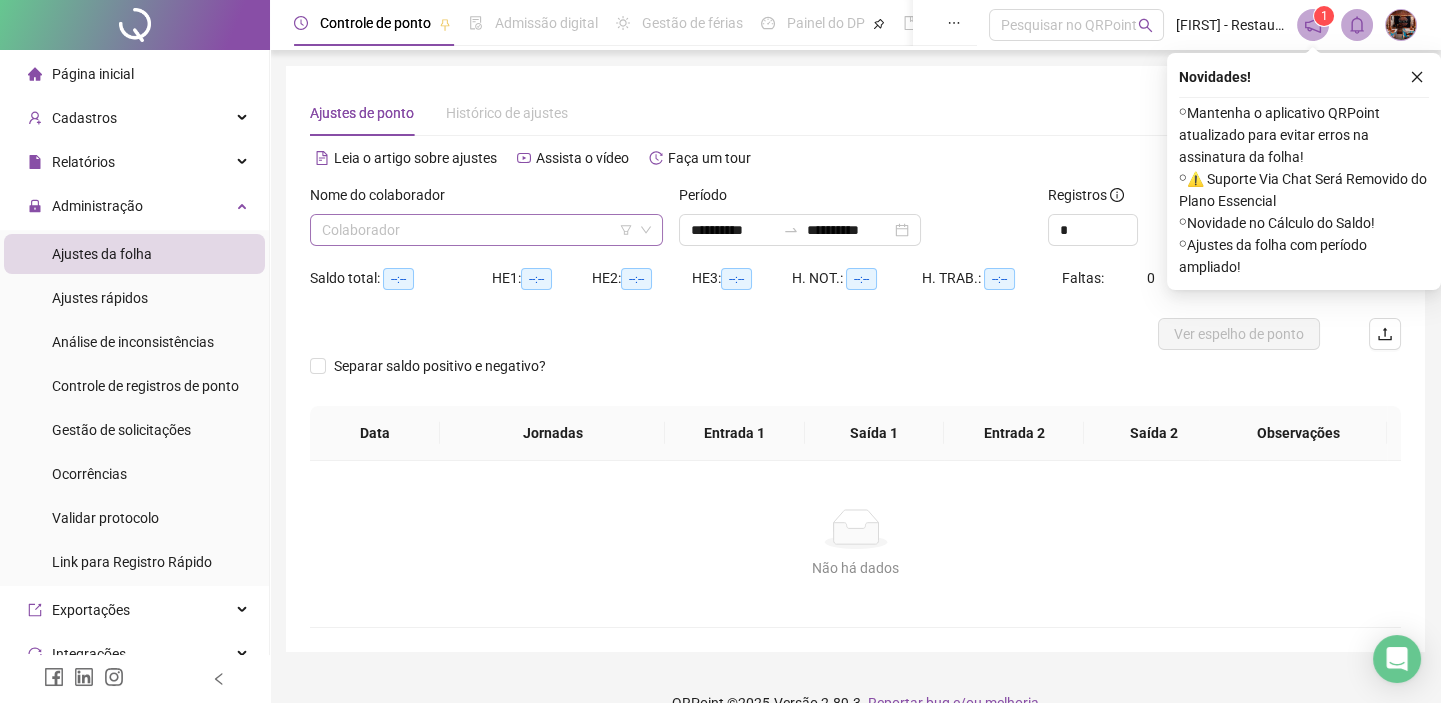 click at bounding box center (477, 230) 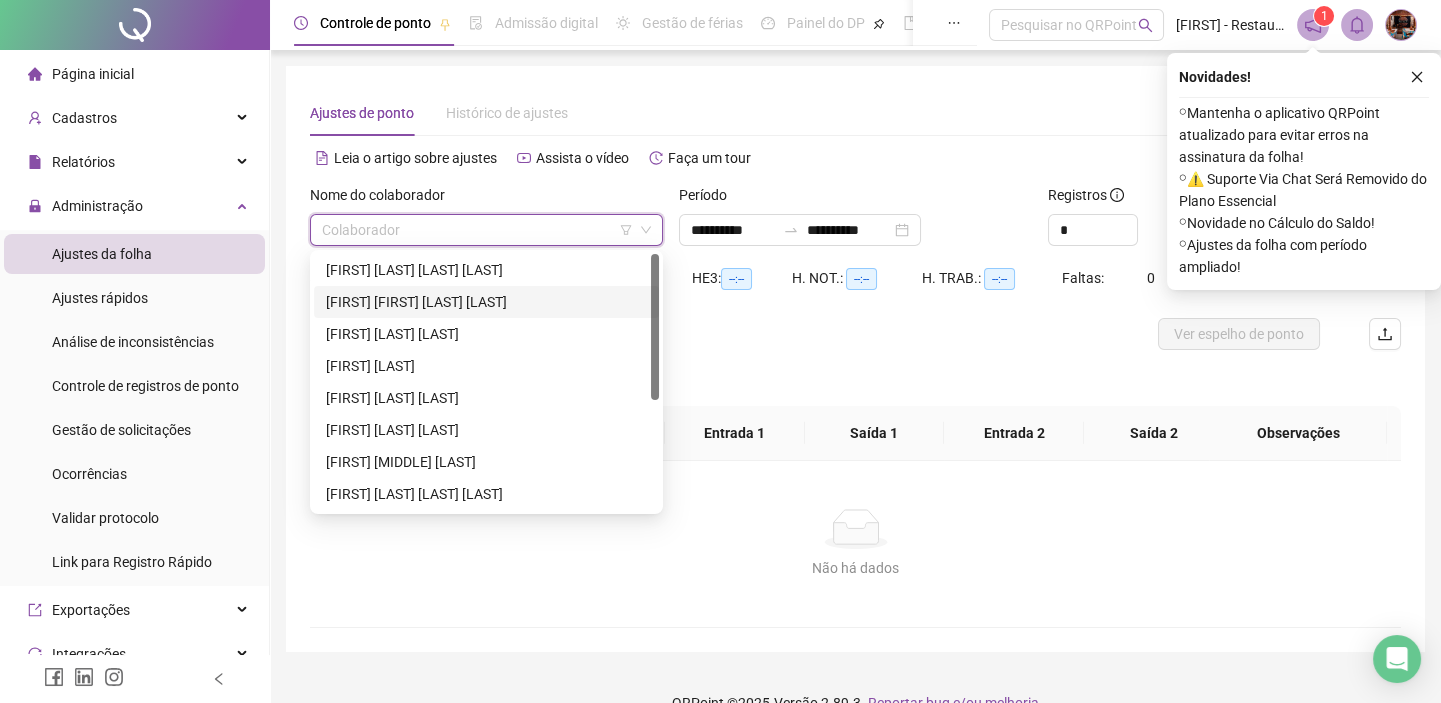 click on "[FIRST] [FIRST] [LAST] [LAST]" at bounding box center [486, 302] 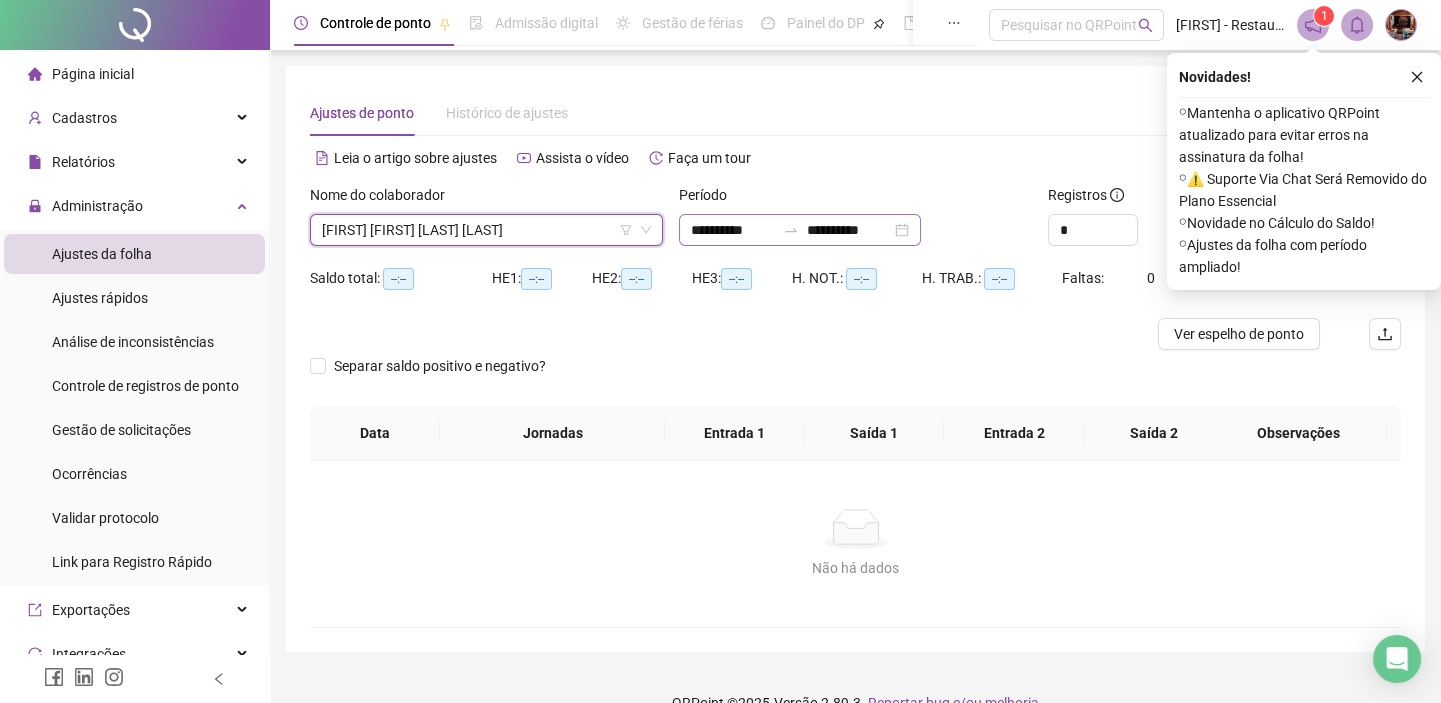 click on "**********" at bounding box center (800, 230) 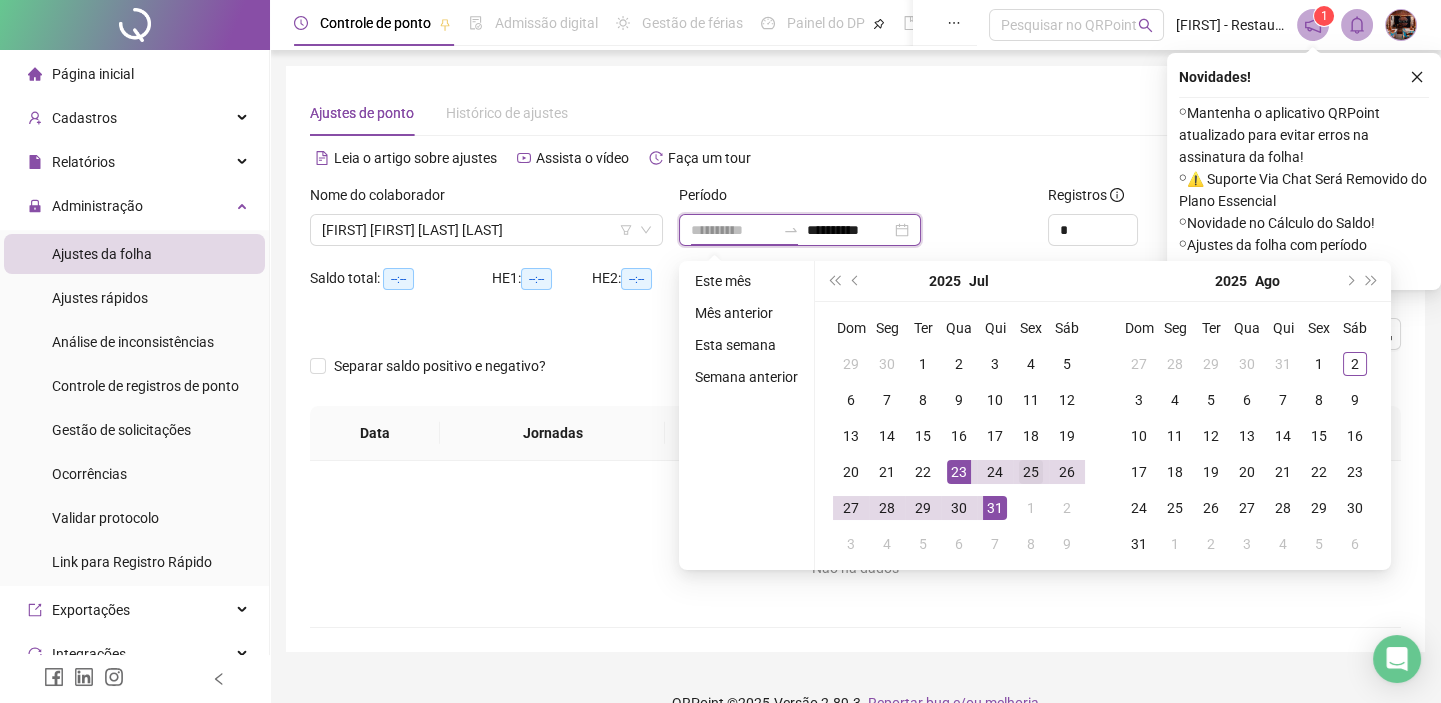 type on "**********" 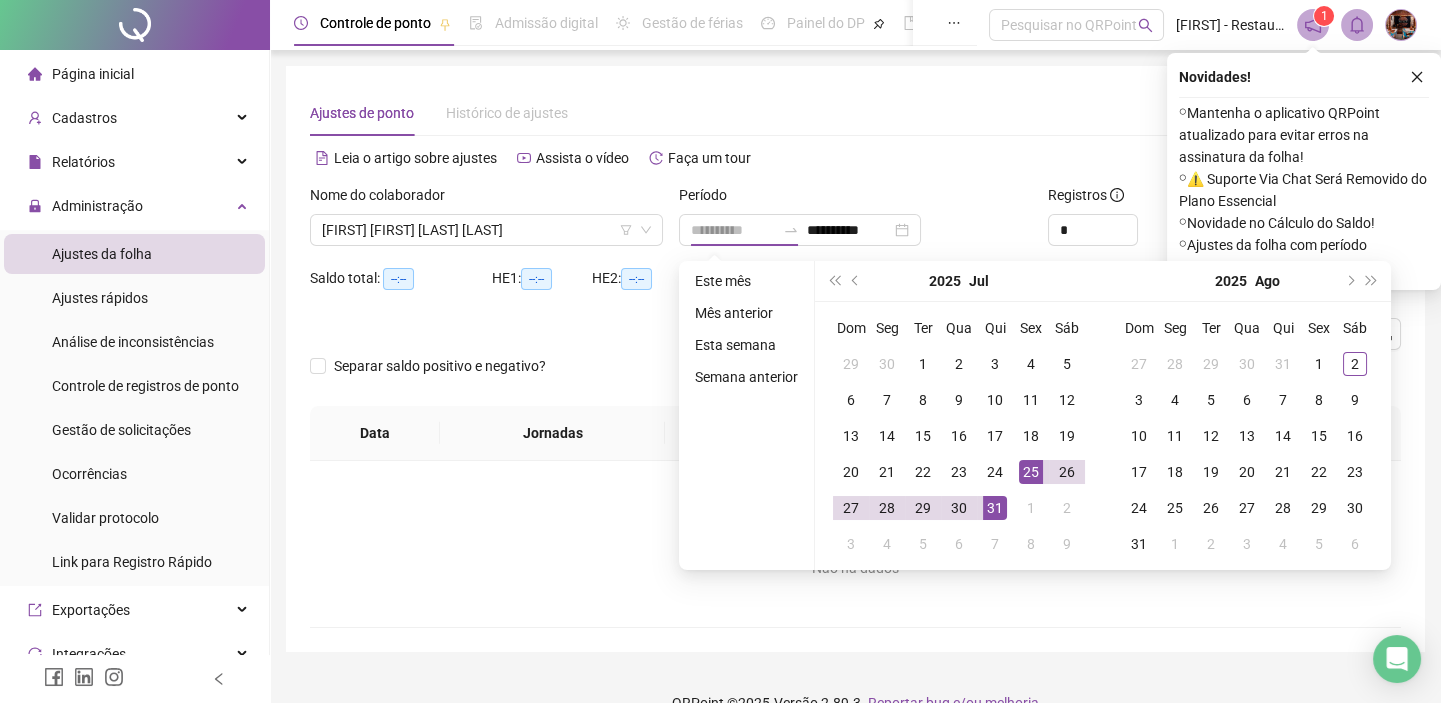 click on "25" at bounding box center [1031, 472] 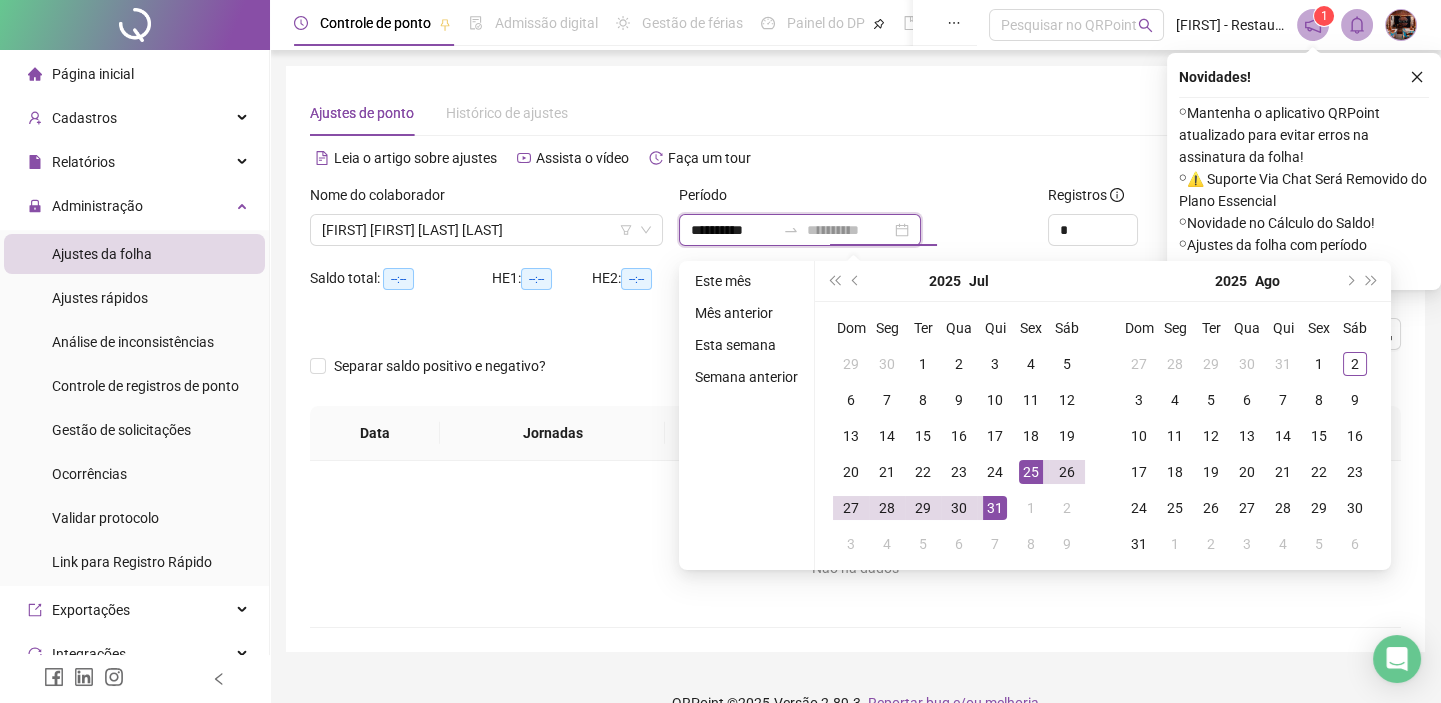 type on "**********" 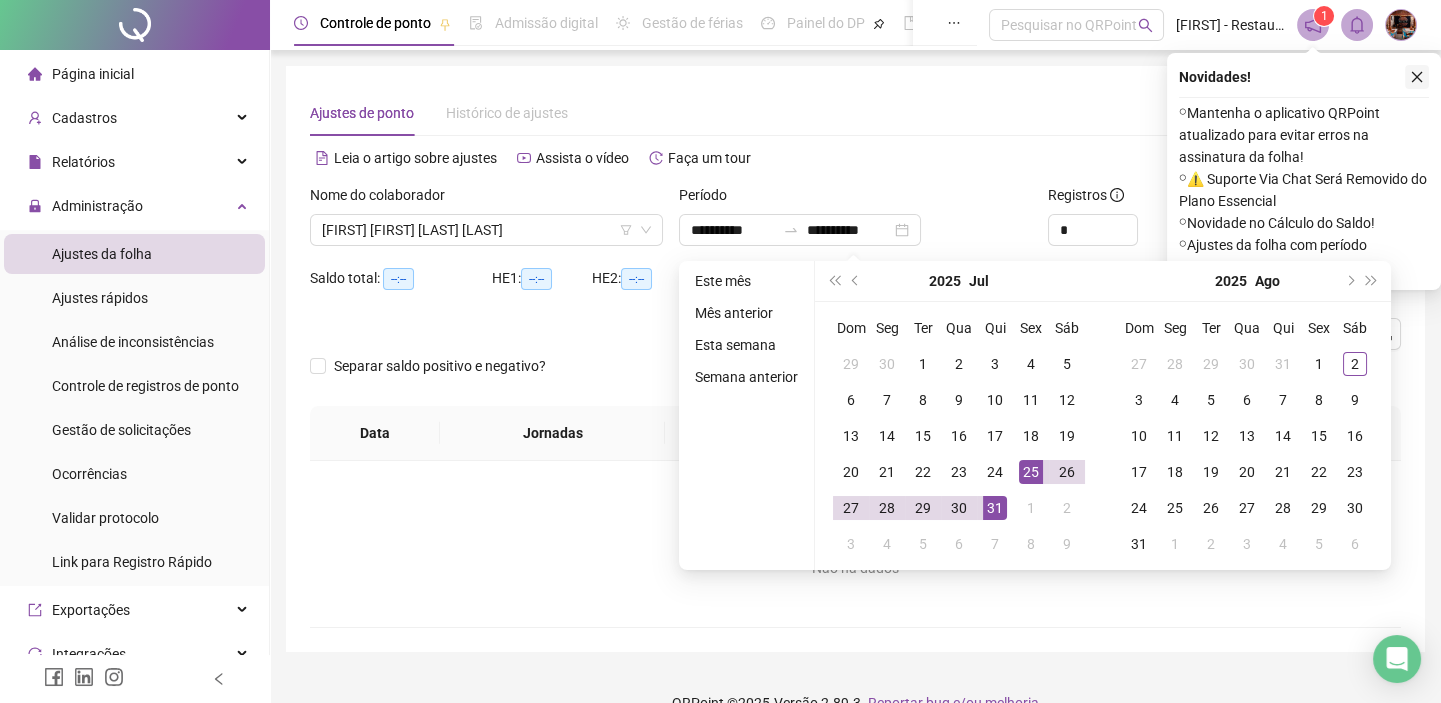 click 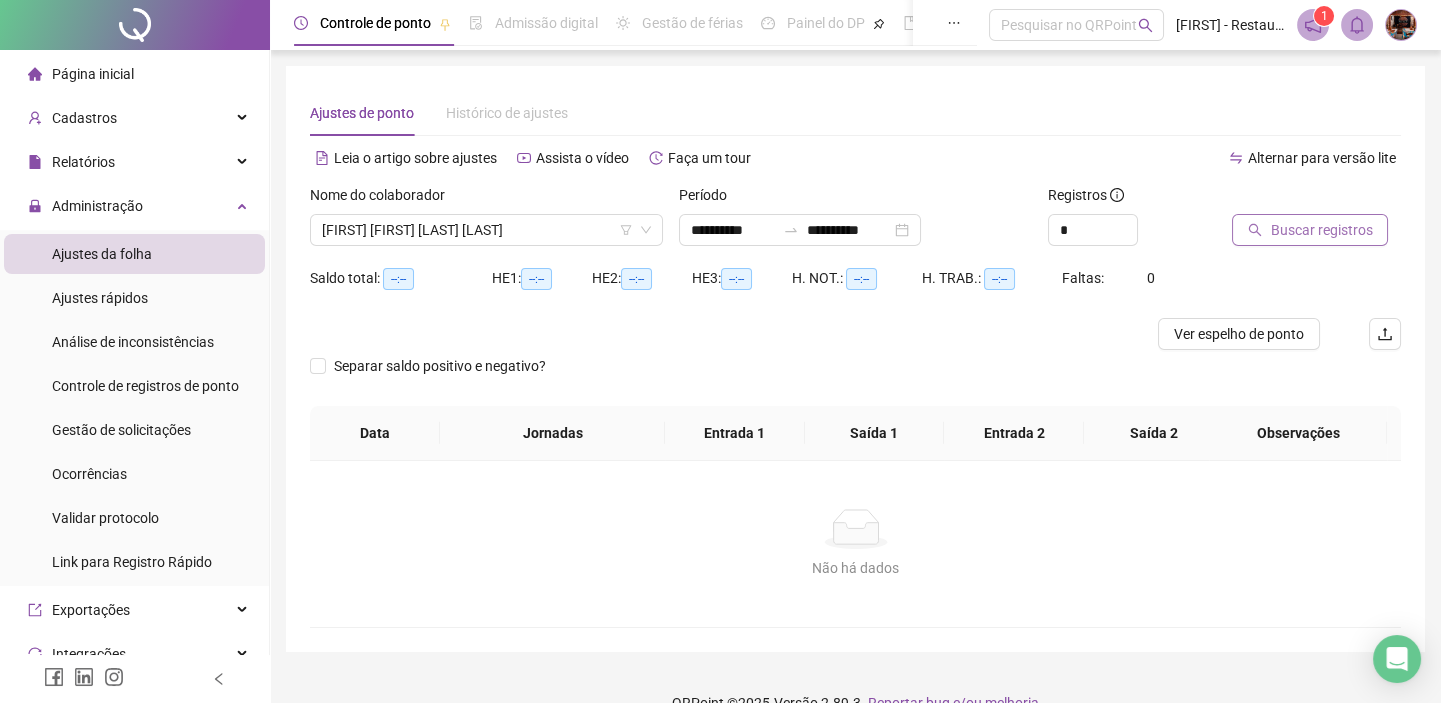 click on "Buscar registros" at bounding box center (1321, 230) 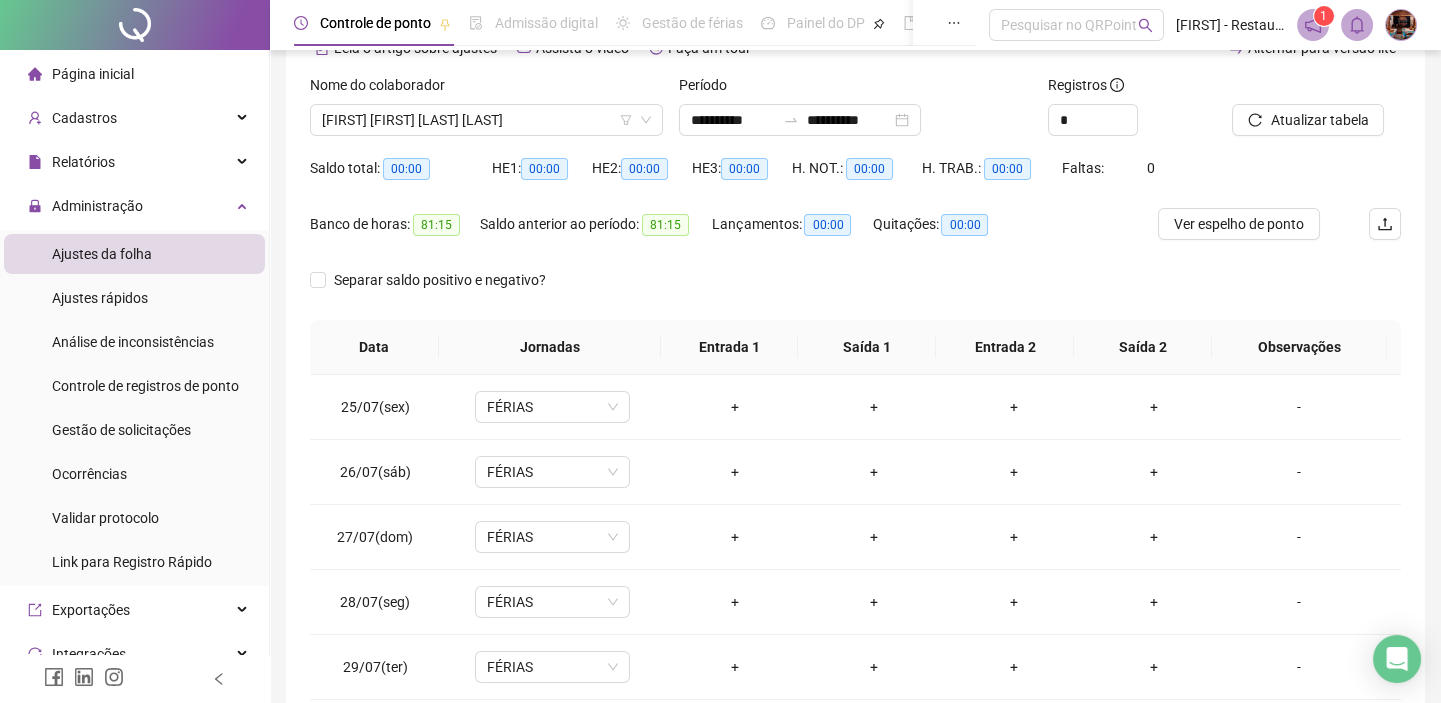 scroll, scrollTop: 272, scrollLeft: 0, axis: vertical 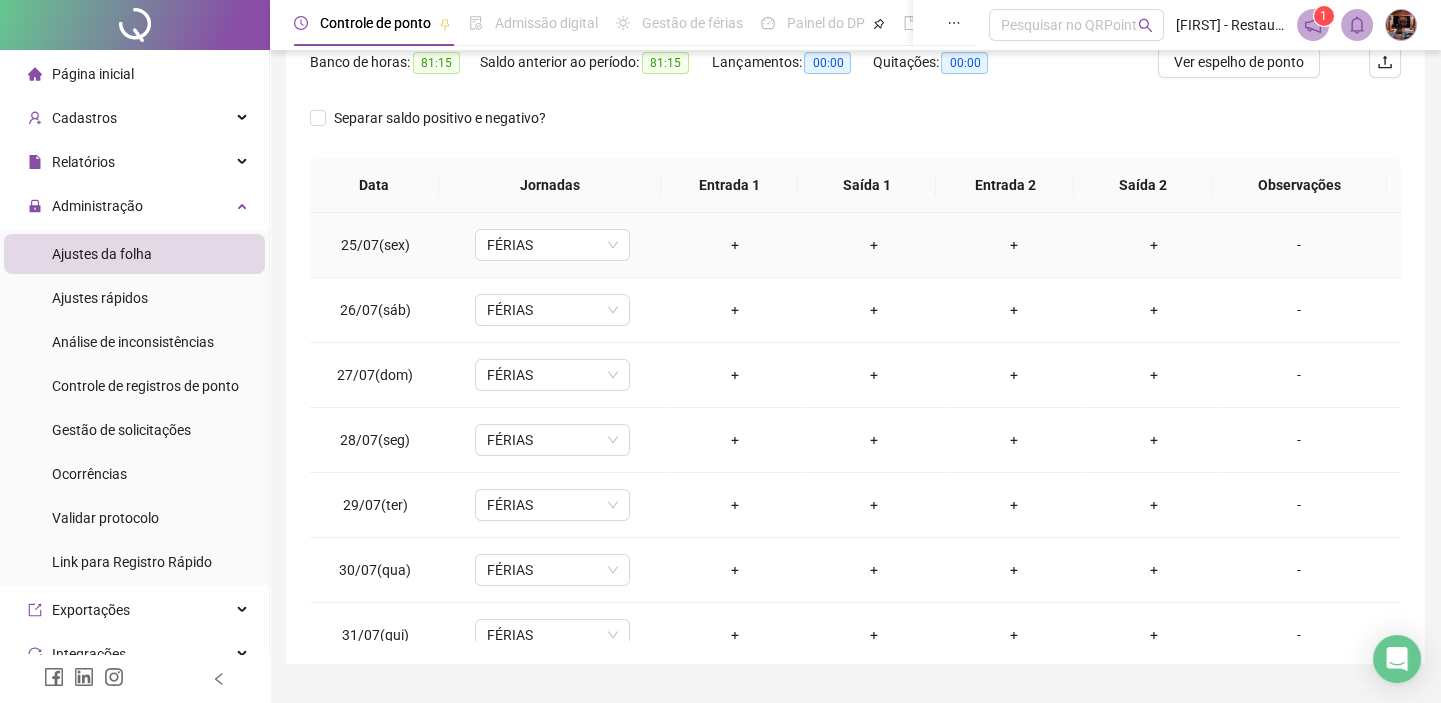 click on "+" at bounding box center [735, 245] 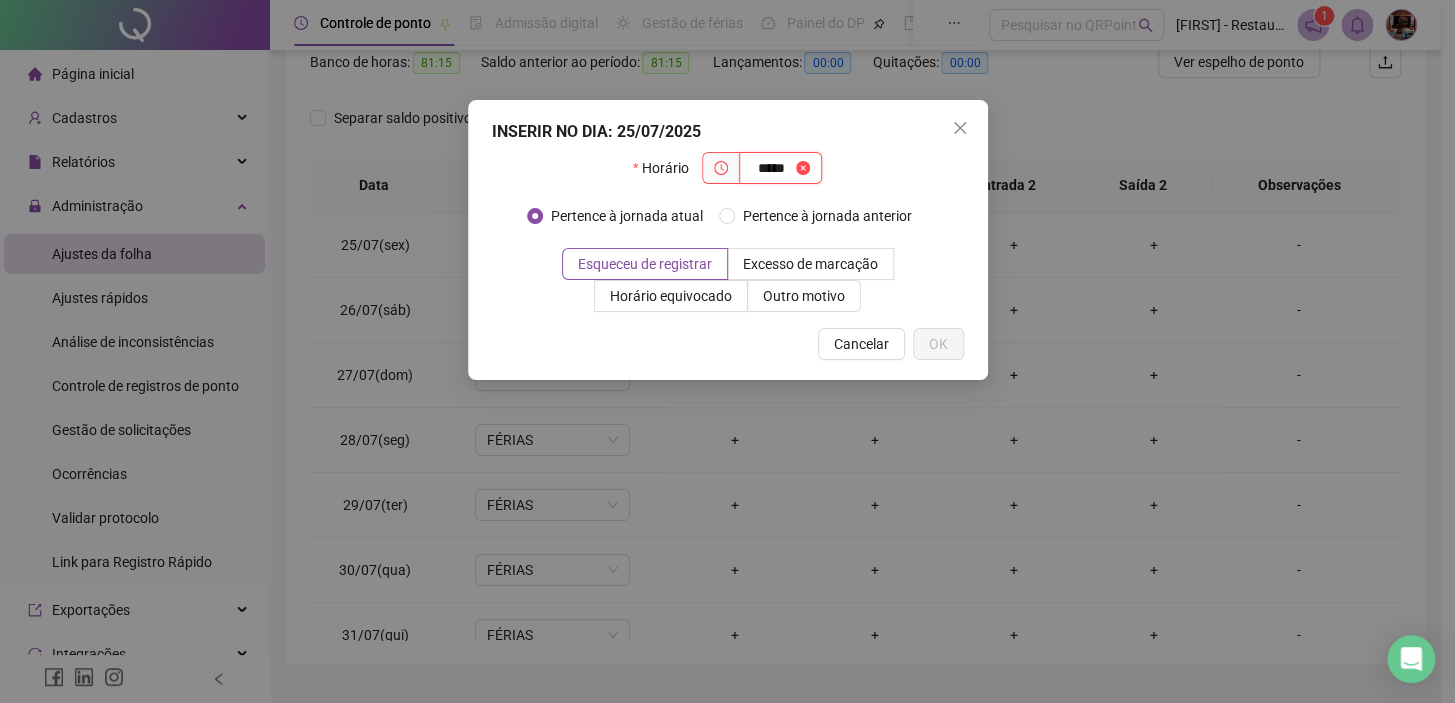 type on "*****" 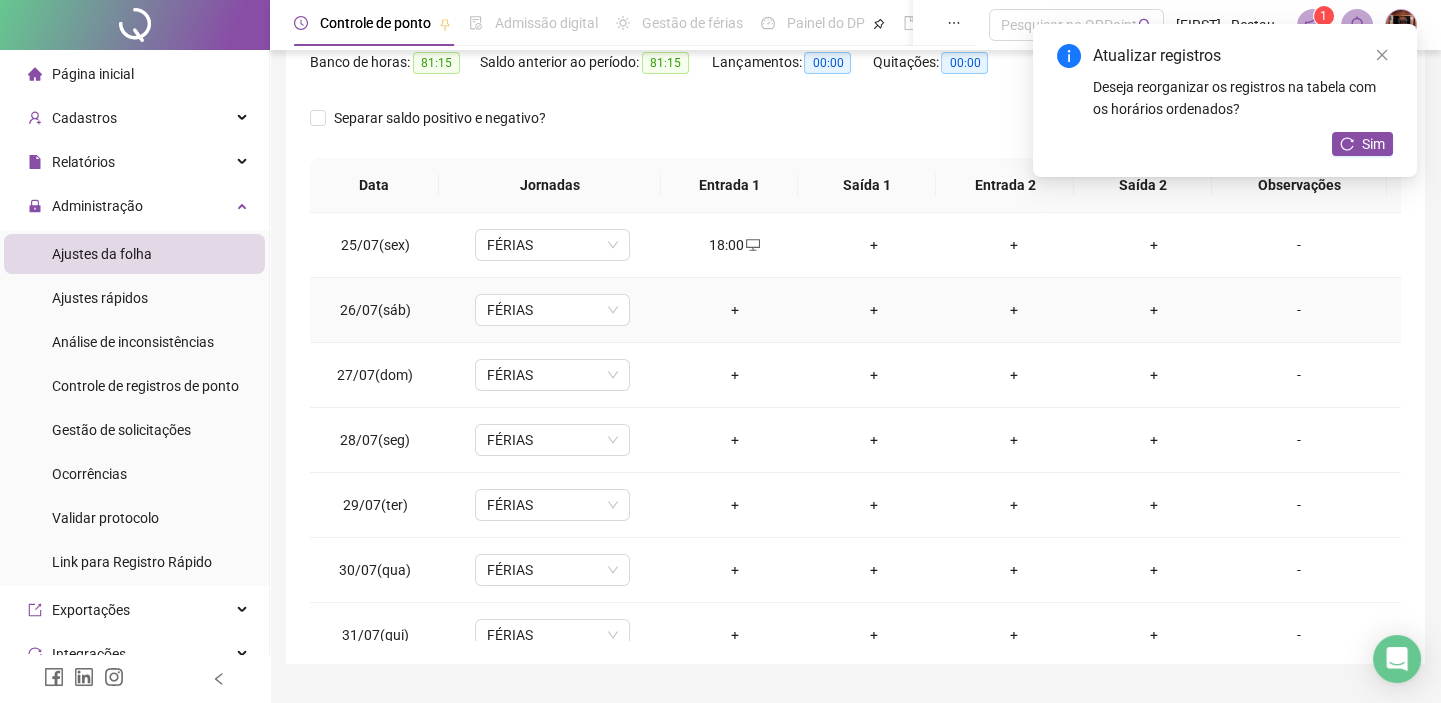 click on "+" at bounding box center (735, 310) 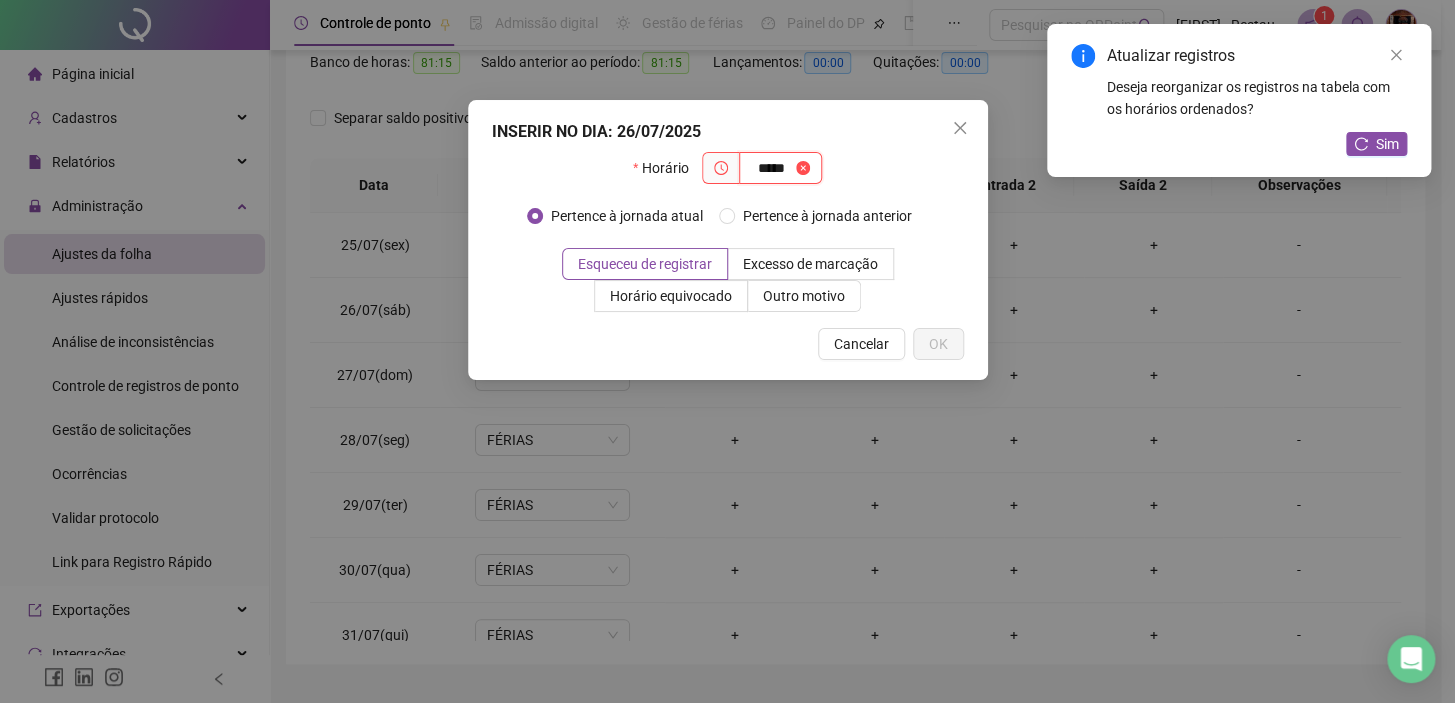 type on "*****" 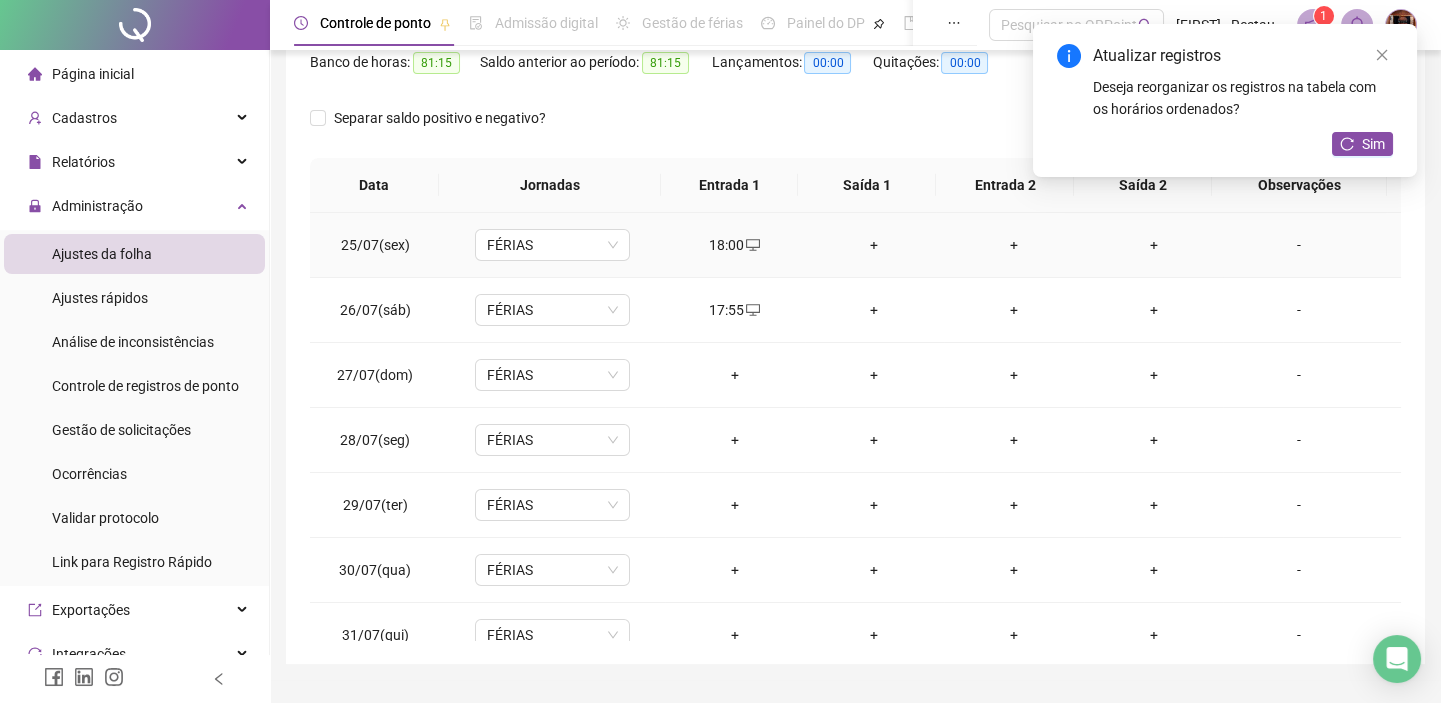 click on "+" at bounding box center (875, 245) 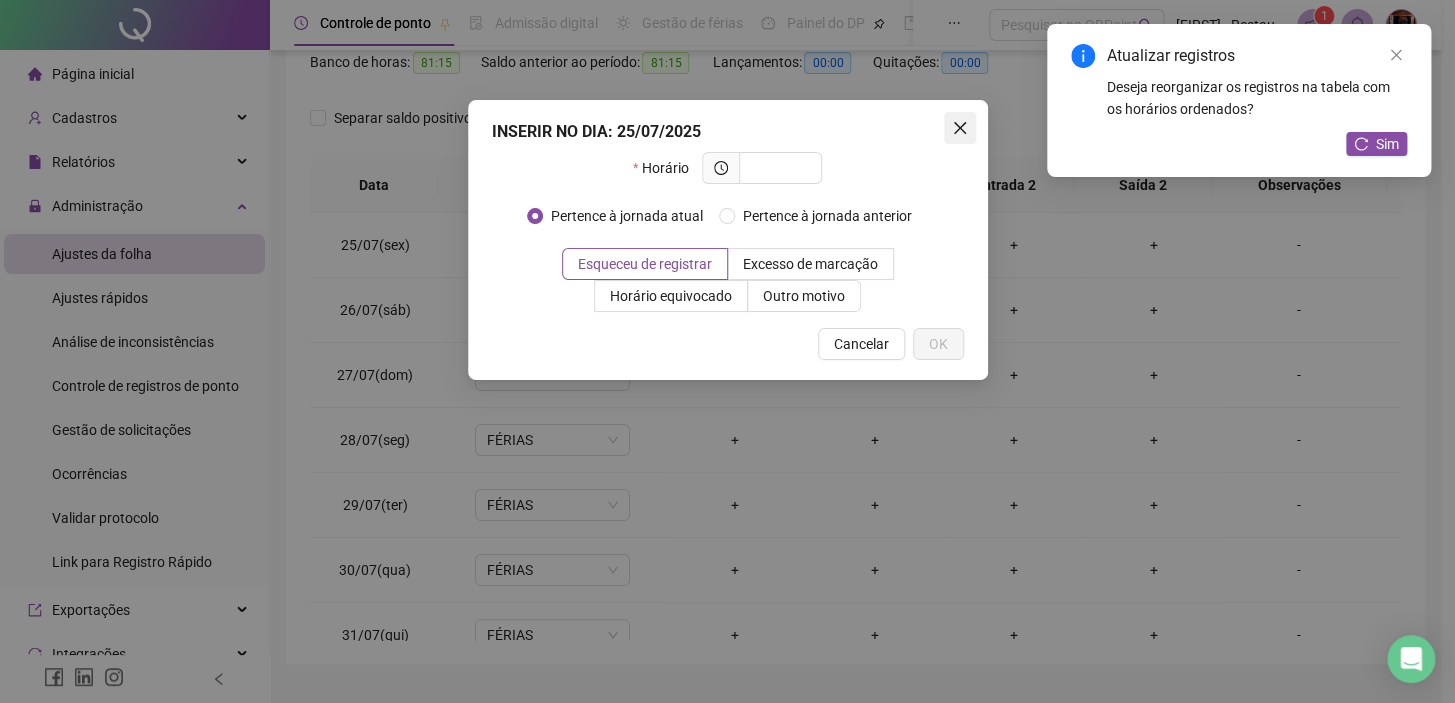click 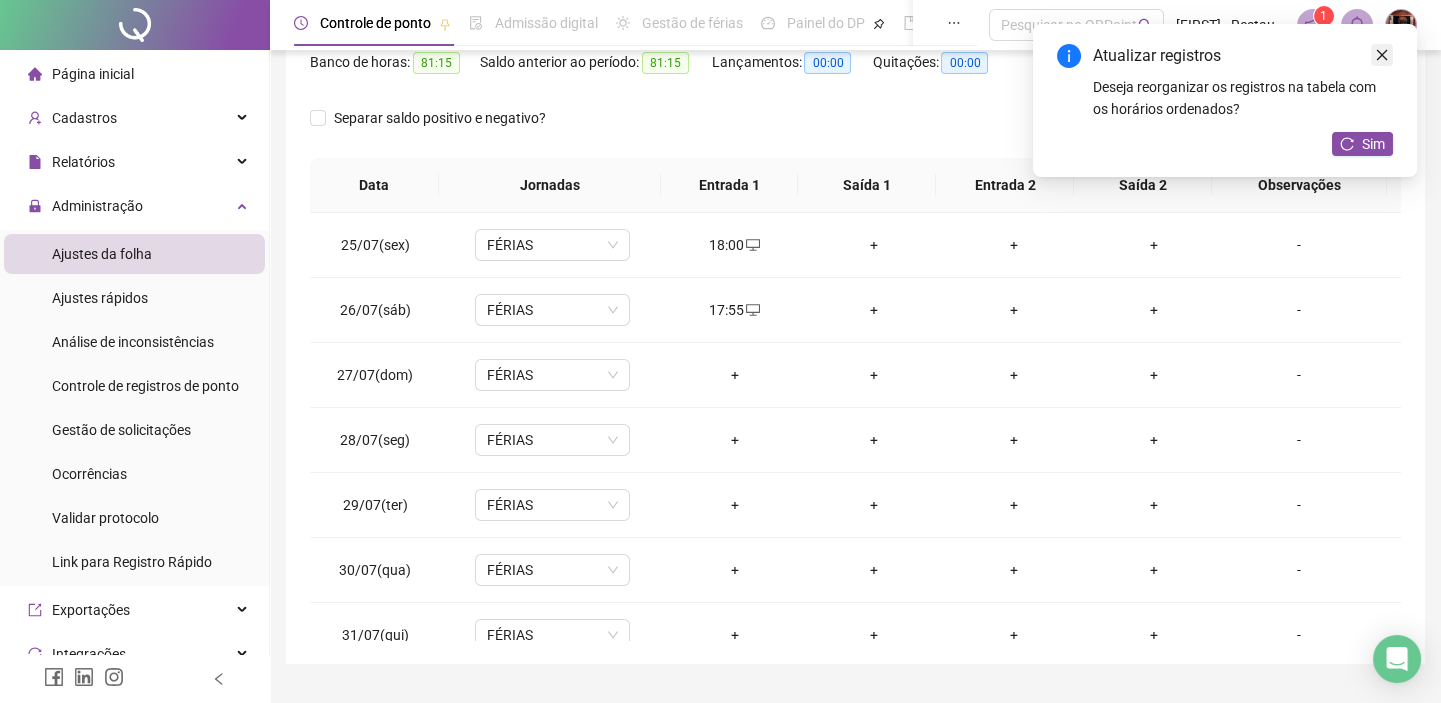 click 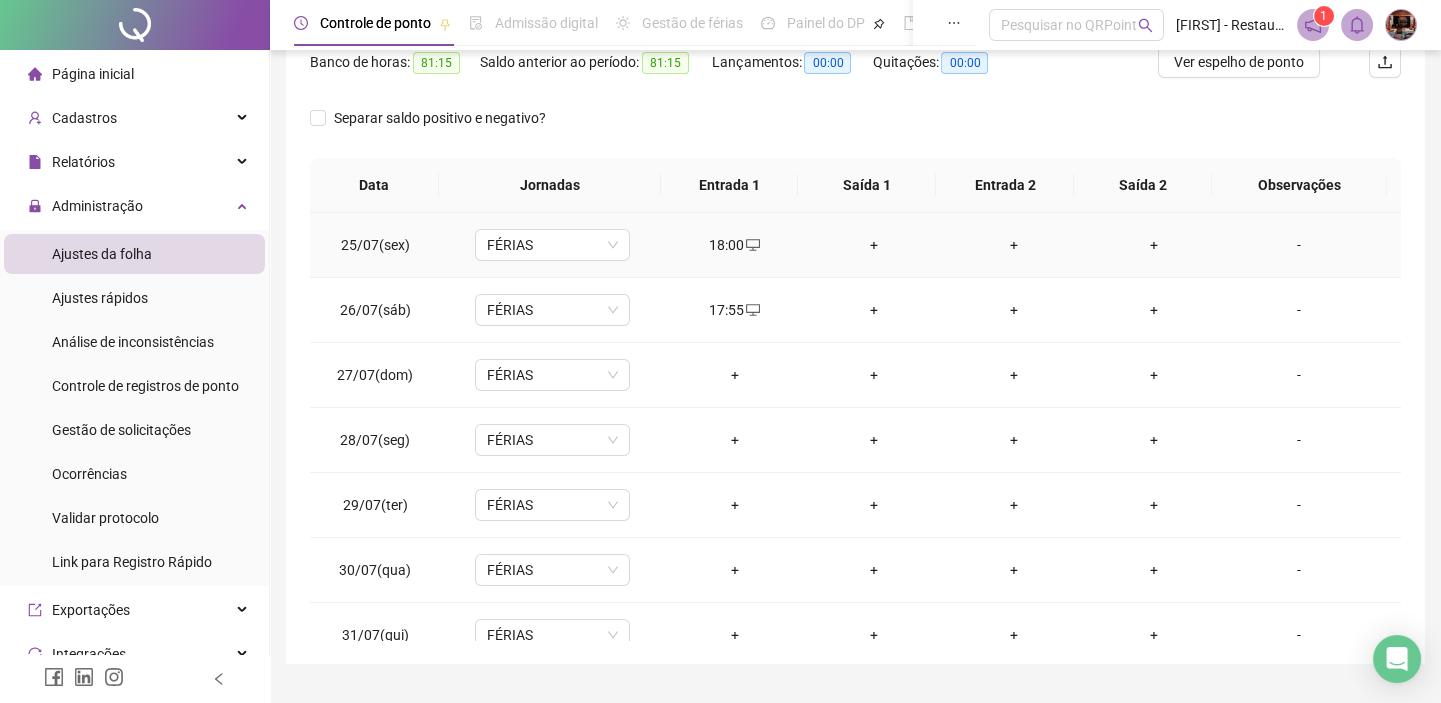click on "+" at bounding box center (875, 245) 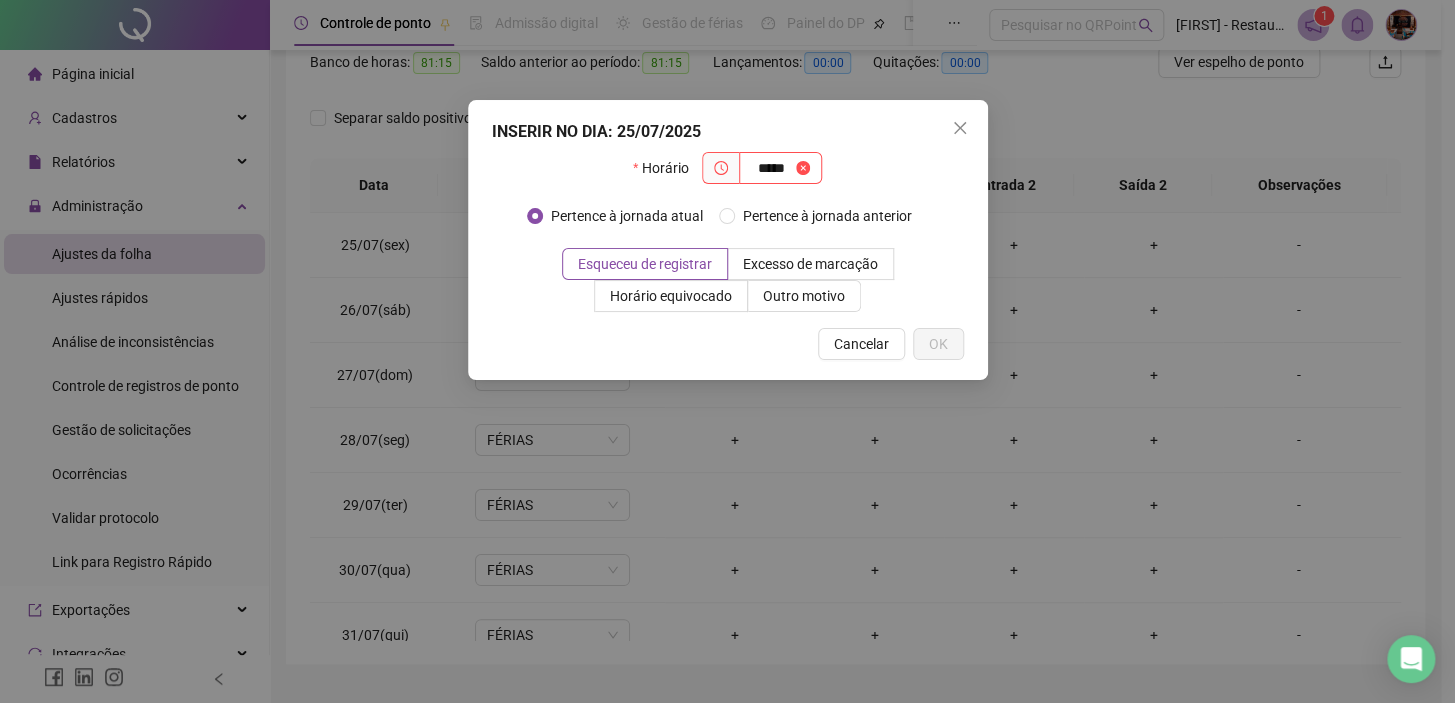 type on "*****" 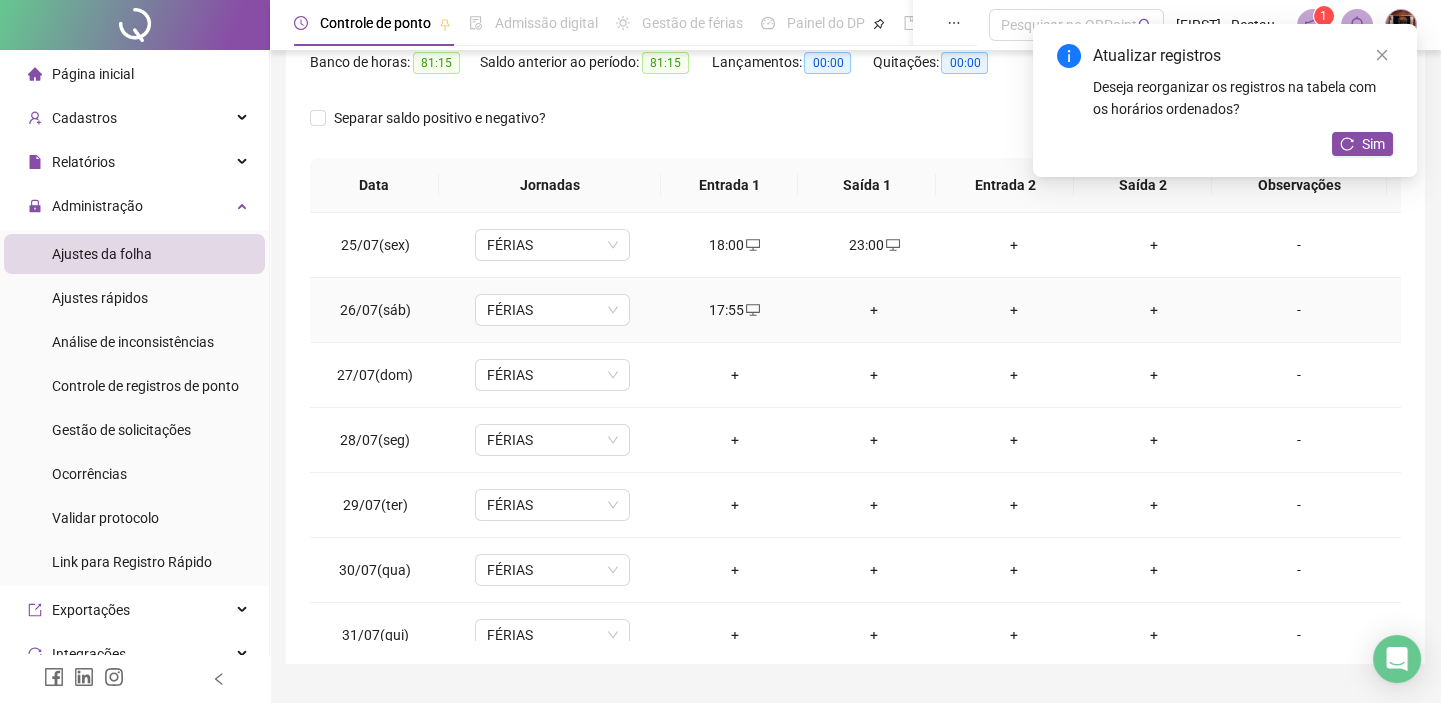 click on "+" at bounding box center [875, 310] 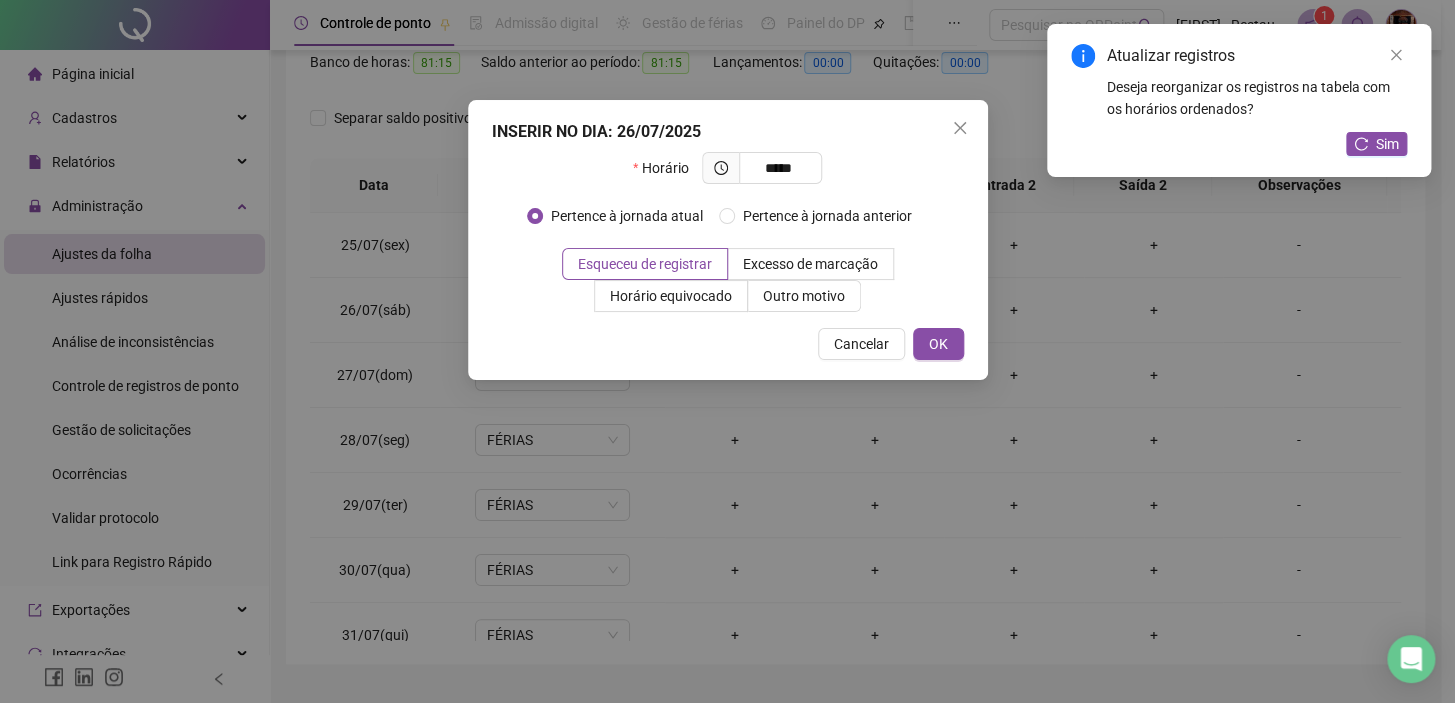 type on "*****" 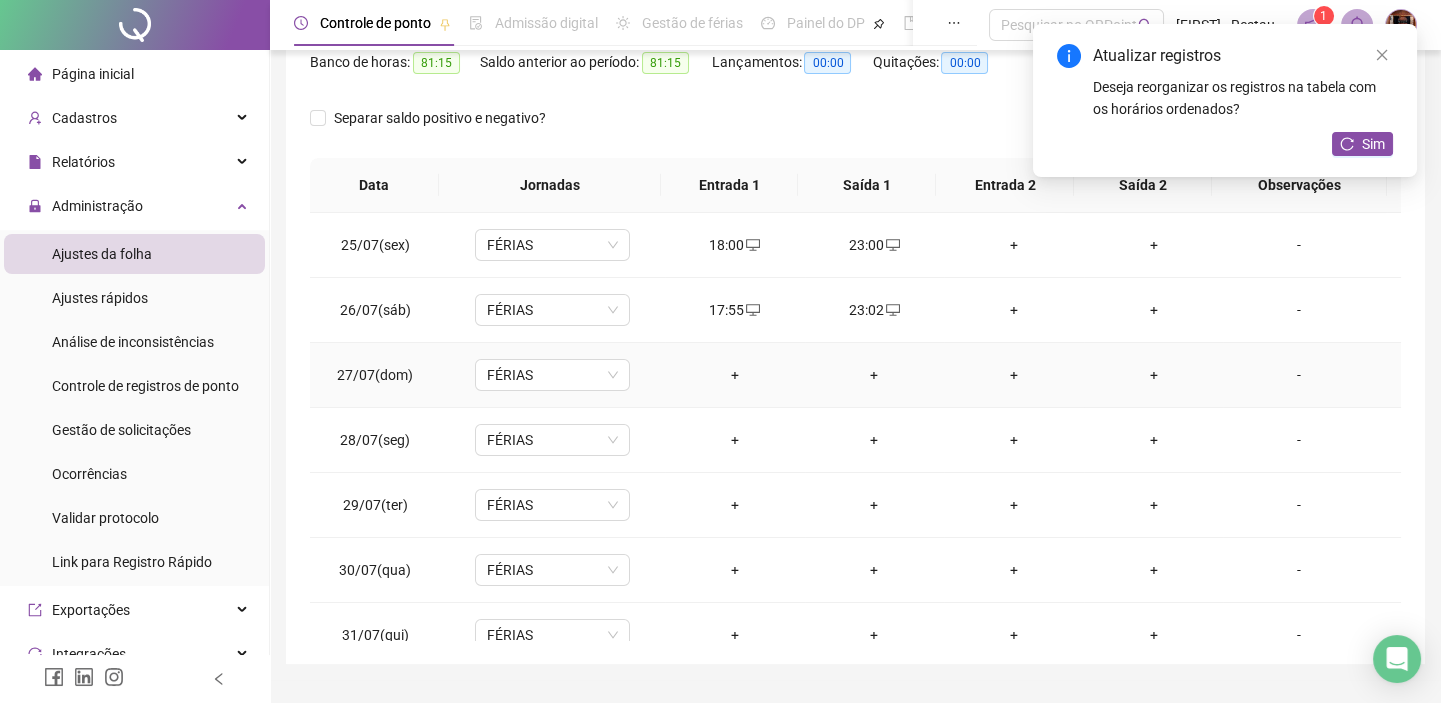 click on "+" at bounding box center [735, 375] 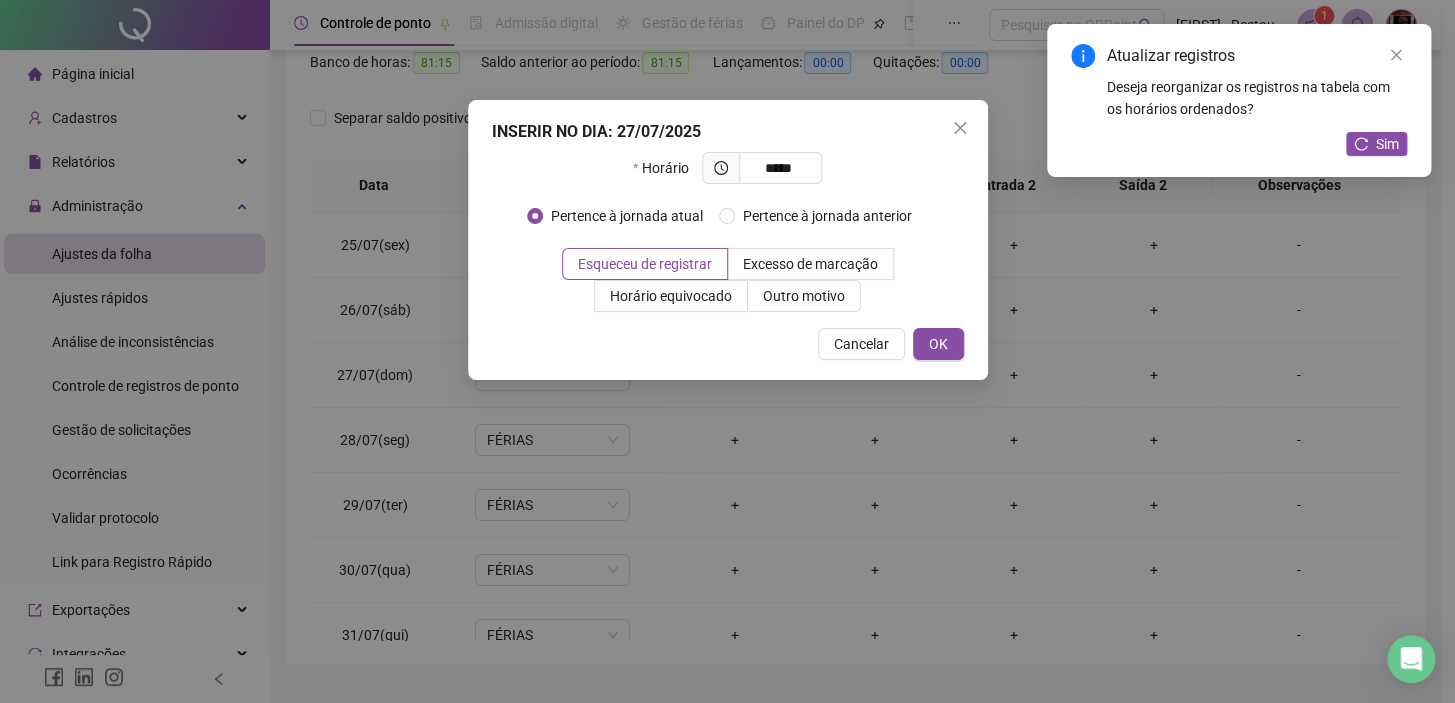 type on "*****" 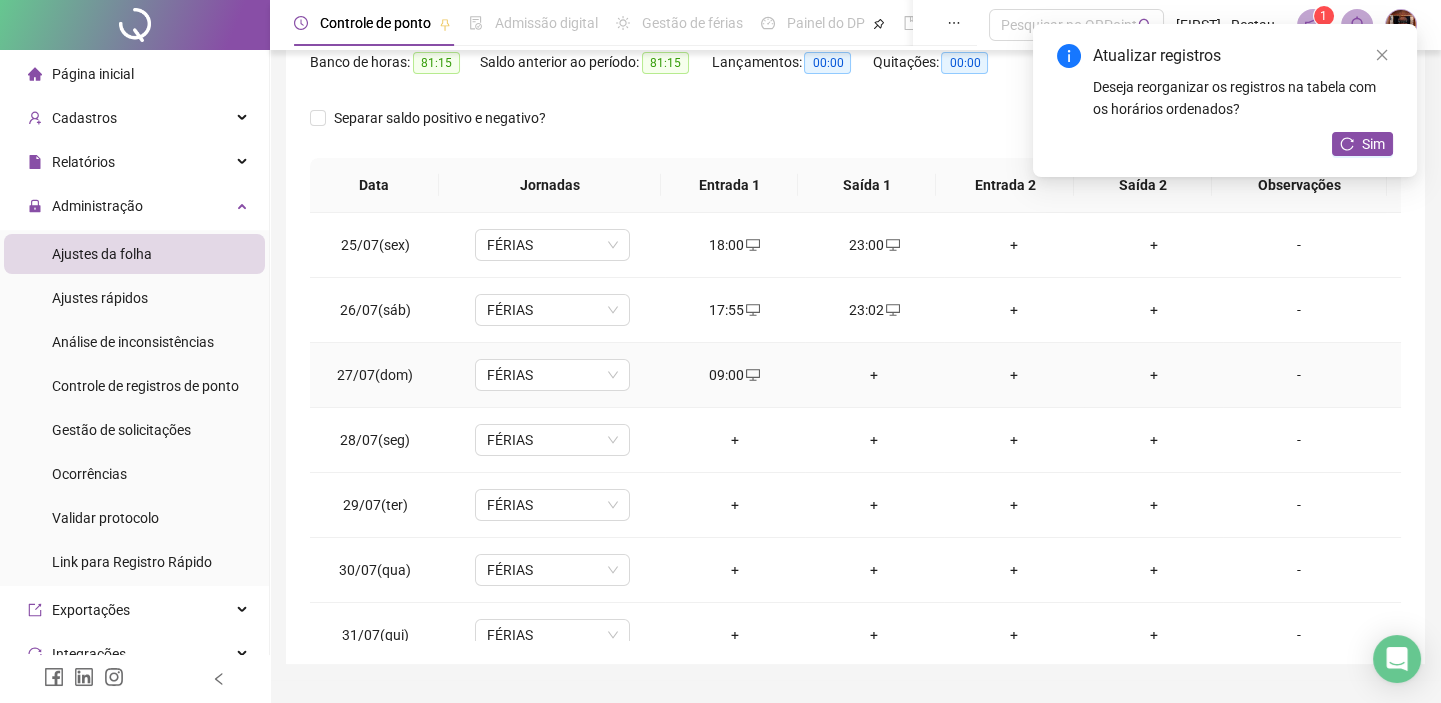 click on "+" at bounding box center (875, 375) 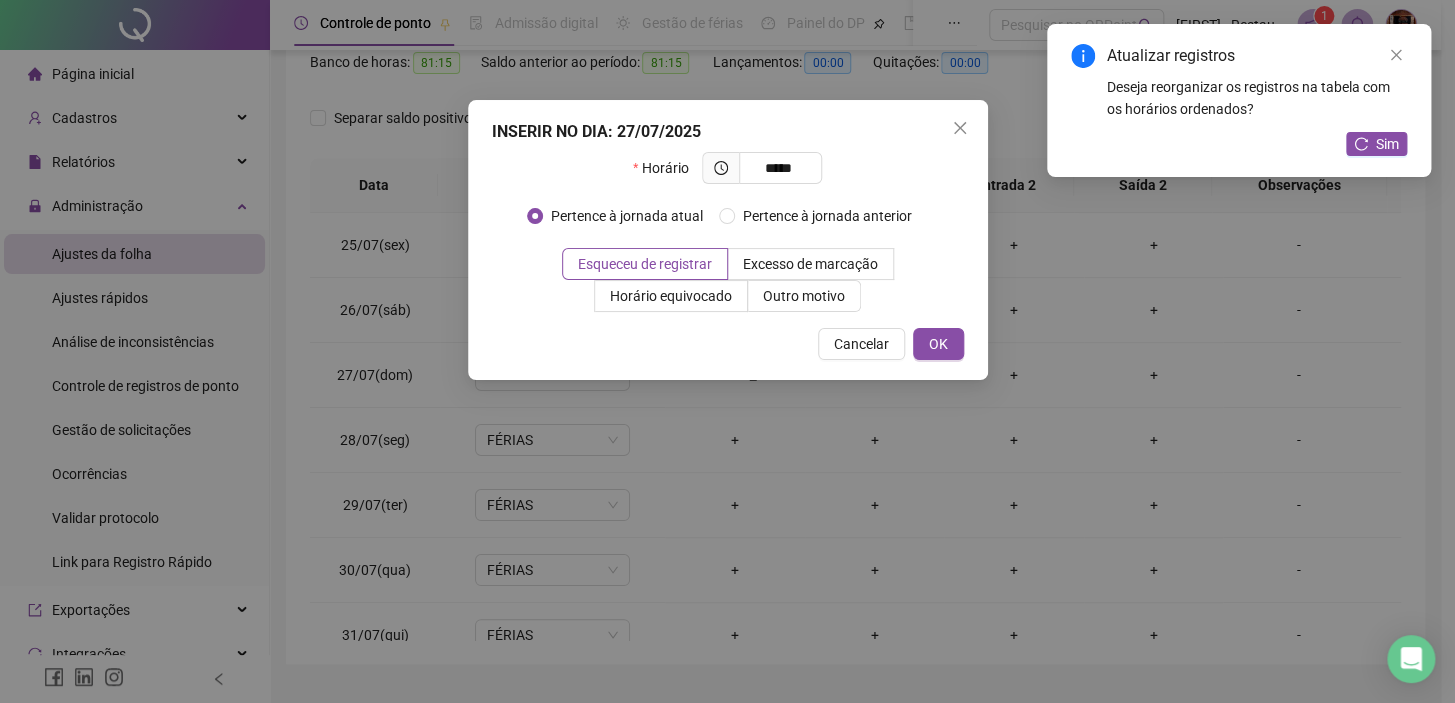 type on "*****" 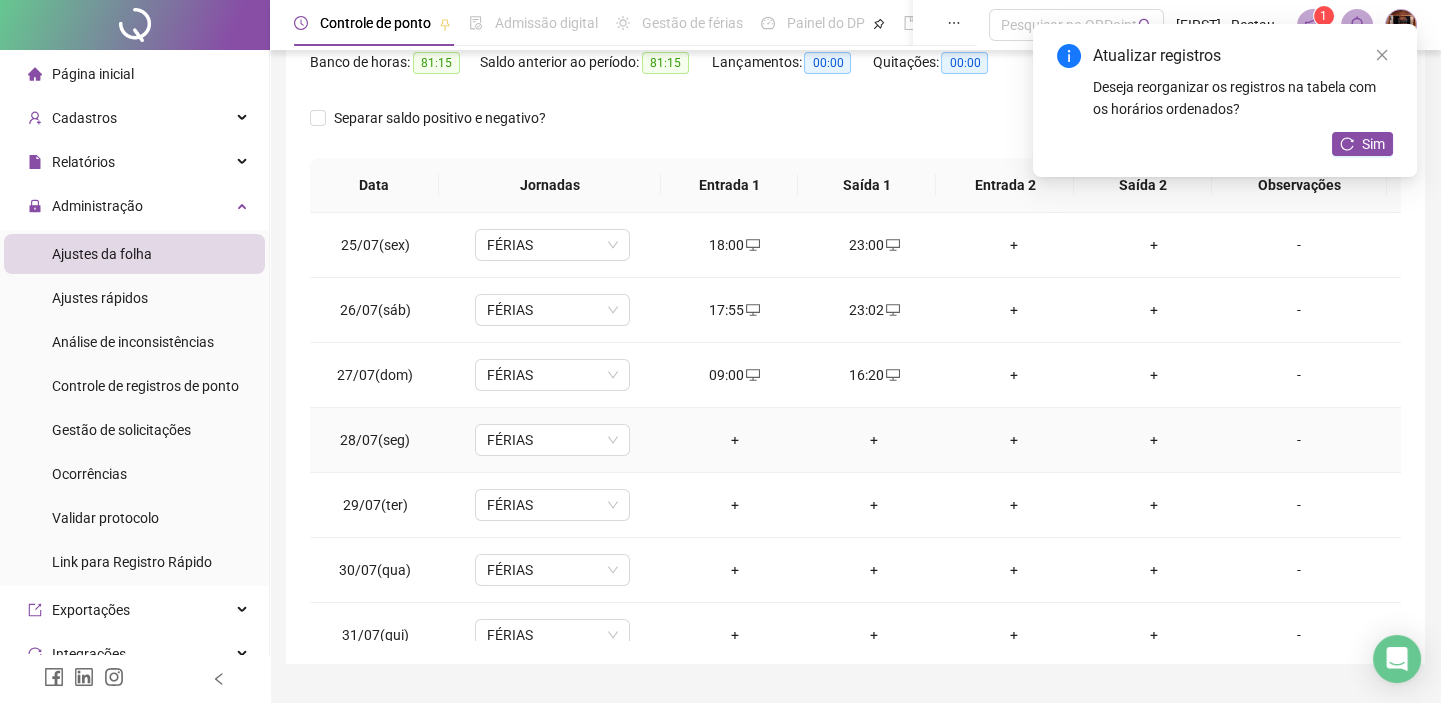 click on "+" at bounding box center (735, 440) 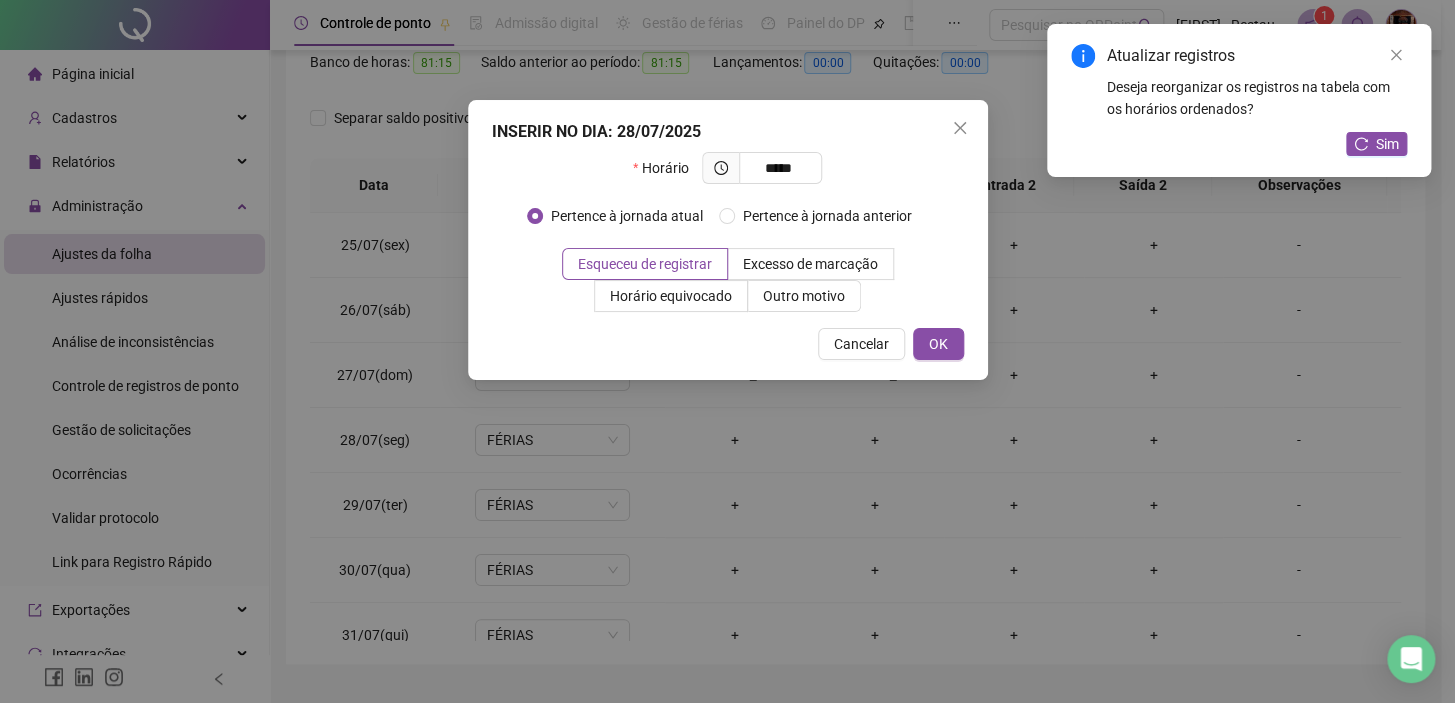 type on "*****" 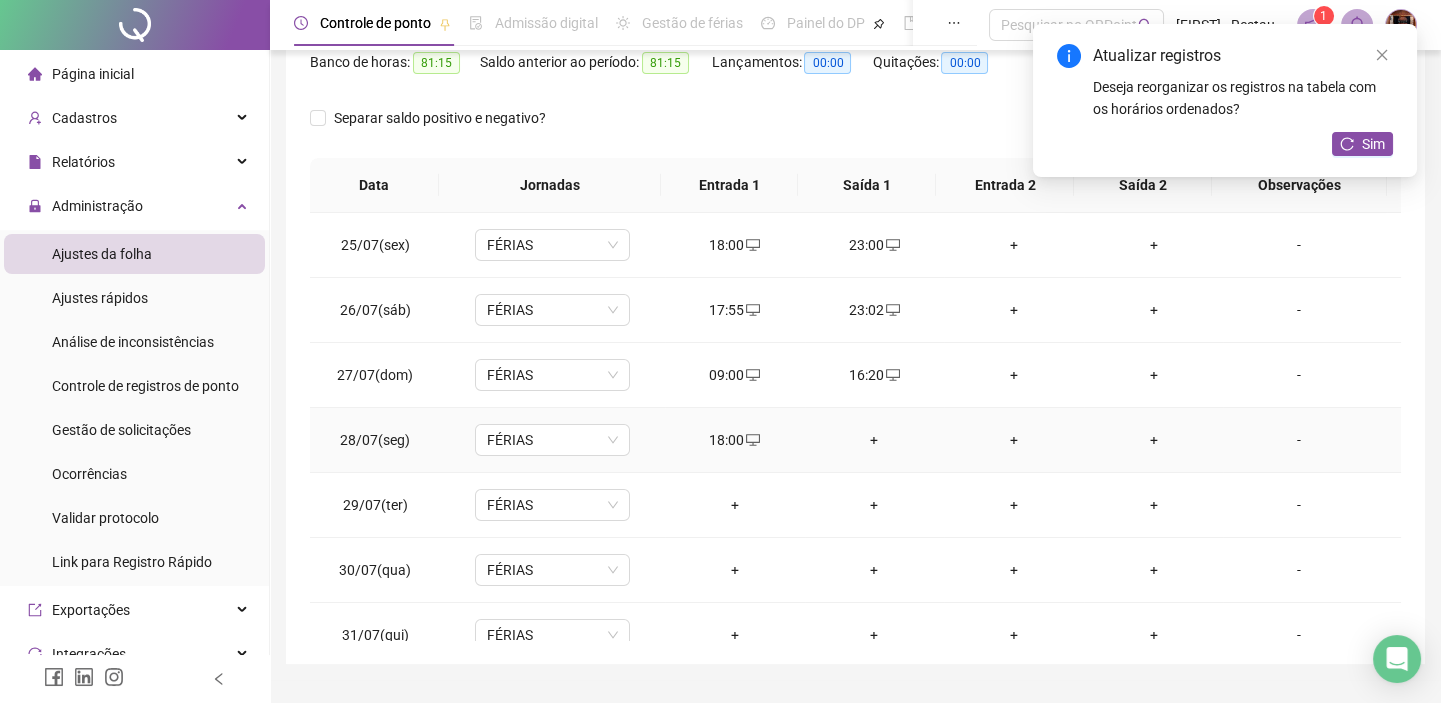 click on "+" at bounding box center (875, 440) 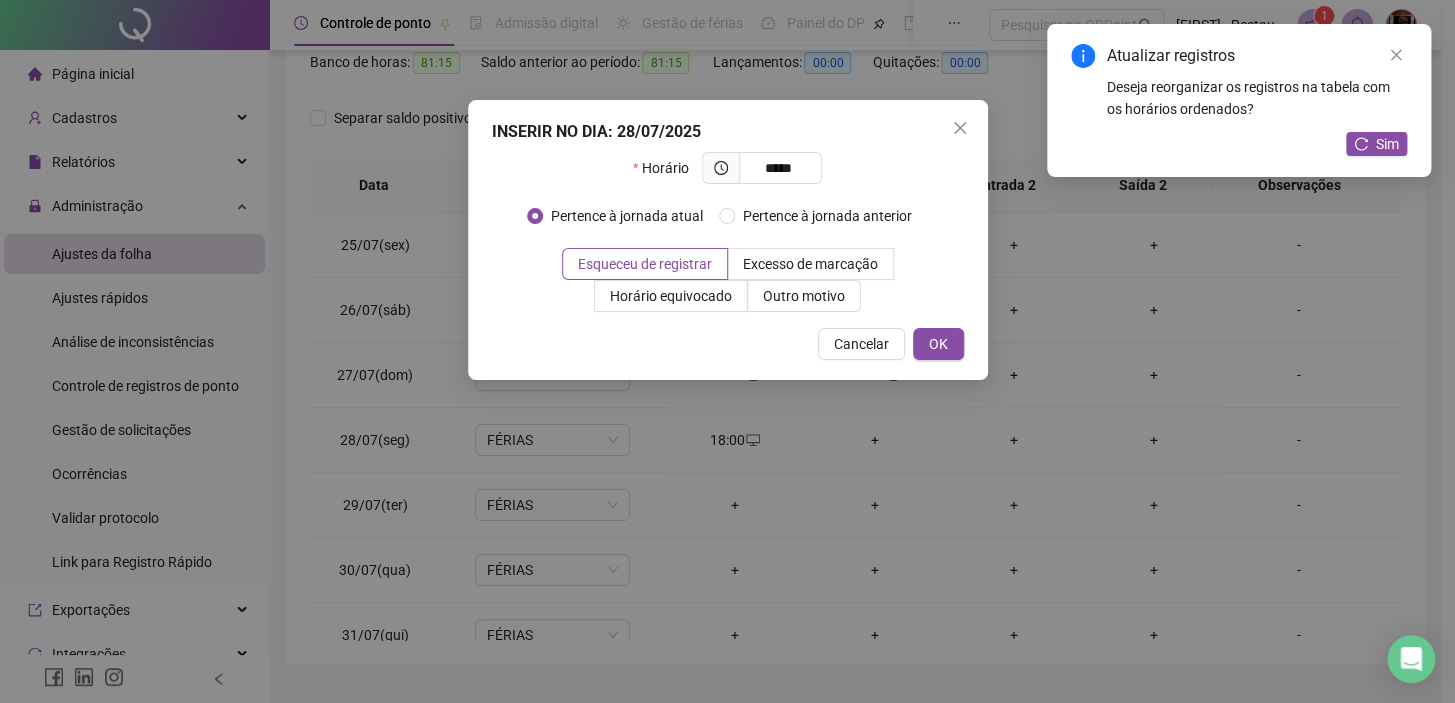 type on "*****" 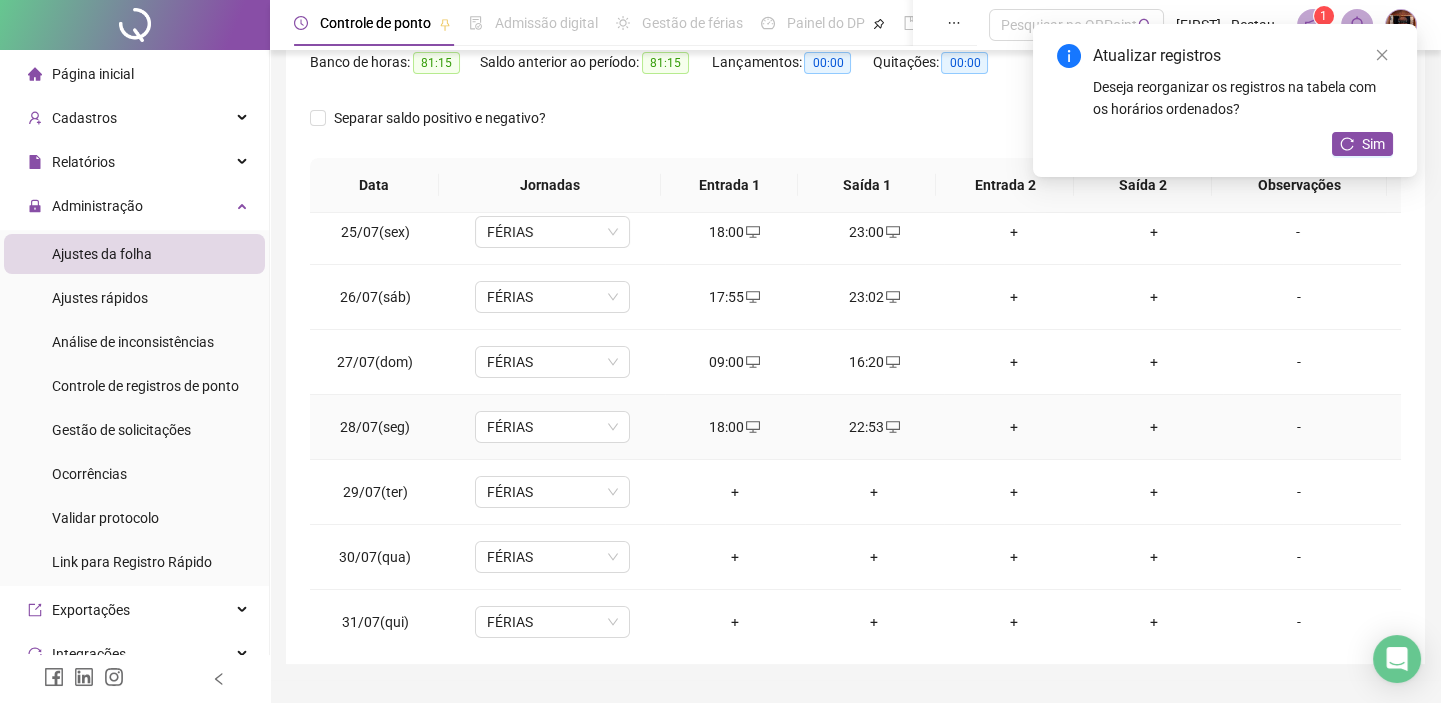 scroll, scrollTop: 27, scrollLeft: 0, axis: vertical 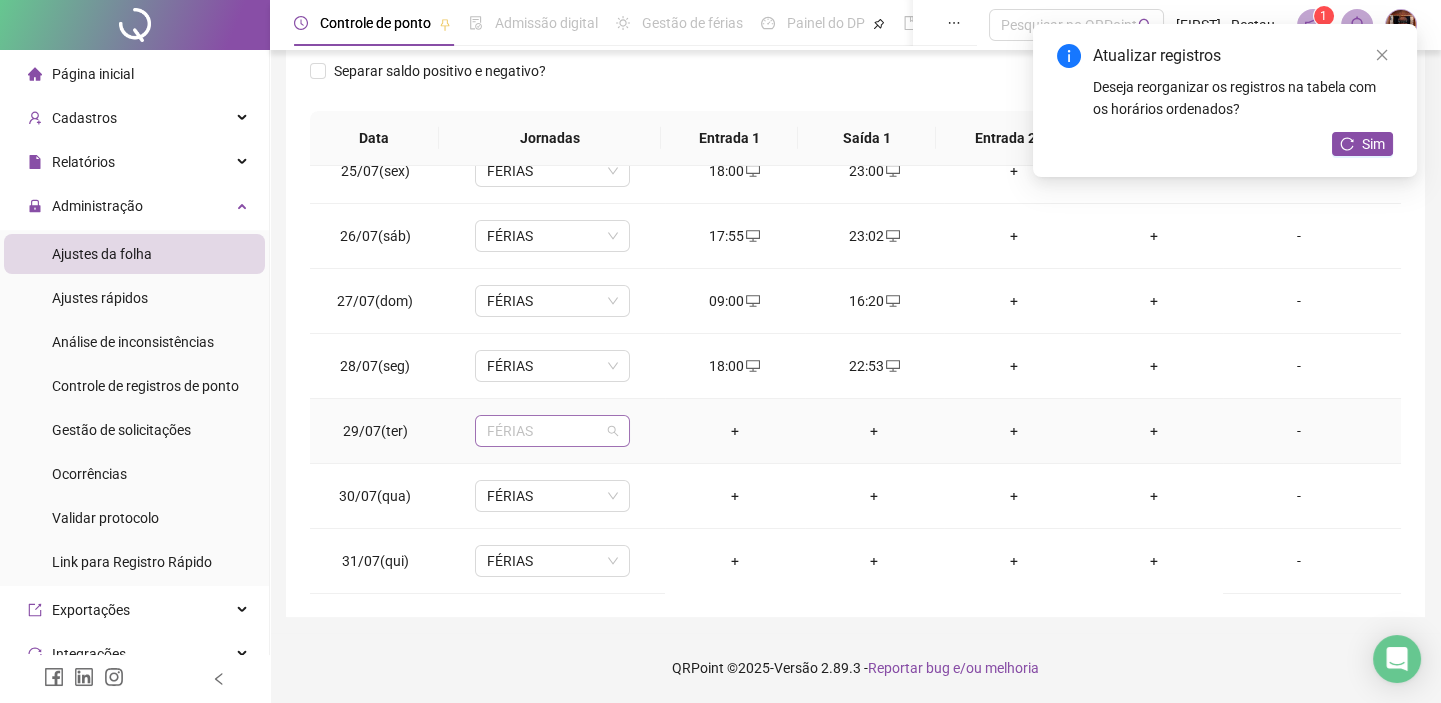 click on "FÉRIAS" at bounding box center (552, 431) 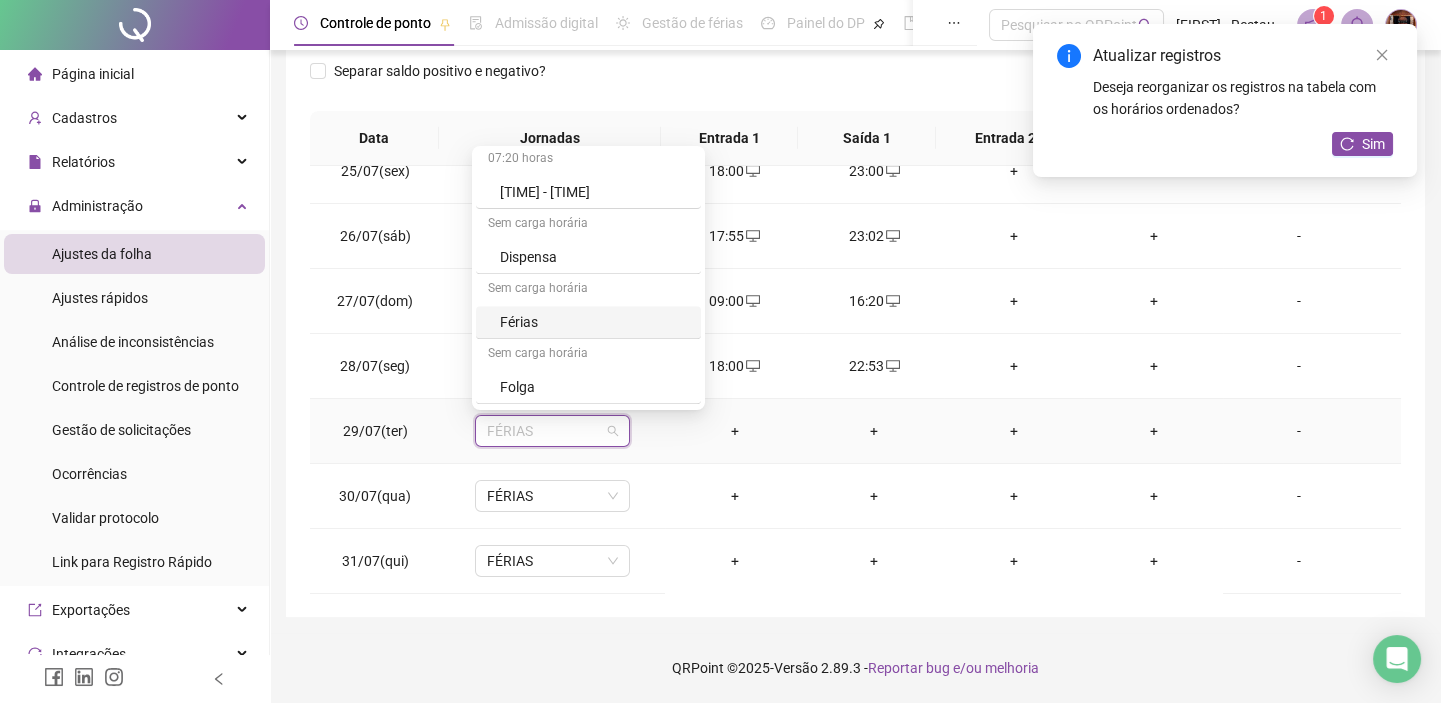 scroll, scrollTop: 2000, scrollLeft: 0, axis: vertical 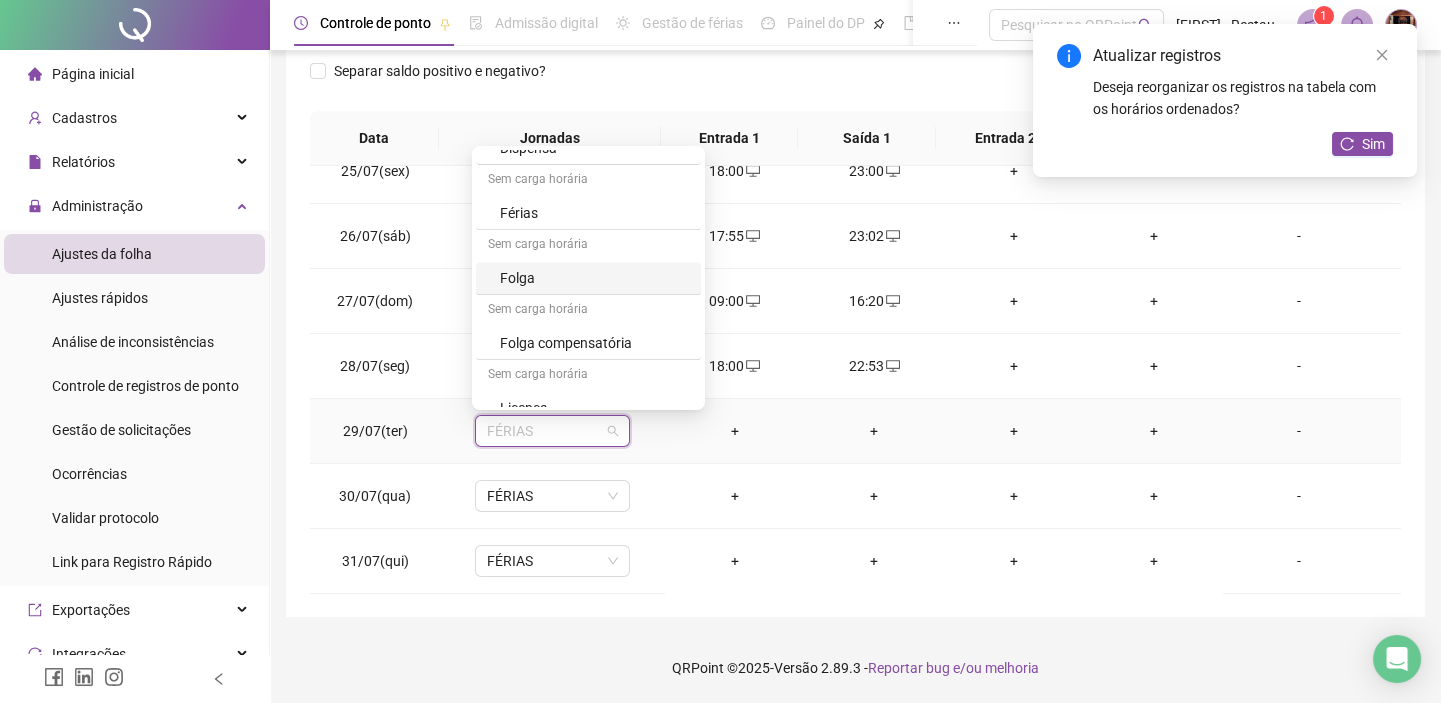 click on "Folga" at bounding box center (594, 278) 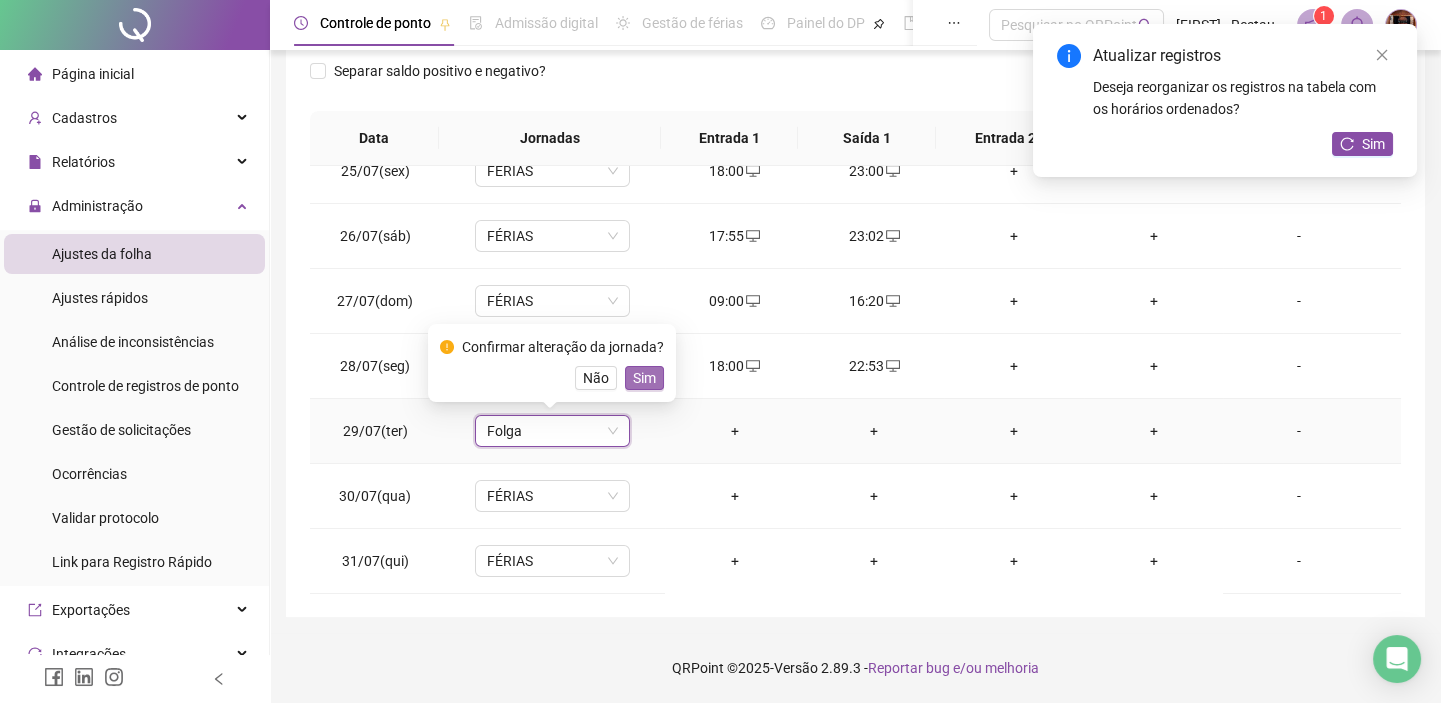 click on "Sim" at bounding box center [644, 378] 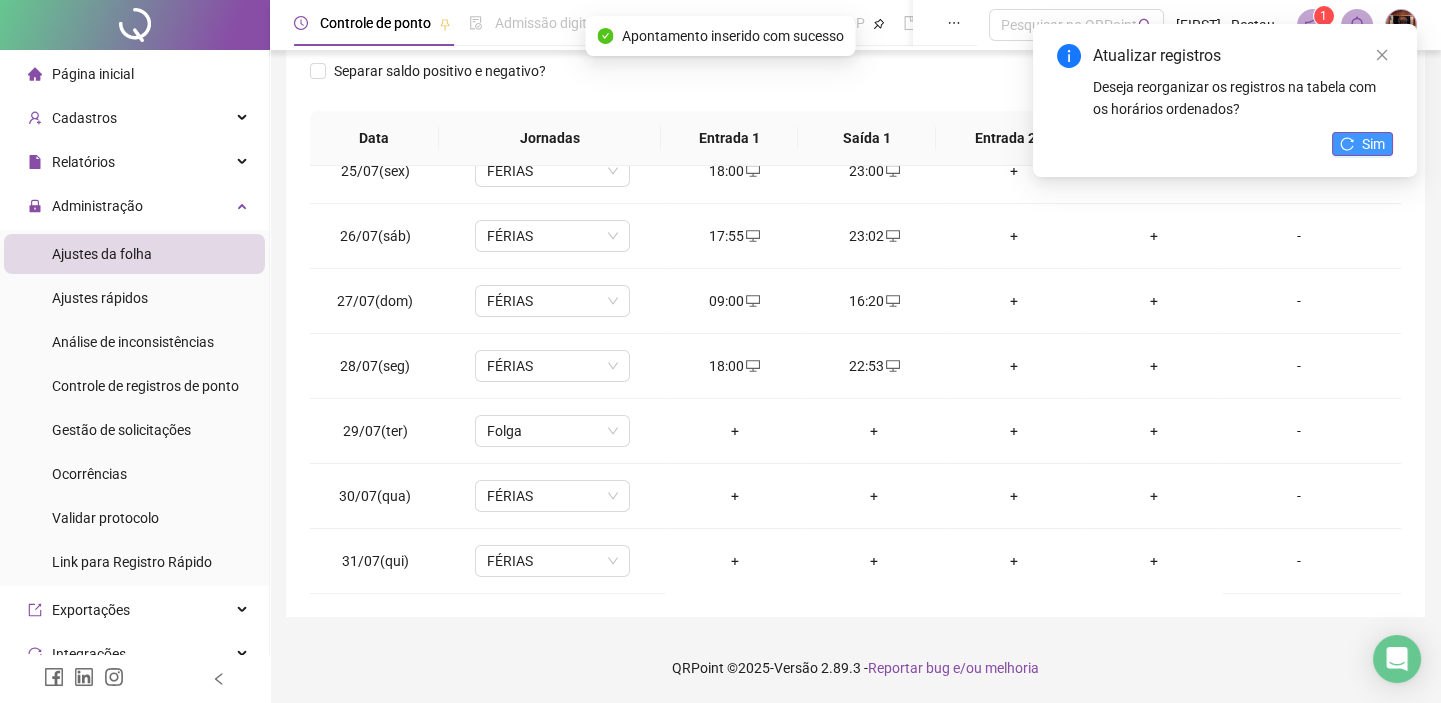 click on "Sim" at bounding box center (1373, 144) 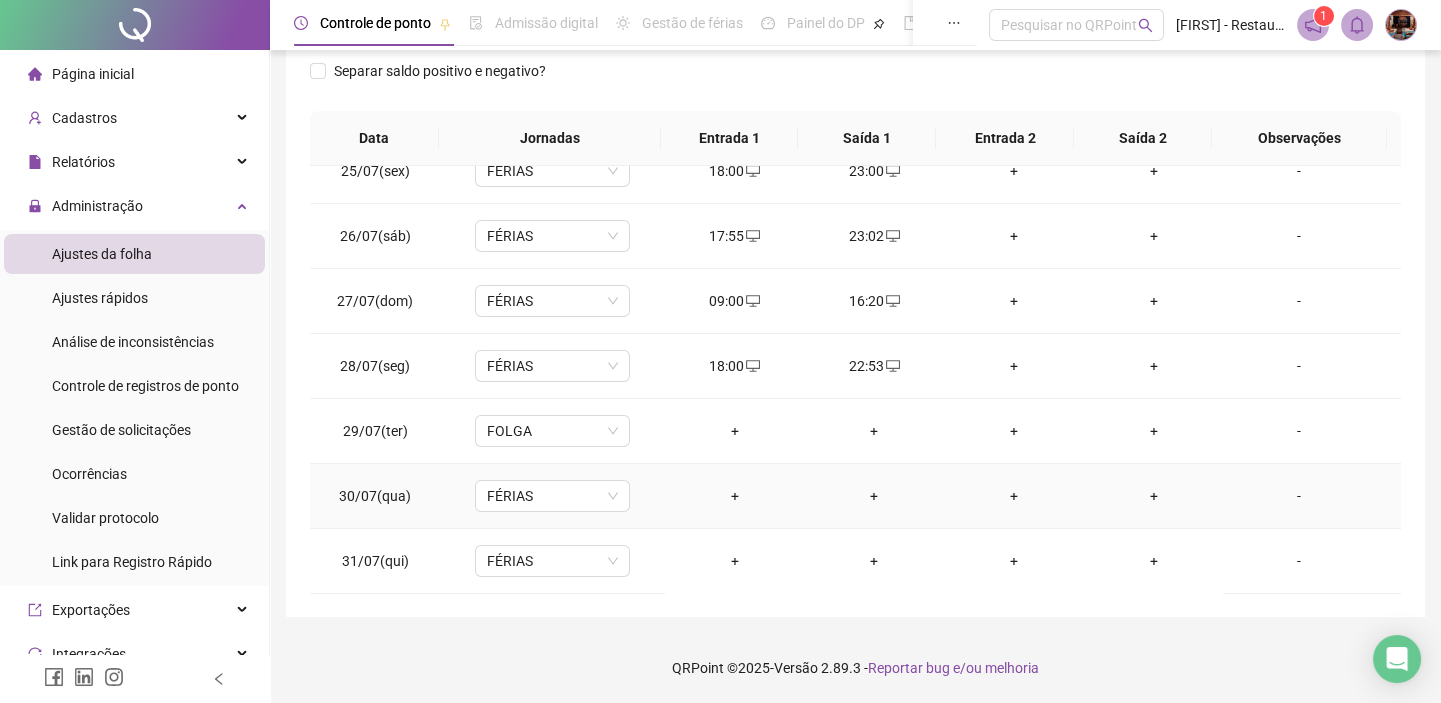 click on "+" at bounding box center [735, 496] 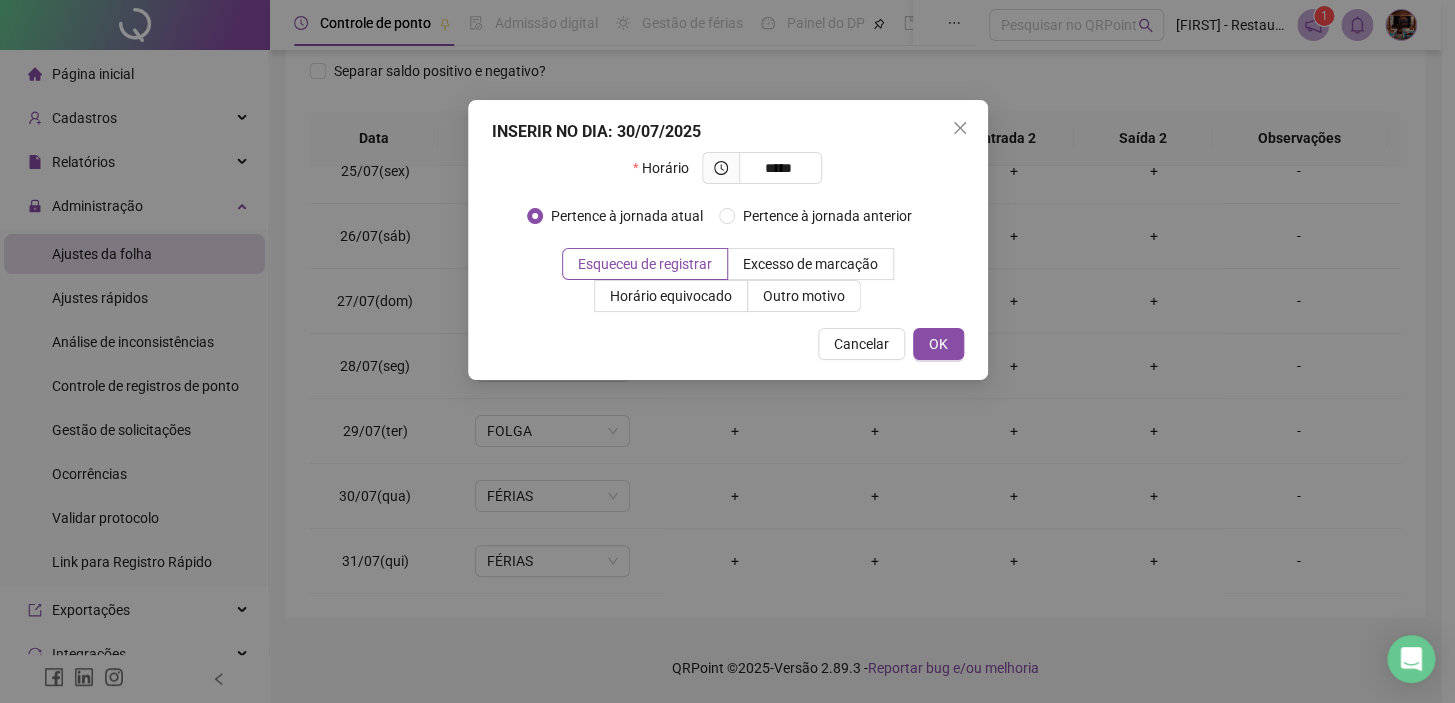 type on "*****" 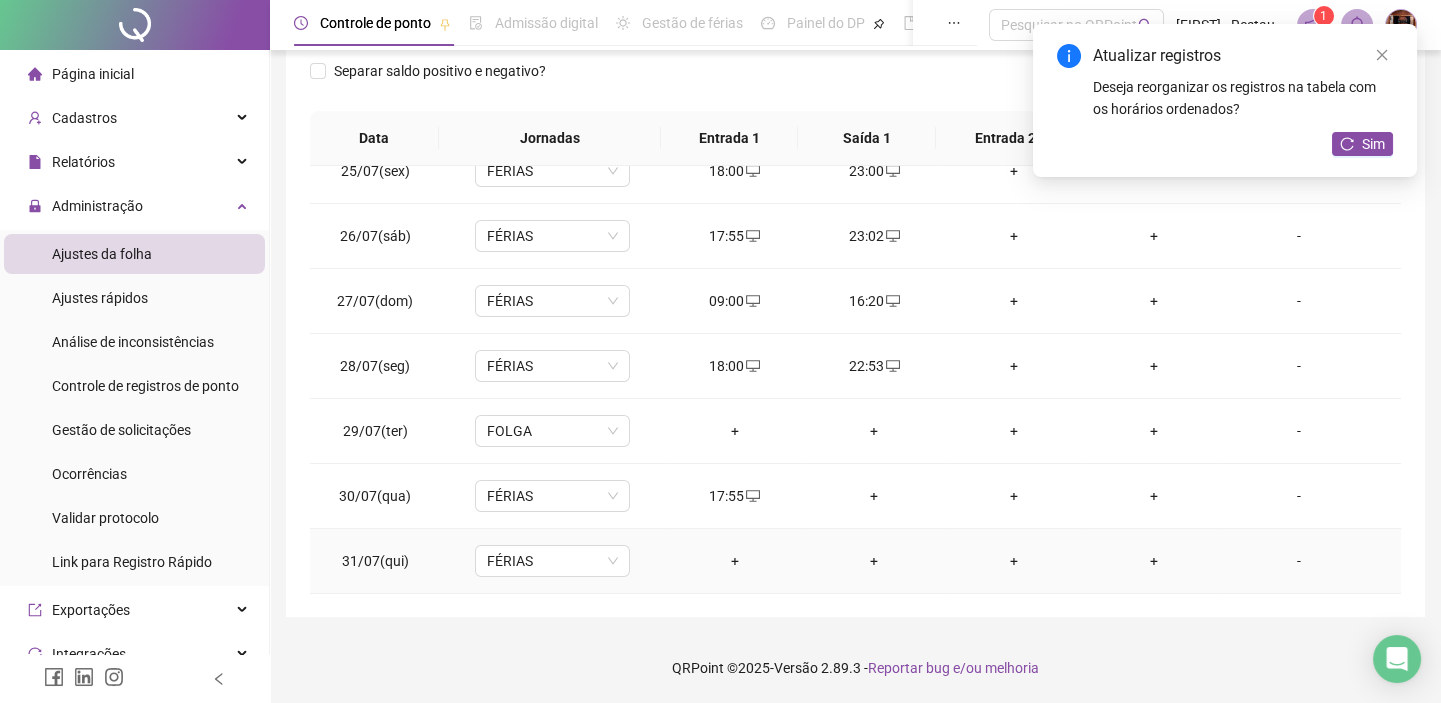 click on "+" at bounding box center (875, 561) 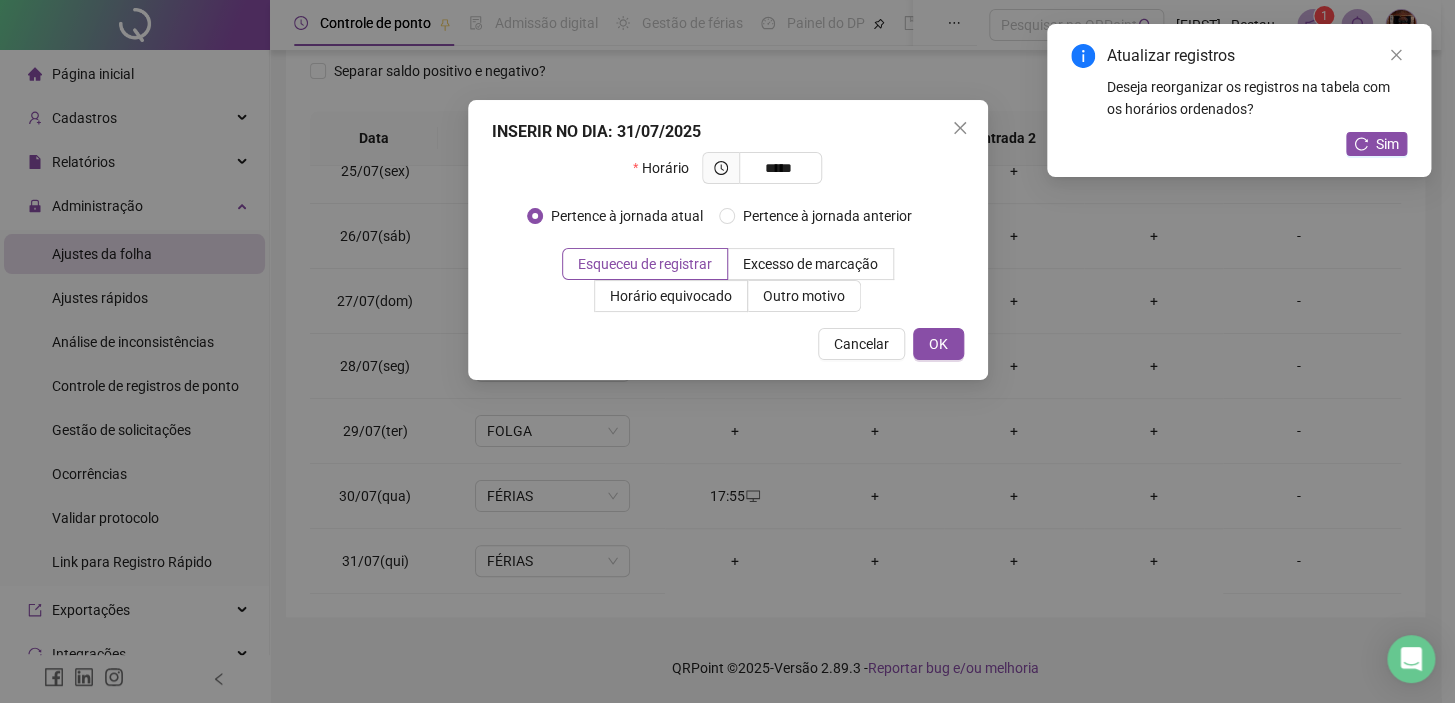 type on "*****" 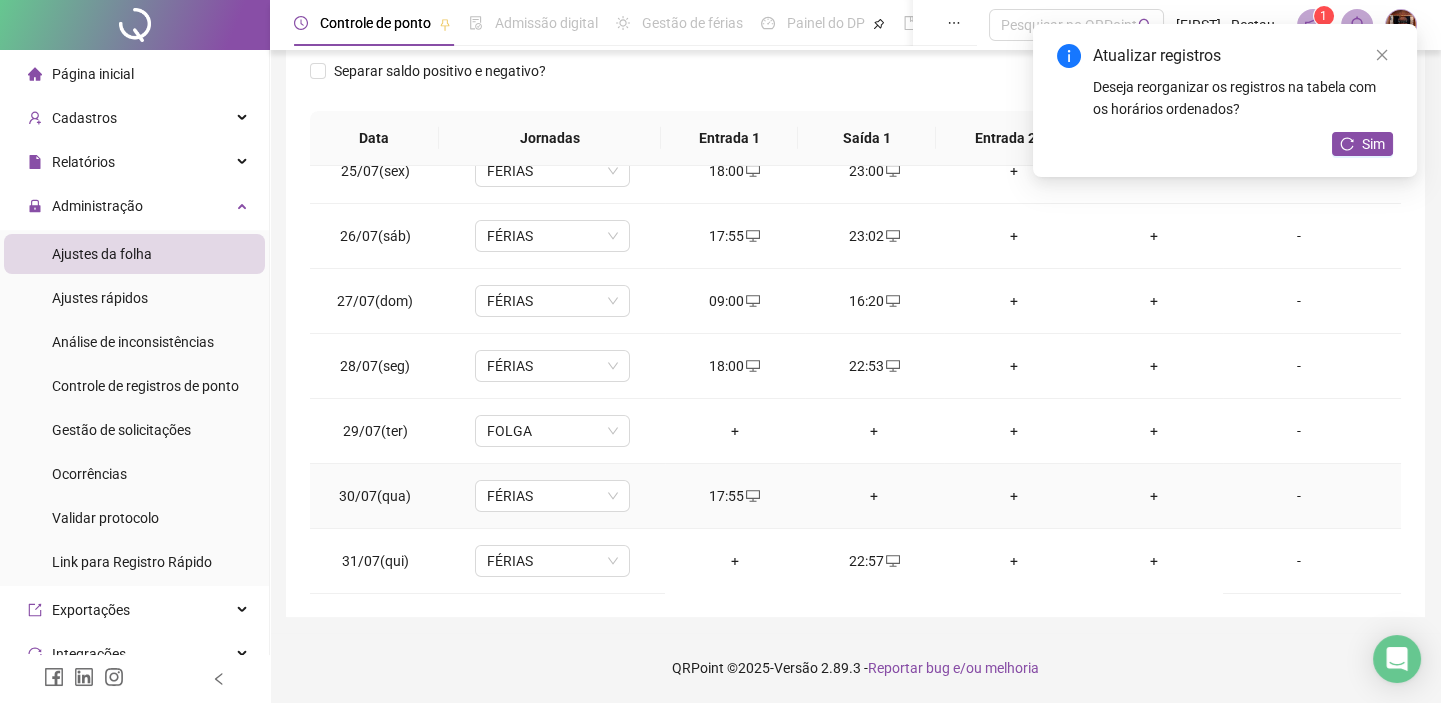 click on "+" at bounding box center (875, 496) 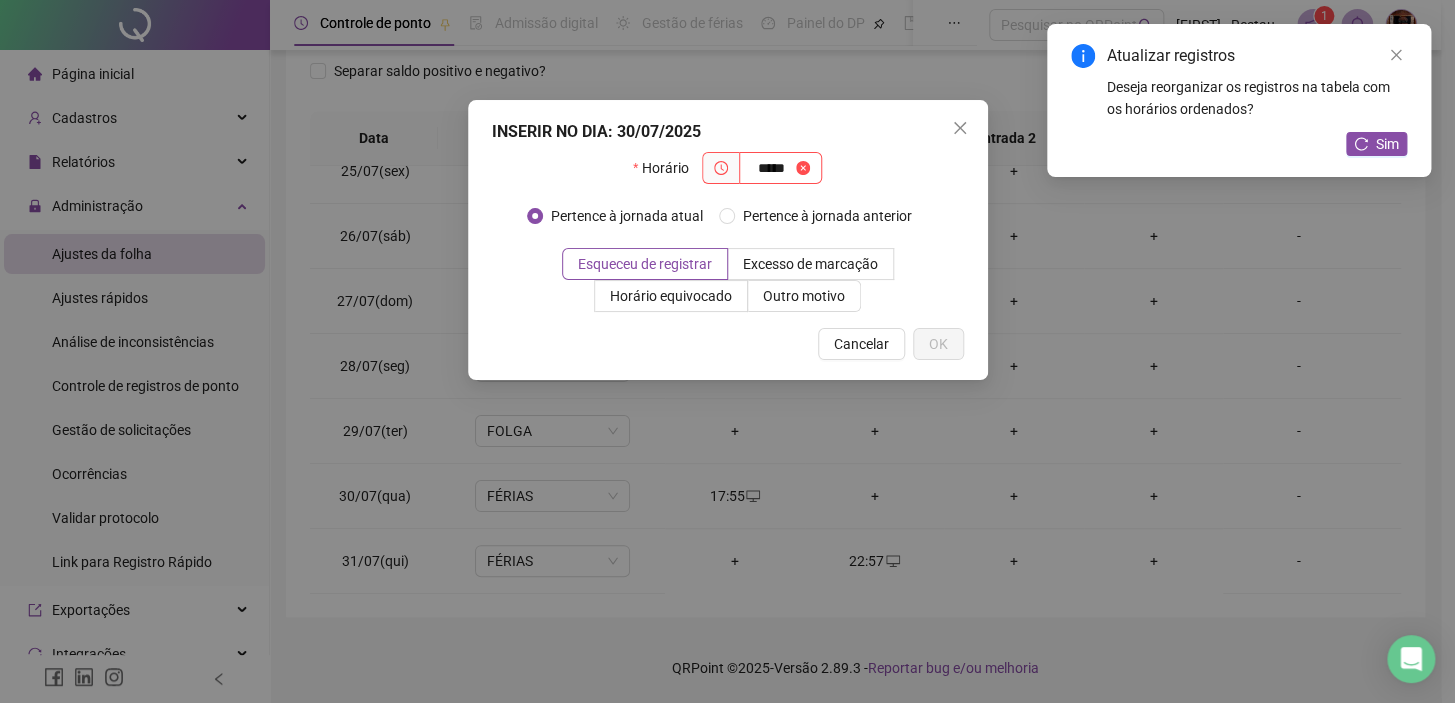 type on "*****" 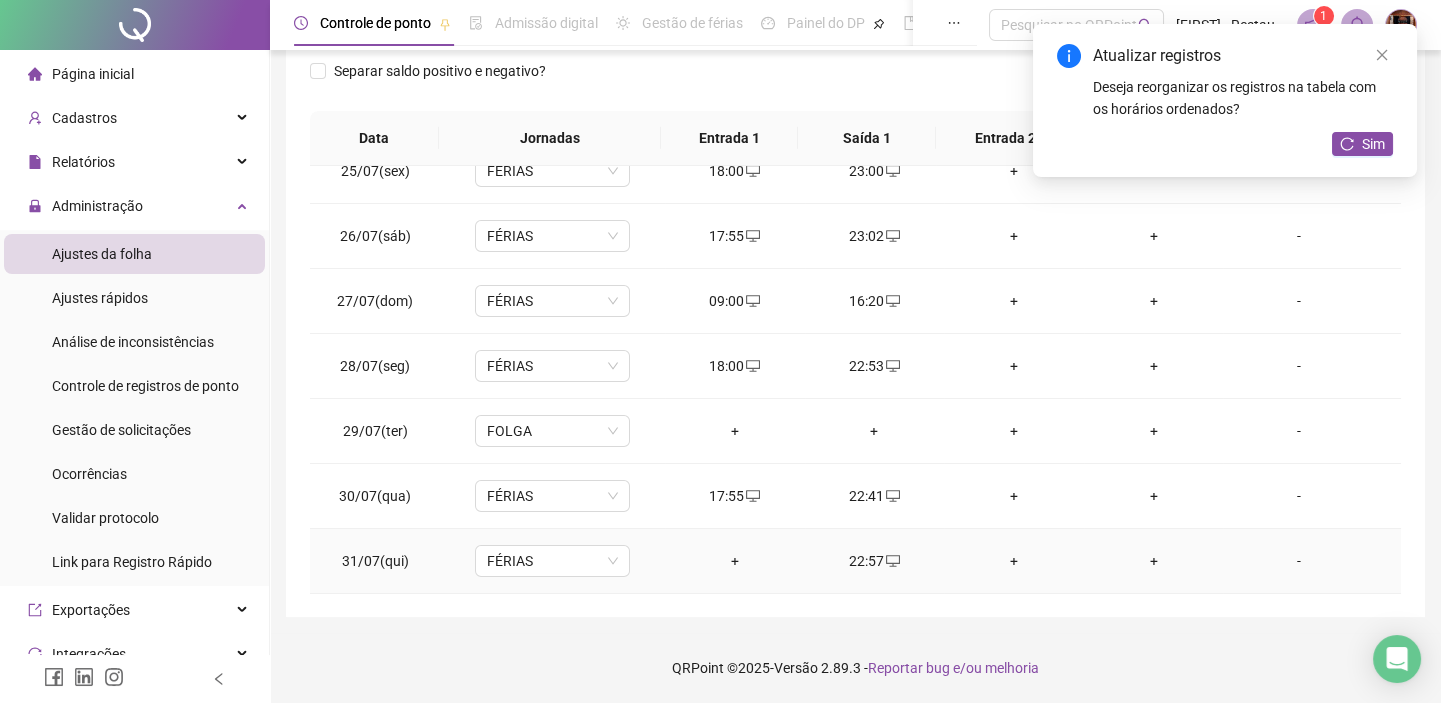 click on "+" at bounding box center [735, 561] 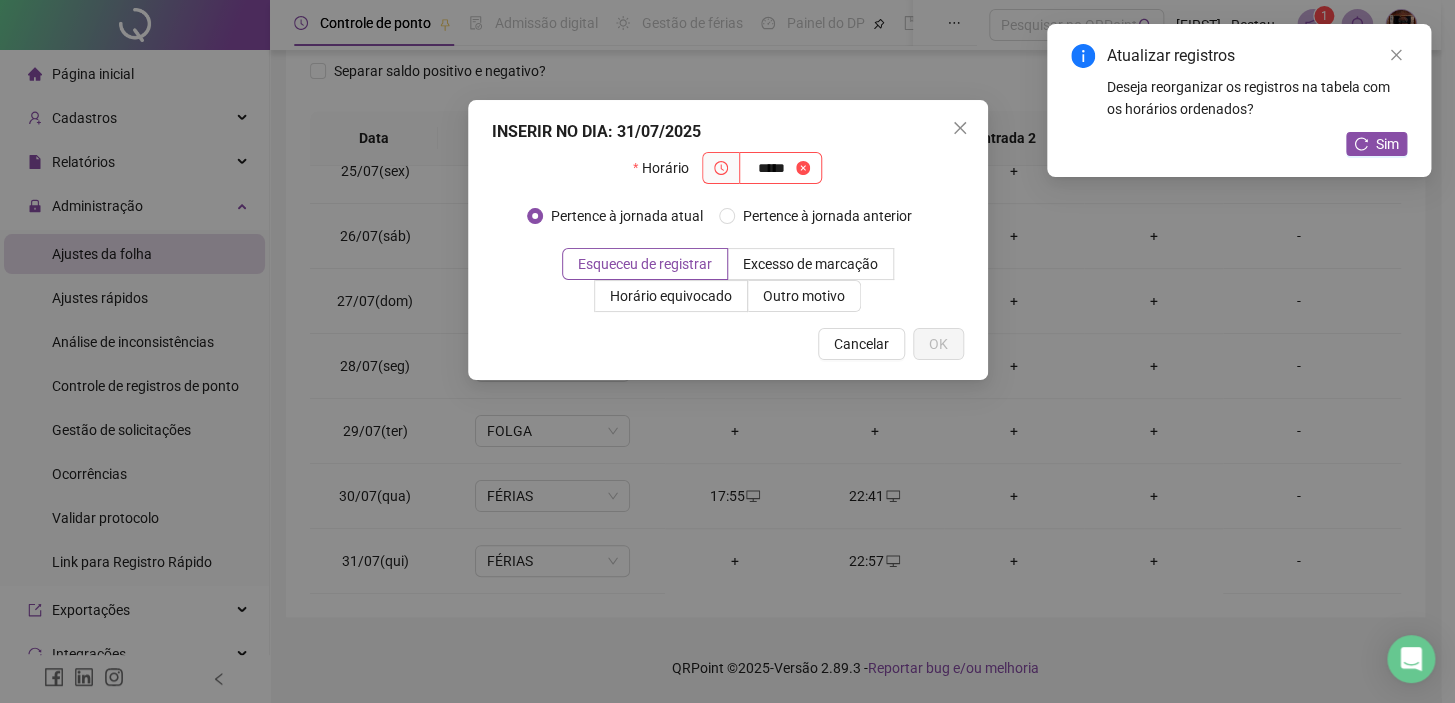 type on "*****" 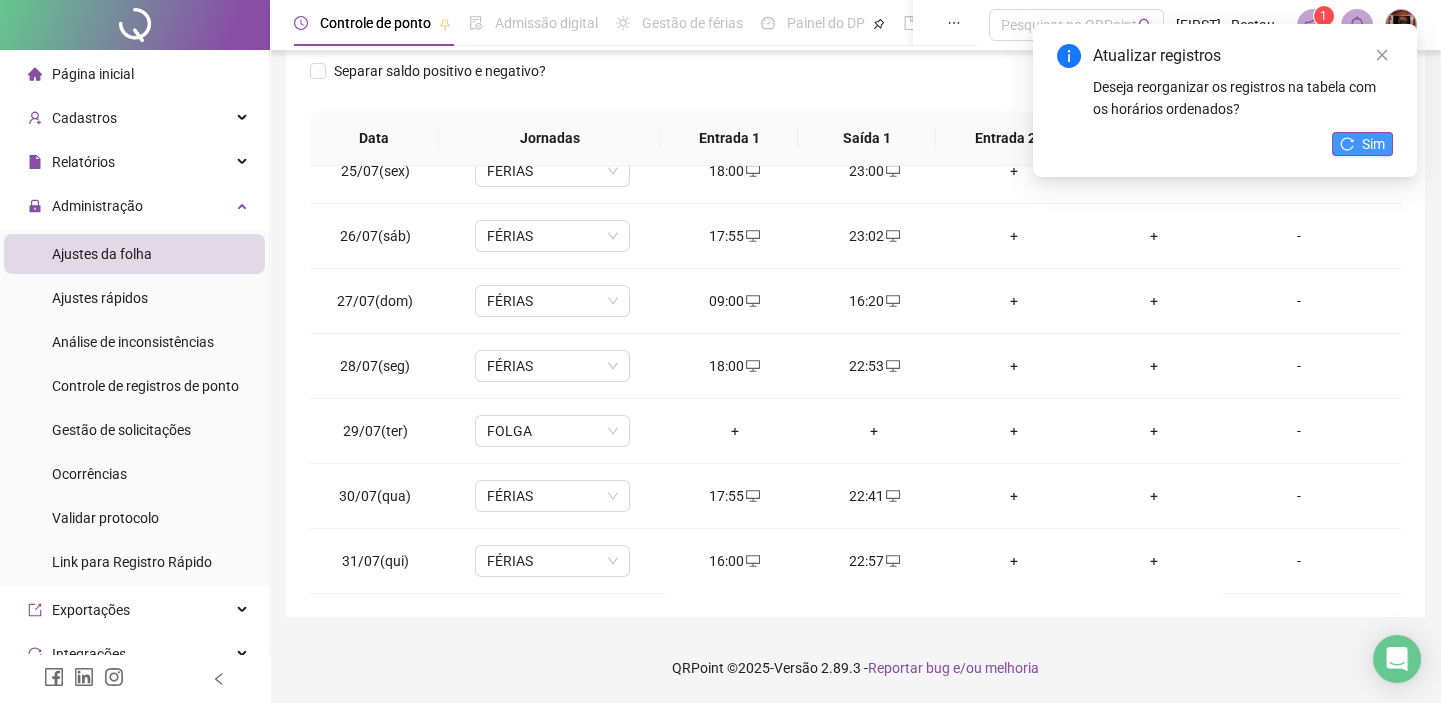 click on "Sim" at bounding box center [1373, 144] 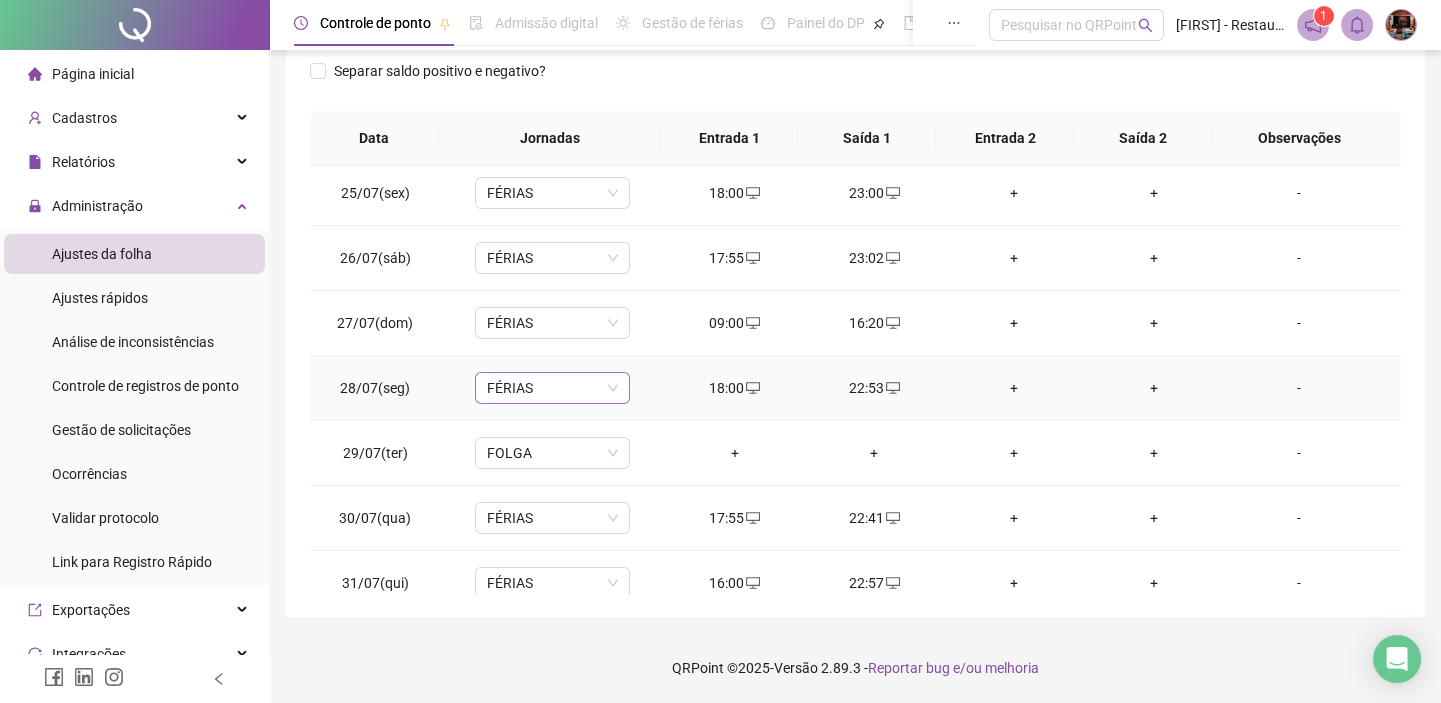 scroll, scrollTop: 0, scrollLeft: 0, axis: both 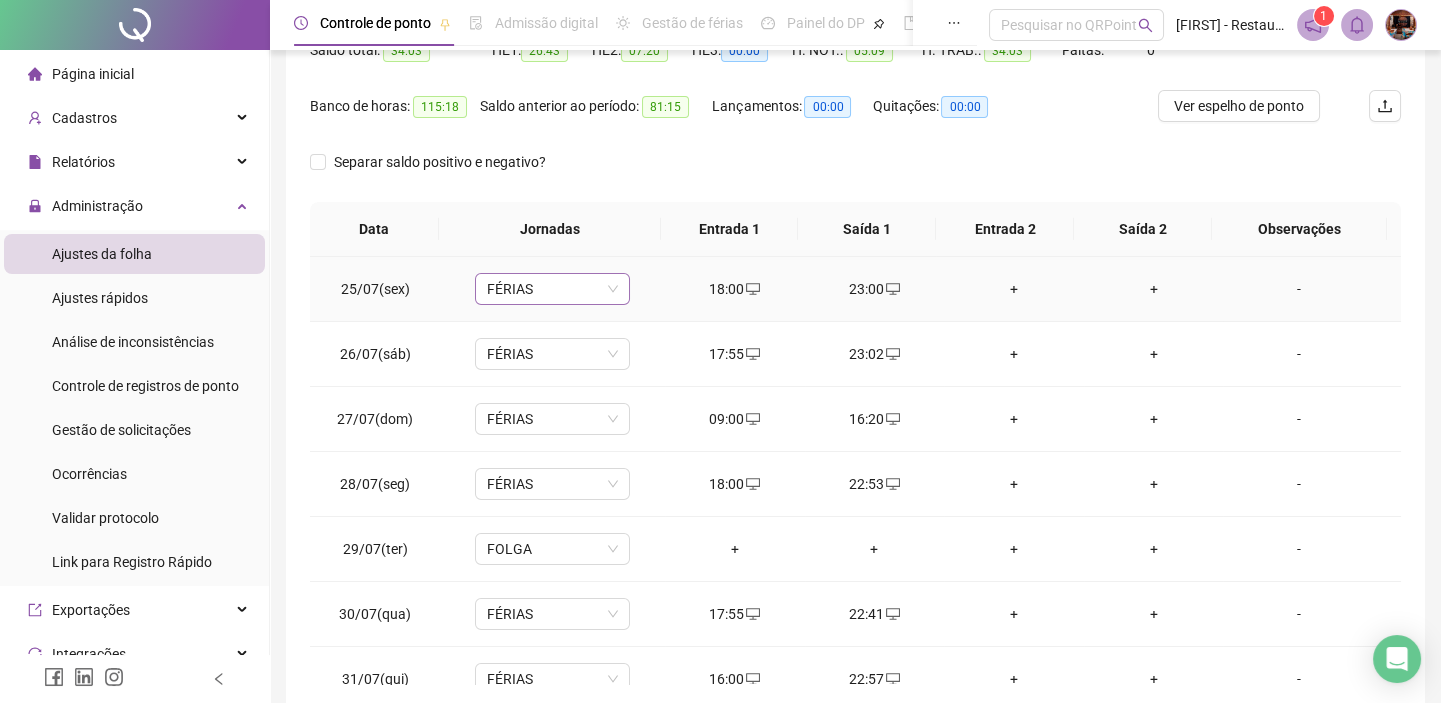 click on "FÉRIAS" at bounding box center [552, 289] 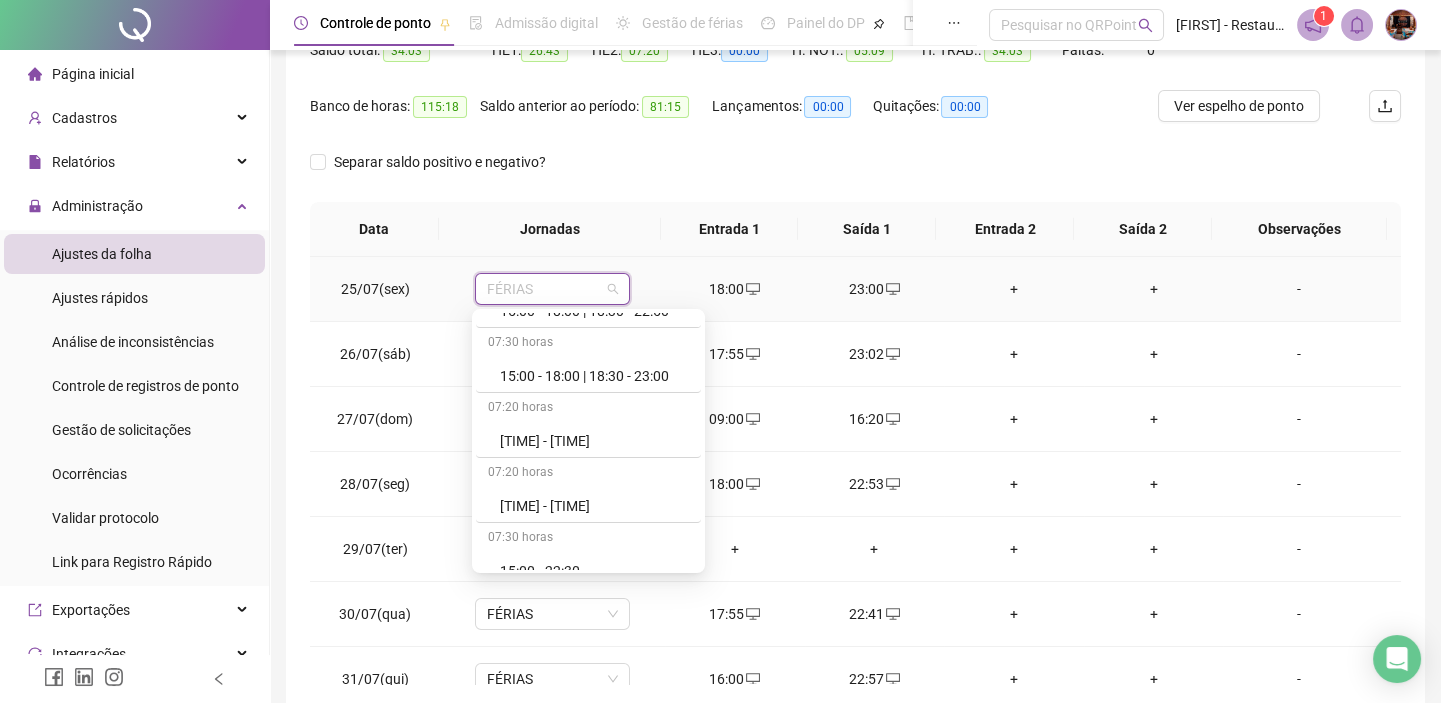 scroll, scrollTop: 1636, scrollLeft: 0, axis: vertical 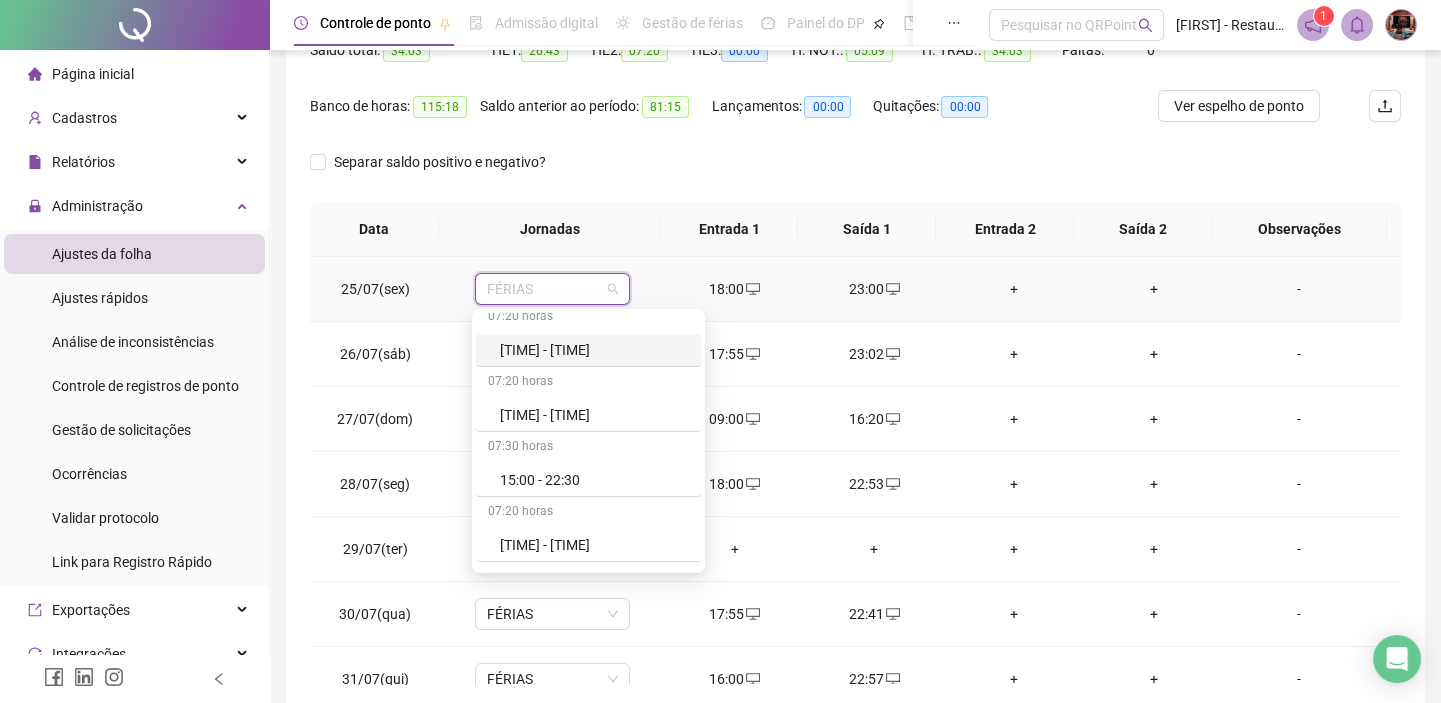 click on "[TIME] - [TIME]" at bounding box center (594, 350) 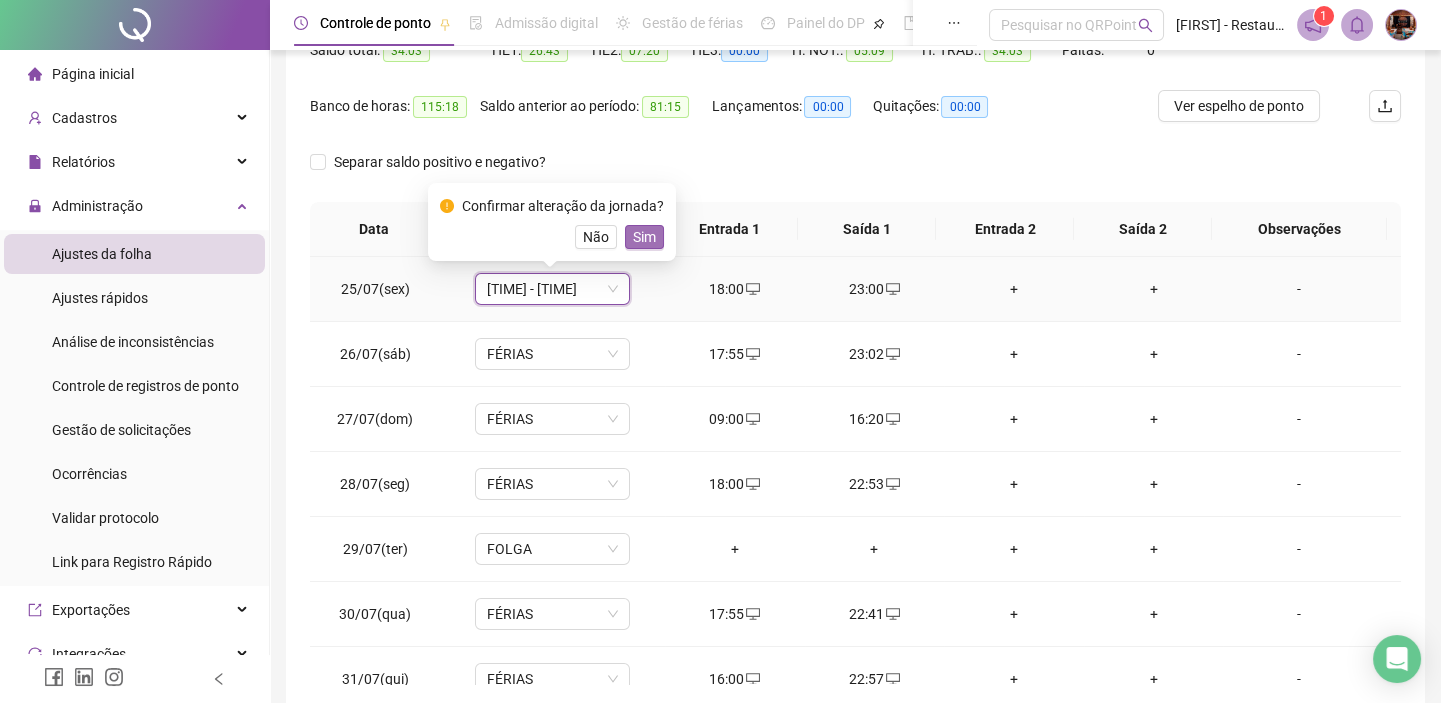 click on "Sim" at bounding box center [644, 237] 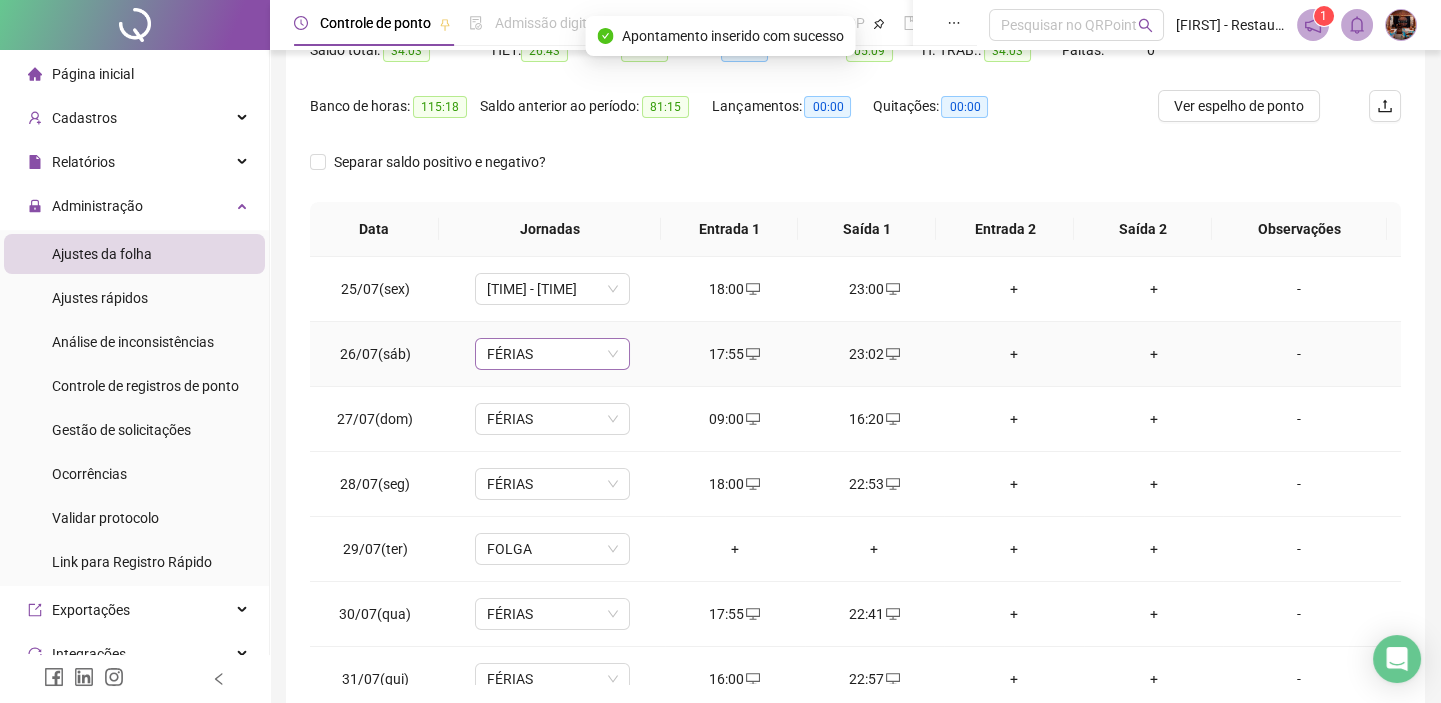 click on "FÉRIAS" at bounding box center [552, 354] 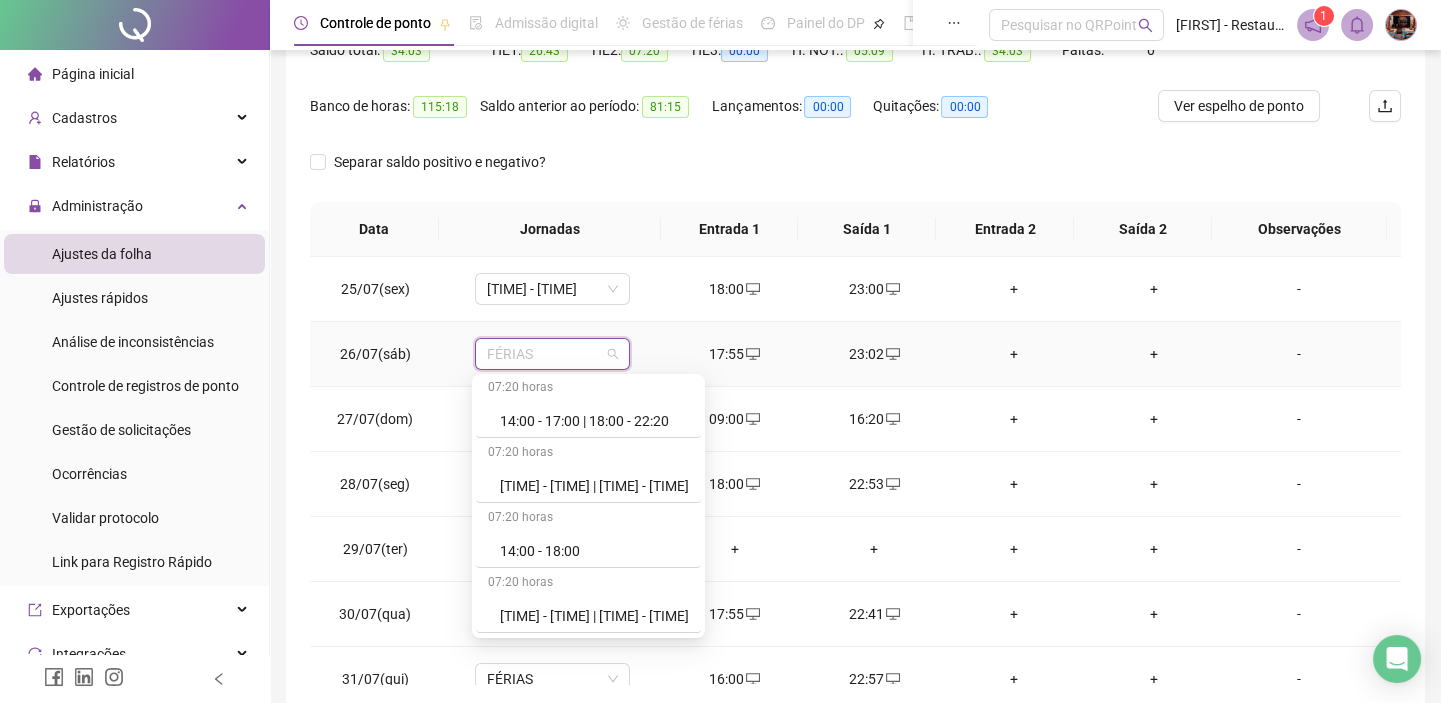 scroll, scrollTop: 1272, scrollLeft: 0, axis: vertical 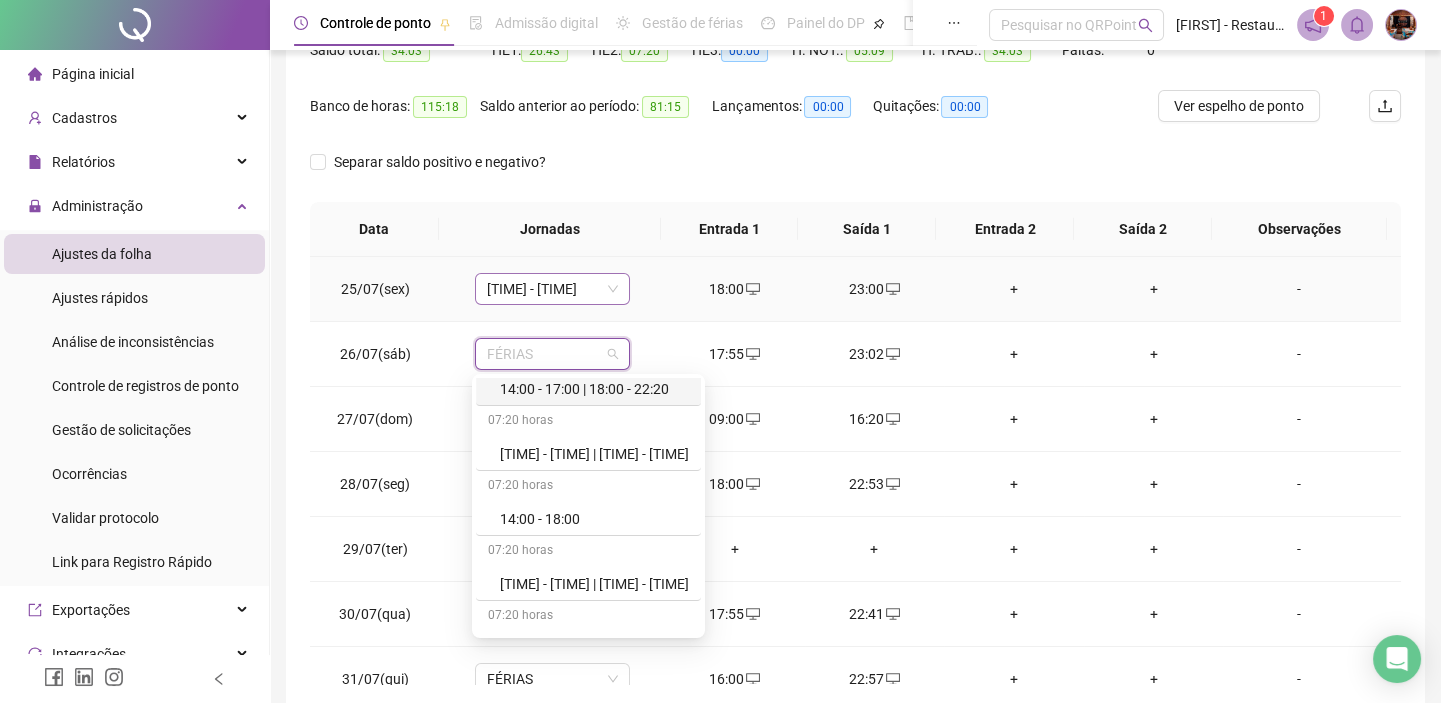 click on "[TIME] - [TIME]" at bounding box center [552, 289] 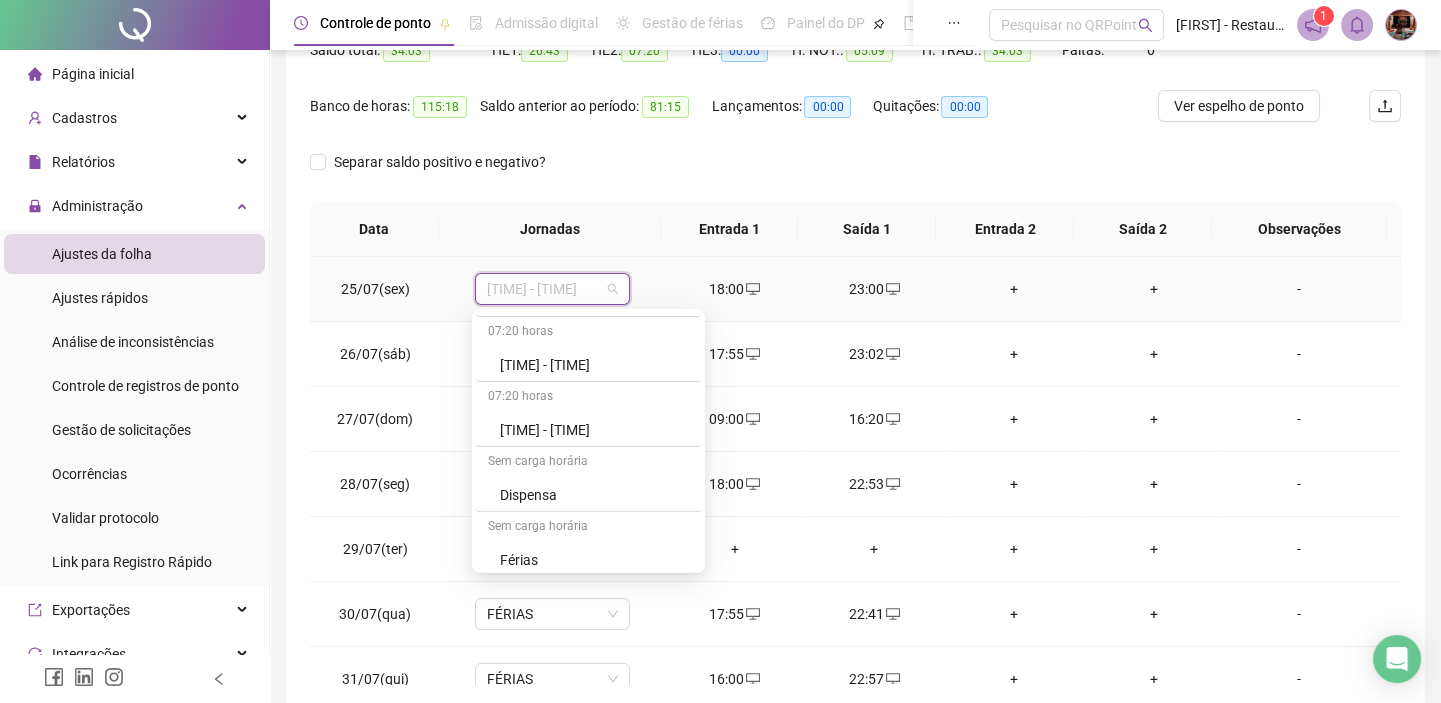 scroll, scrollTop: 1818, scrollLeft: 0, axis: vertical 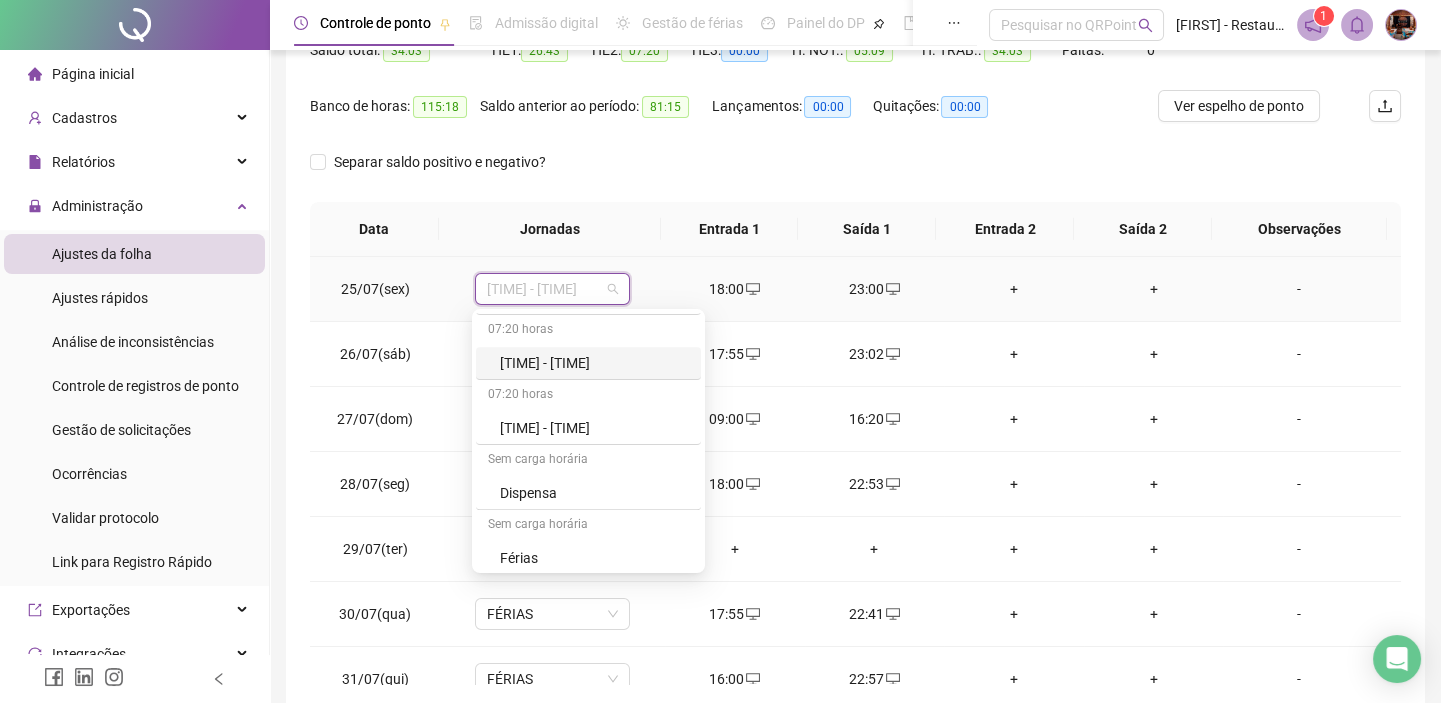 click on "[TIME] - [TIME]" at bounding box center (594, 363) 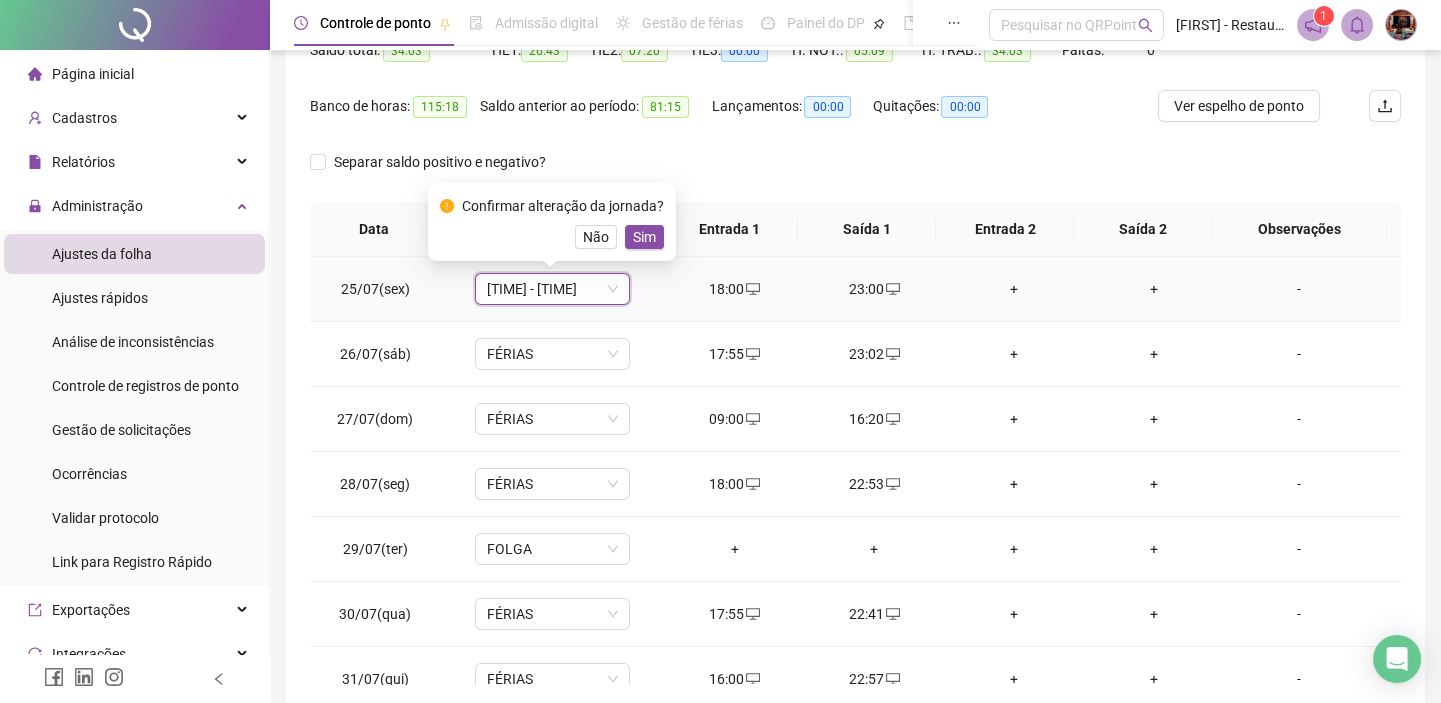 click on "Sim" at bounding box center (644, 237) 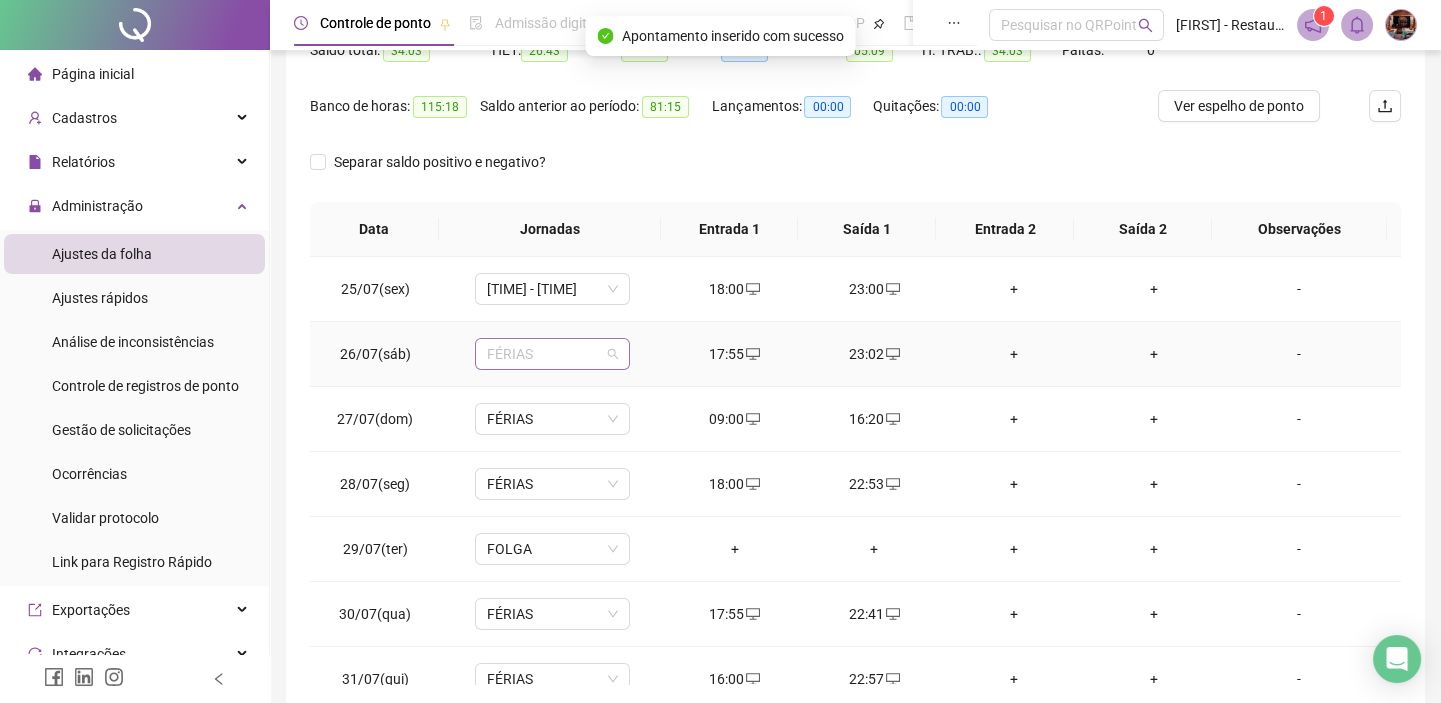 click on "FÉRIAS" at bounding box center (552, 354) 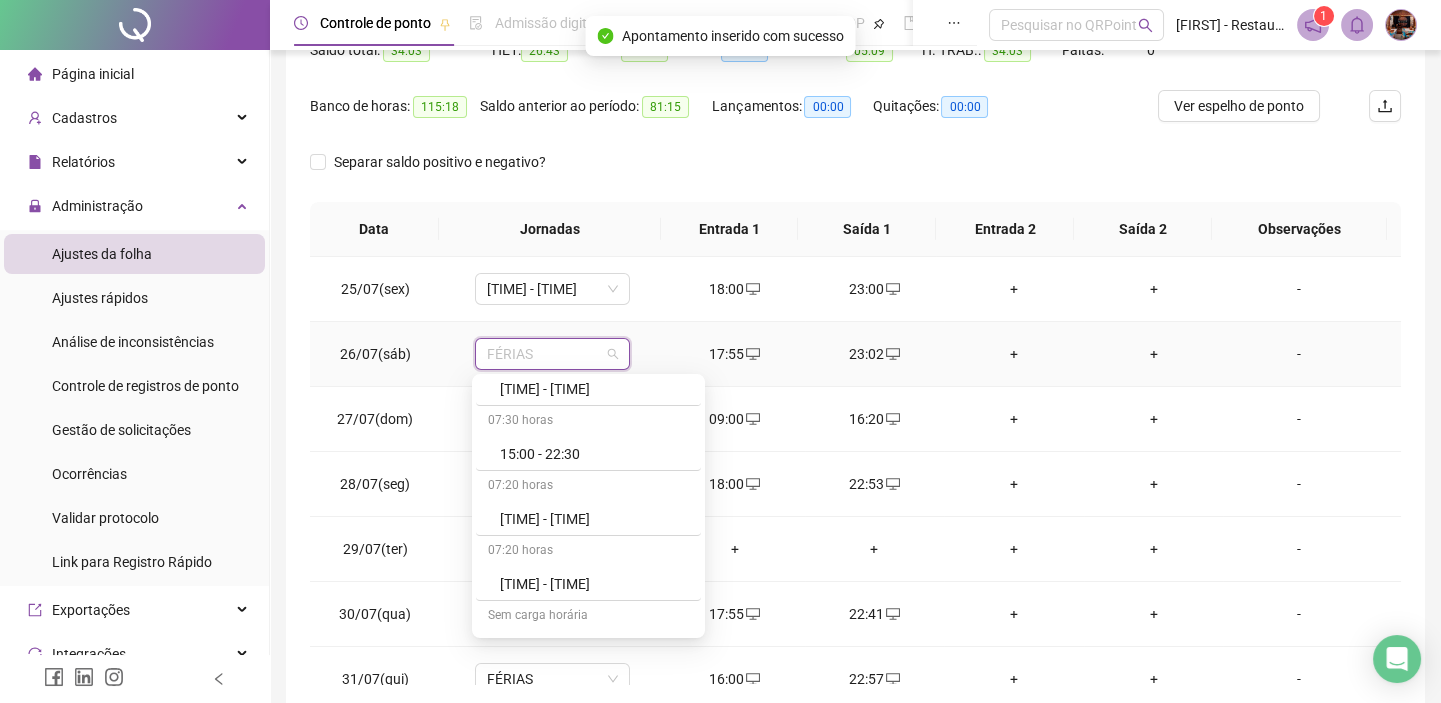 scroll, scrollTop: 1818, scrollLeft: 0, axis: vertical 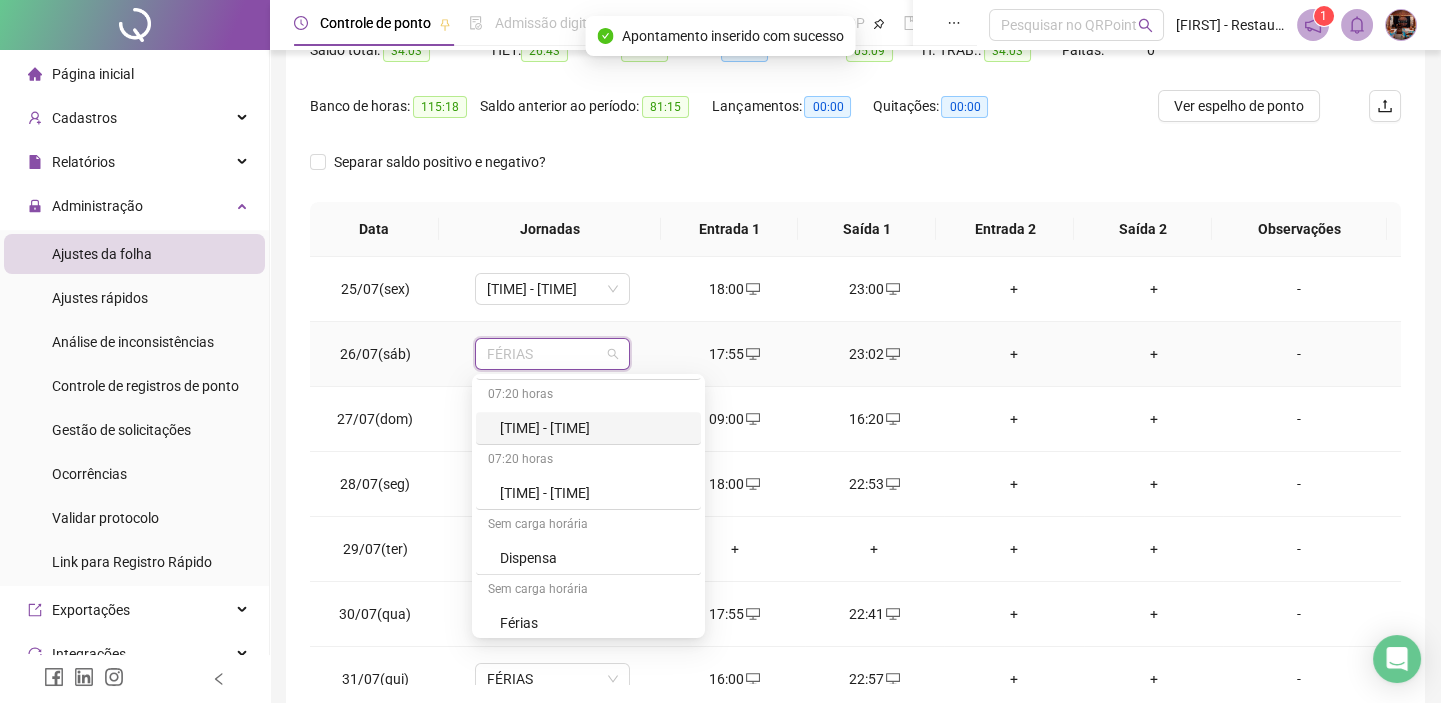 click on "[TIME] - [TIME]" at bounding box center (594, 428) 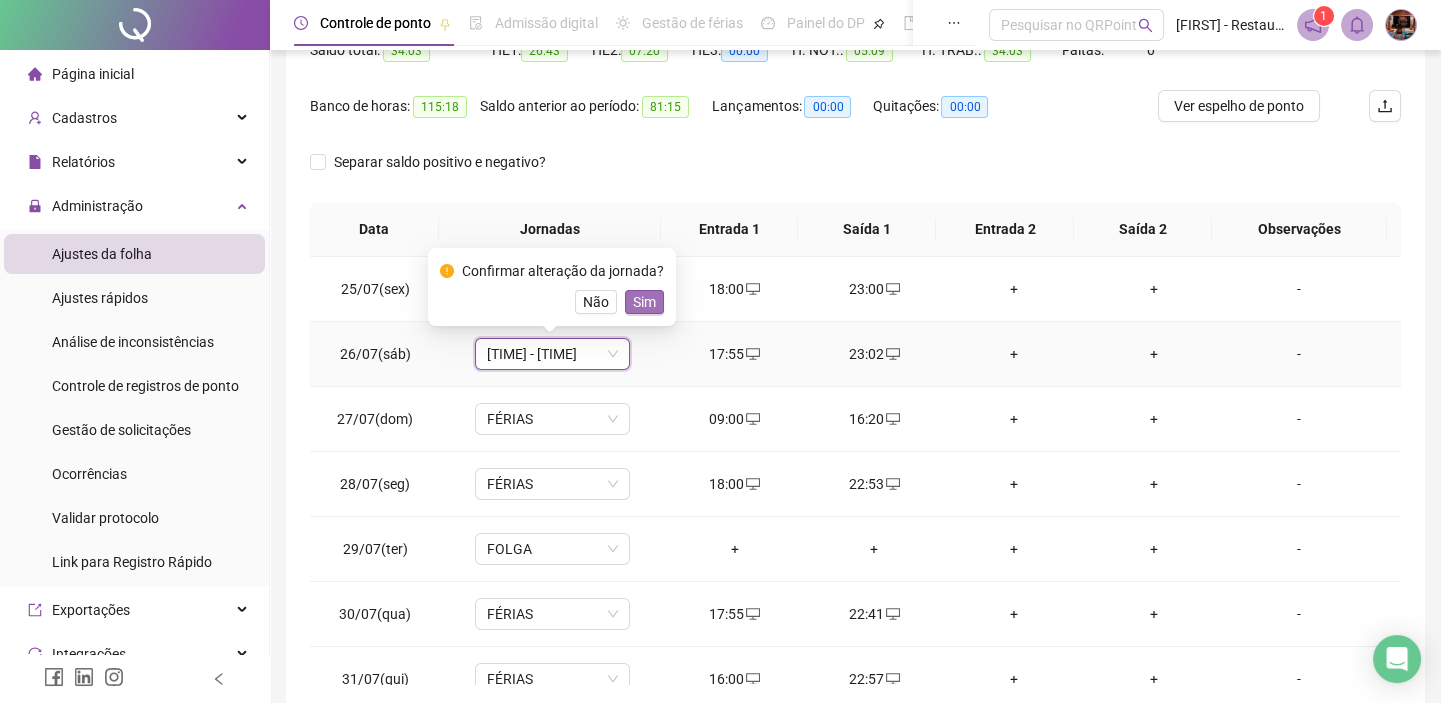 click on "Sim" at bounding box center (644, 302) 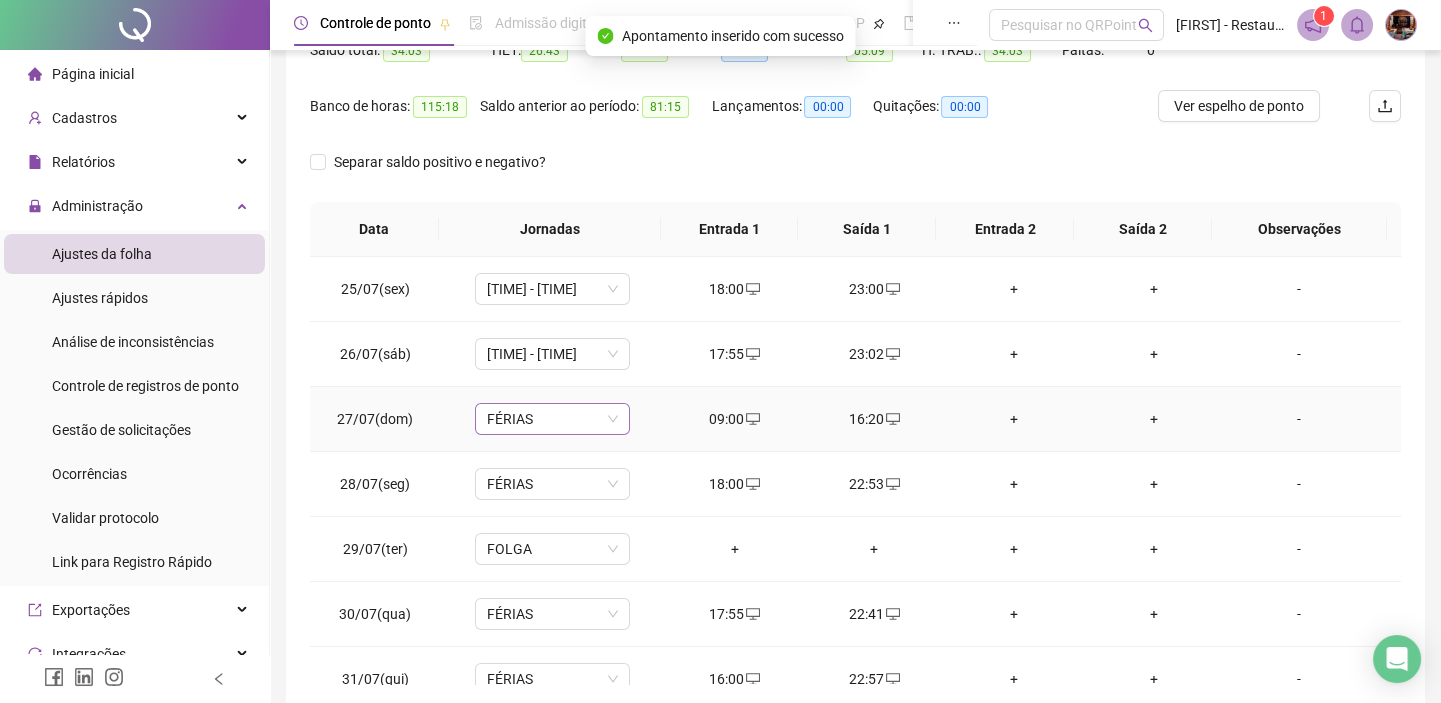 click on "FÉRIAS" at bounding box center (552, 419) 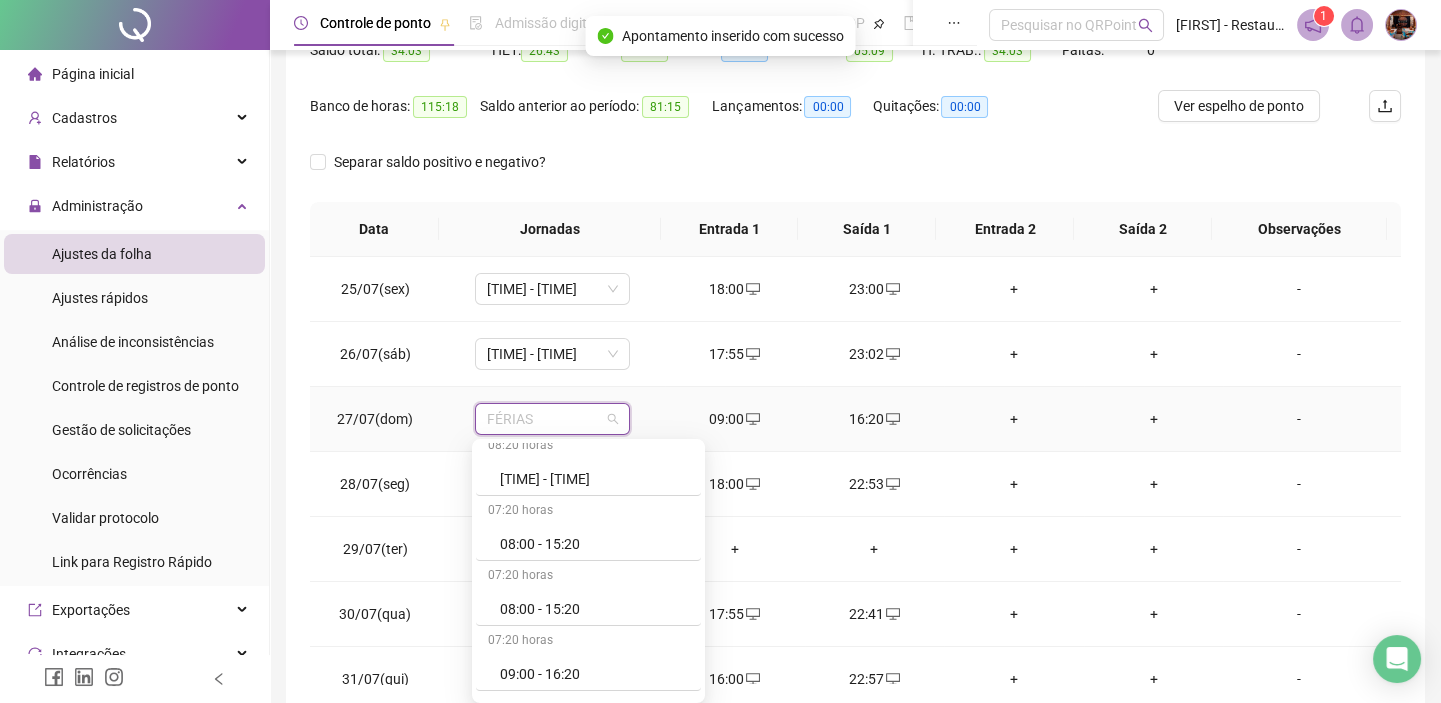 scroll, scrollTop: 363, scrollLeft: 0, axis: vertical 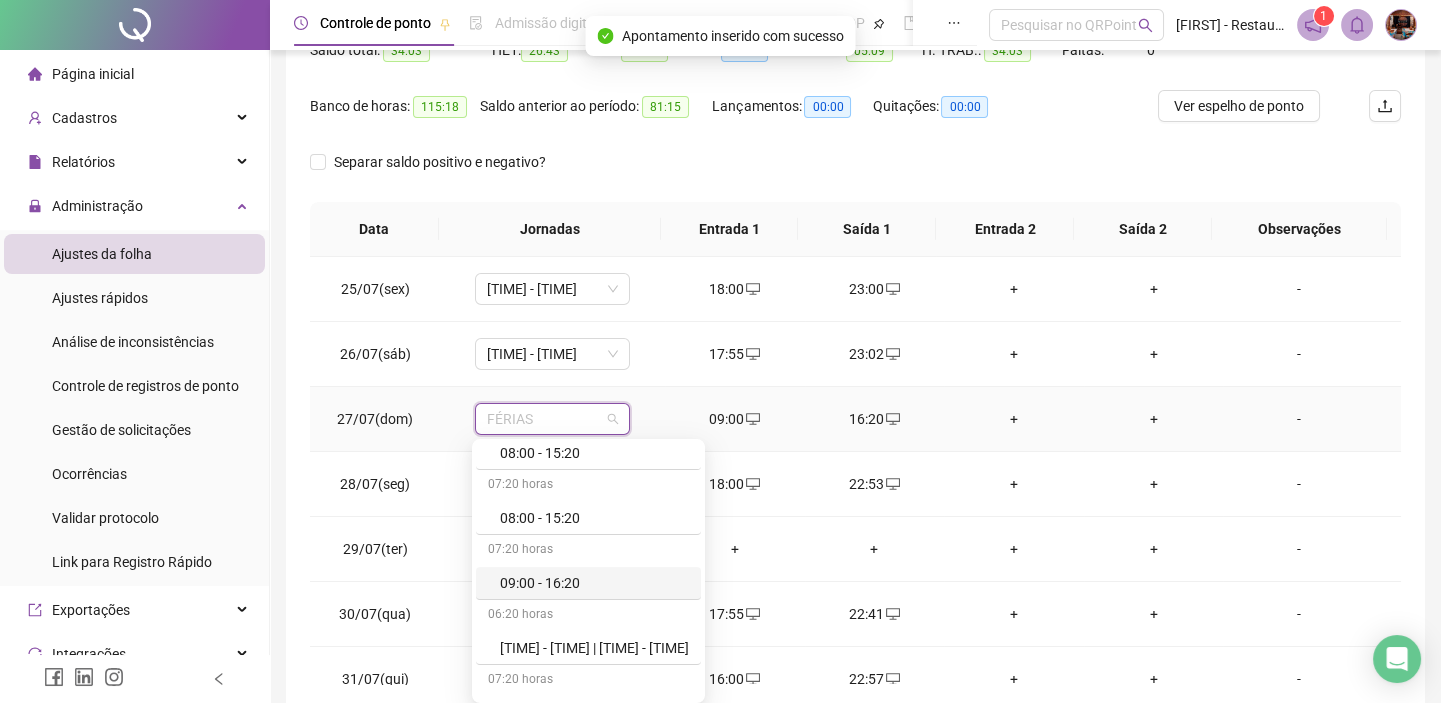 click on "09:00 - 16:20" at bounding box center (594, 583) 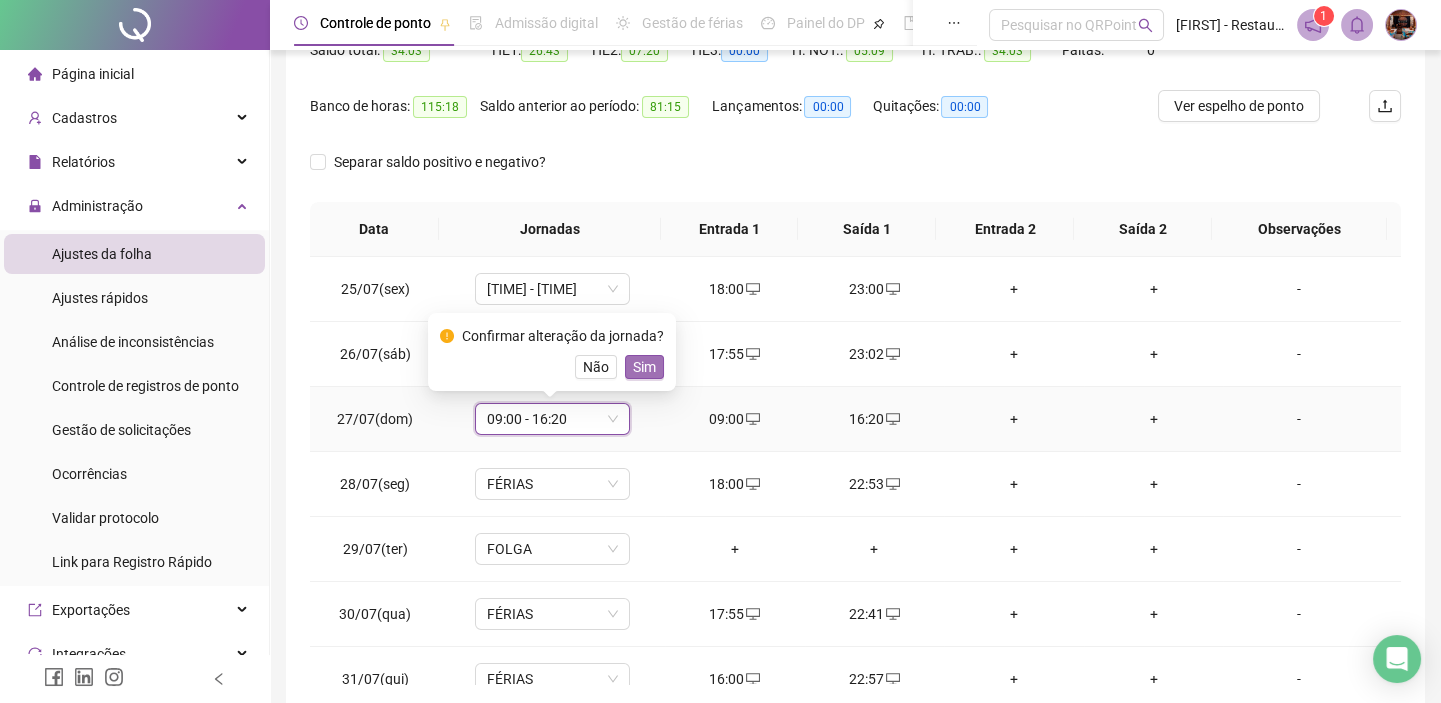click on "Sim" at bounding box center [644, 367] 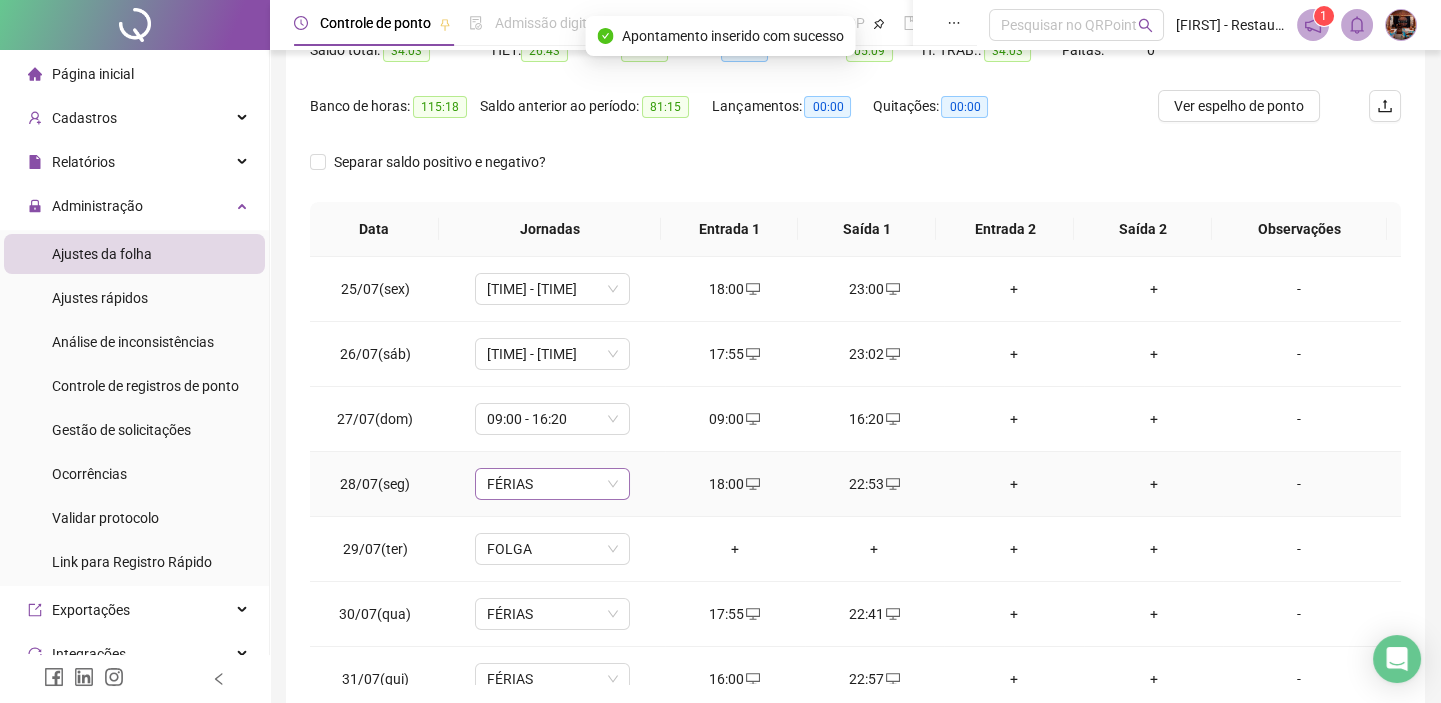 click on "FÉRIAS" at bounding box center [552, 484] 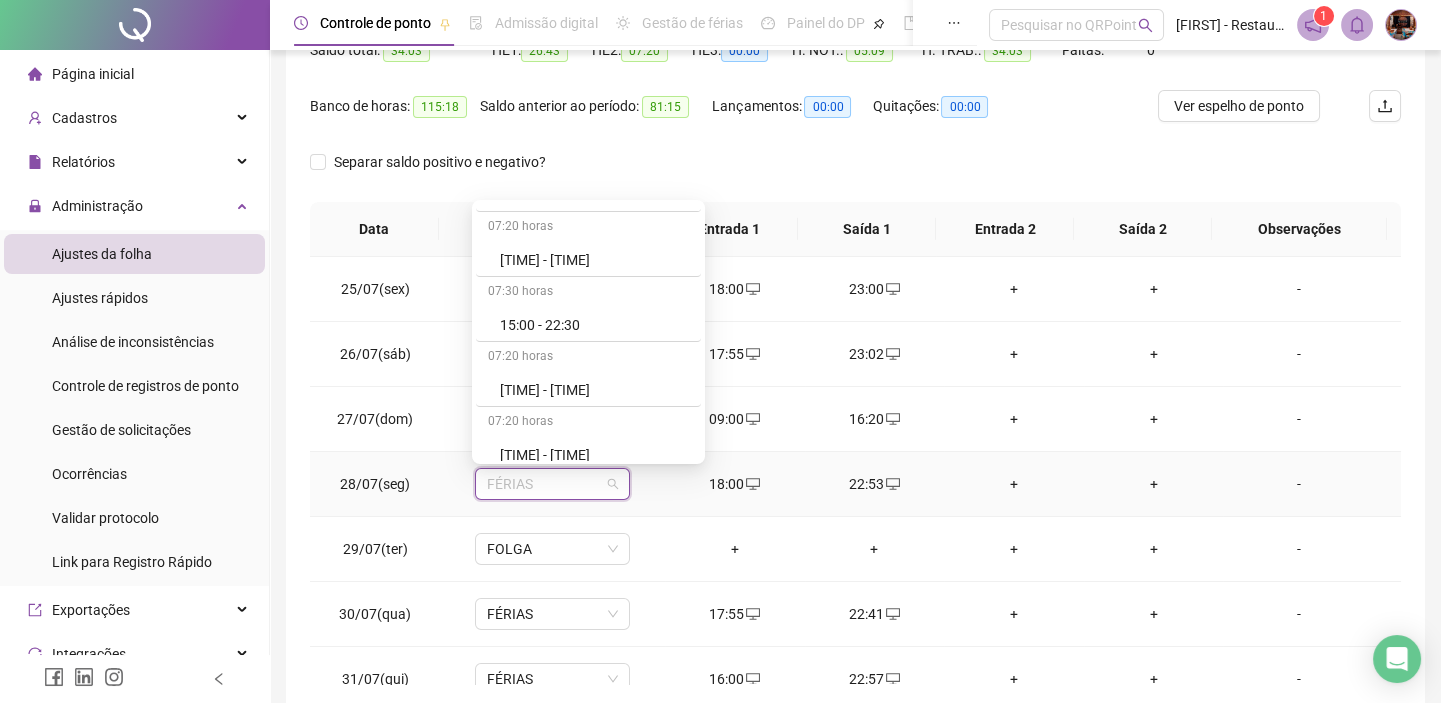 scroll, scrollTop: 1727, scrollLeft: 0, axis: vertical 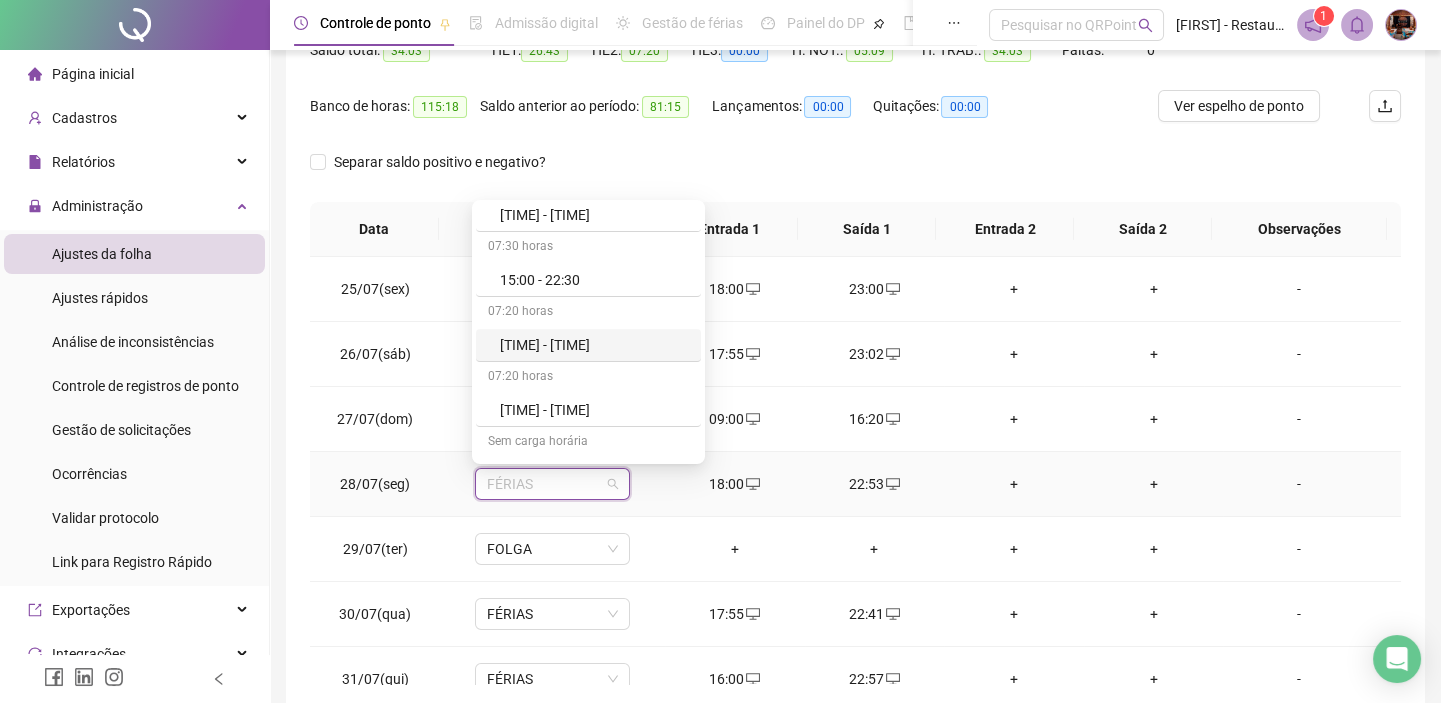 click on "[TIME] - [TIME]" at bounding box center [594, 345] 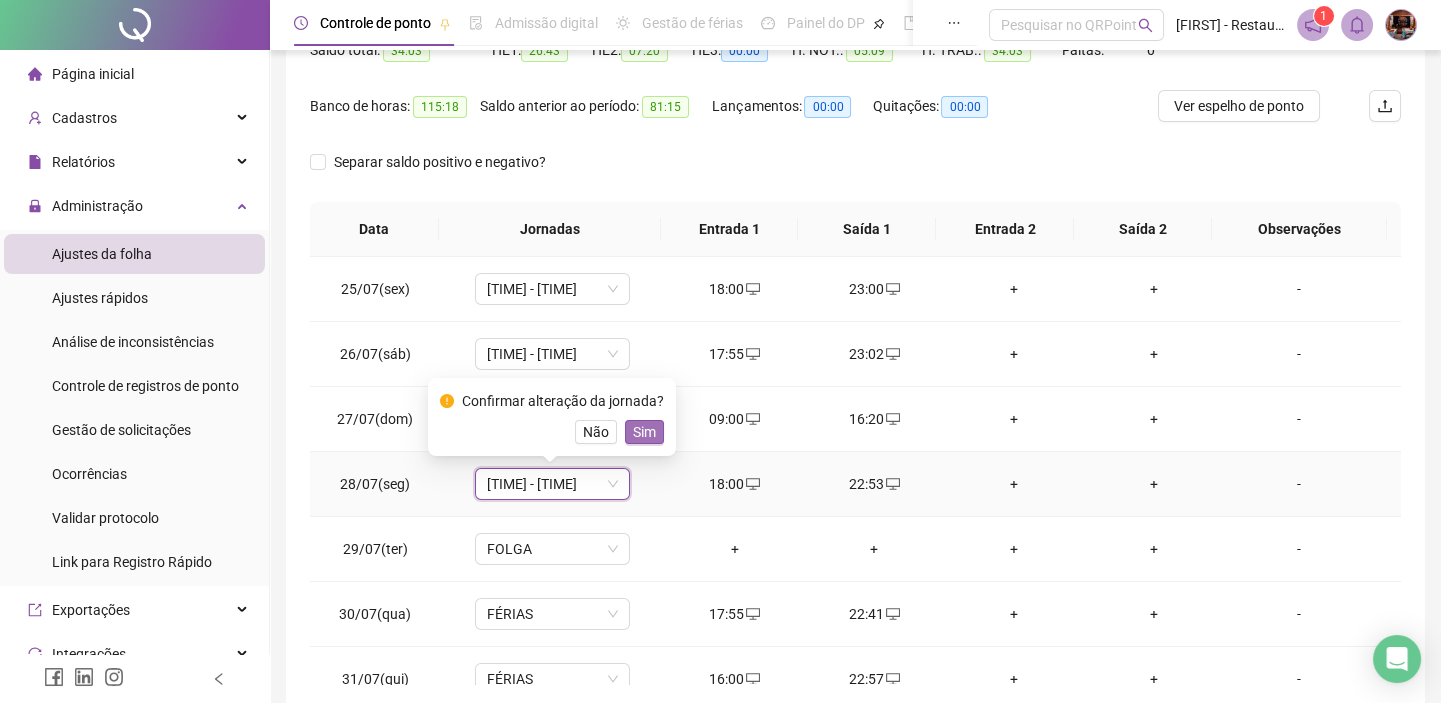 click on "Sim" at bounding box center [644, 432] 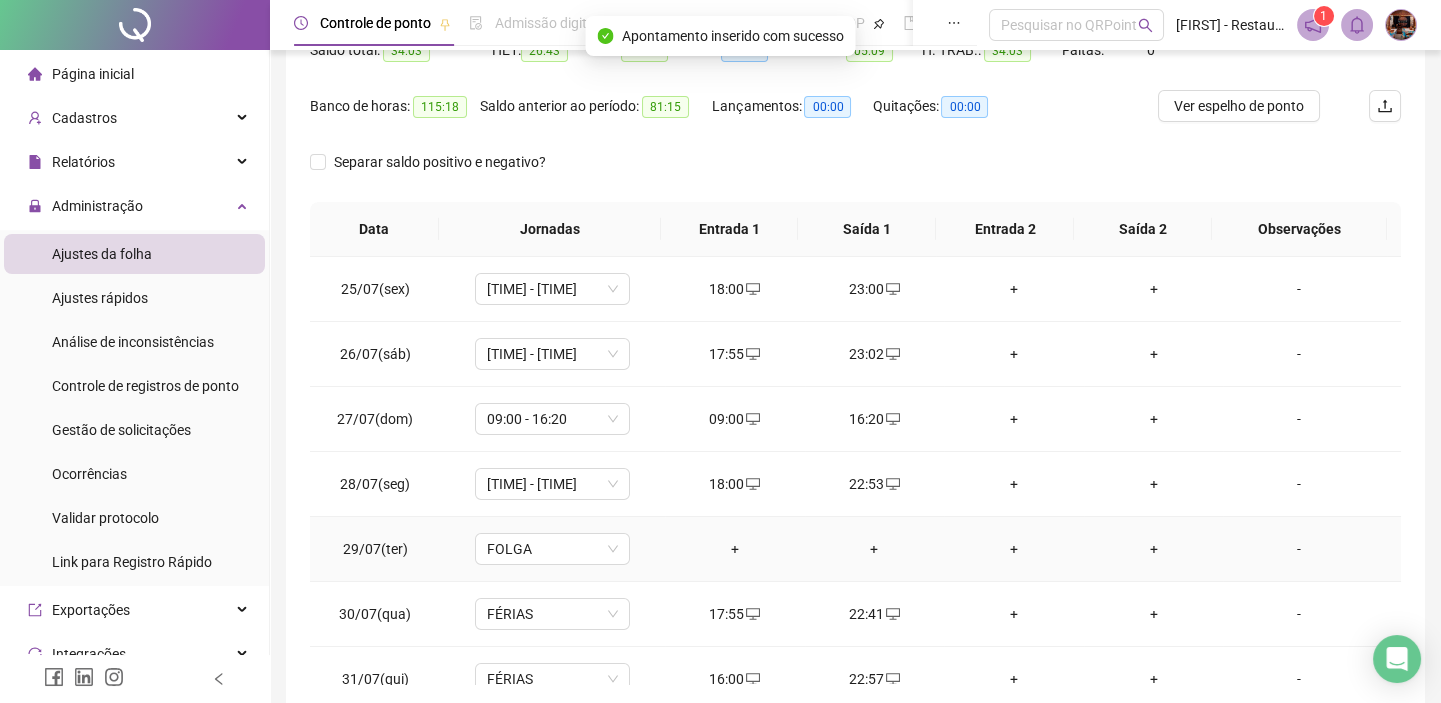 scroll, scrollTop: 27, scrollLeft: 0, axis: vertical 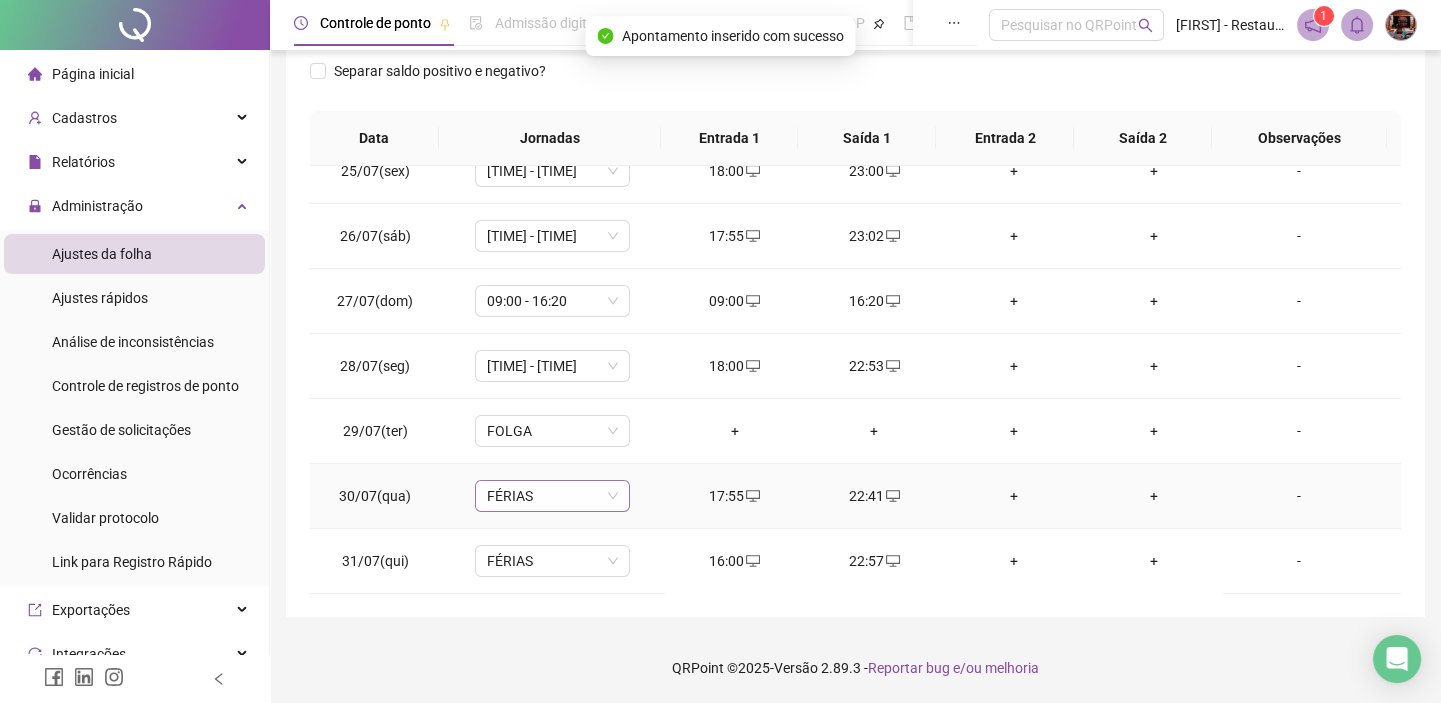 click on "FÉRIAS" at bounding box center (552, 496) 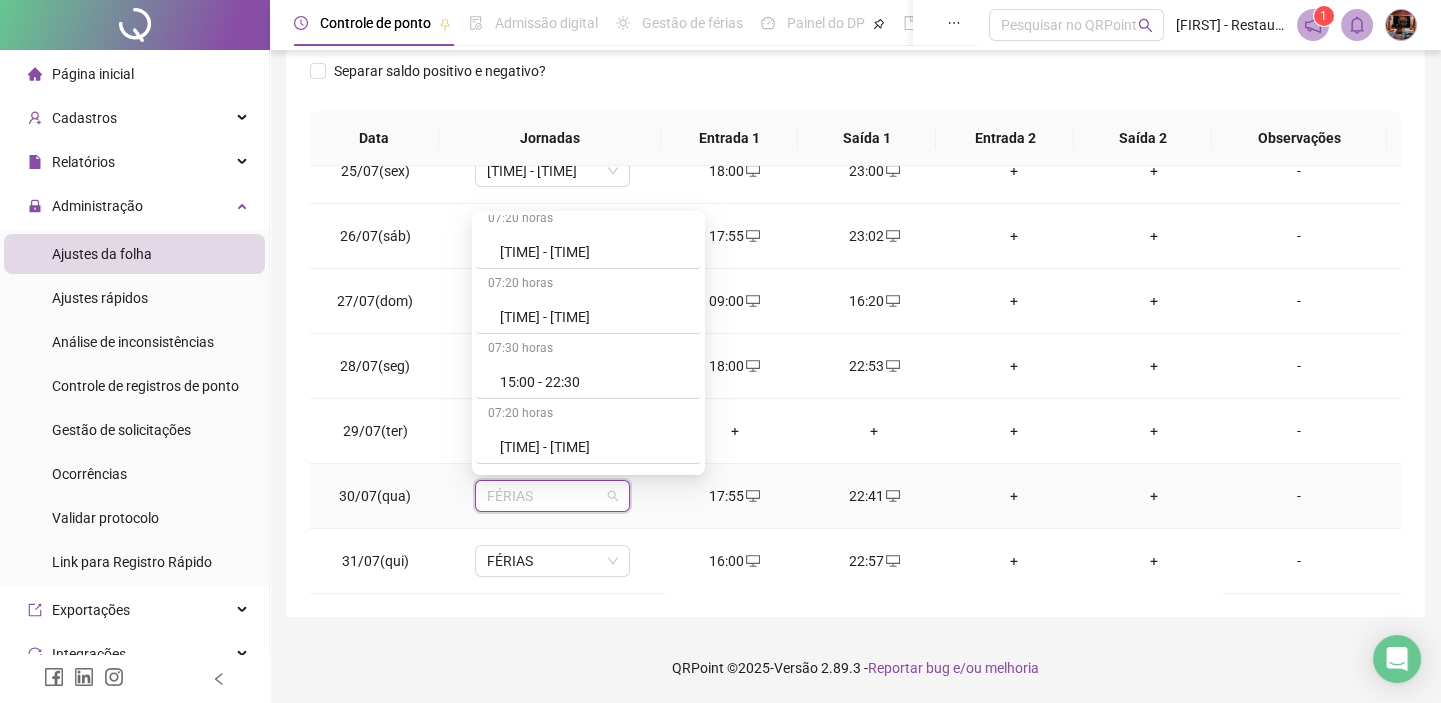 scroll, scrollTop: 1727, scrollLeft: 0, axis: vertical 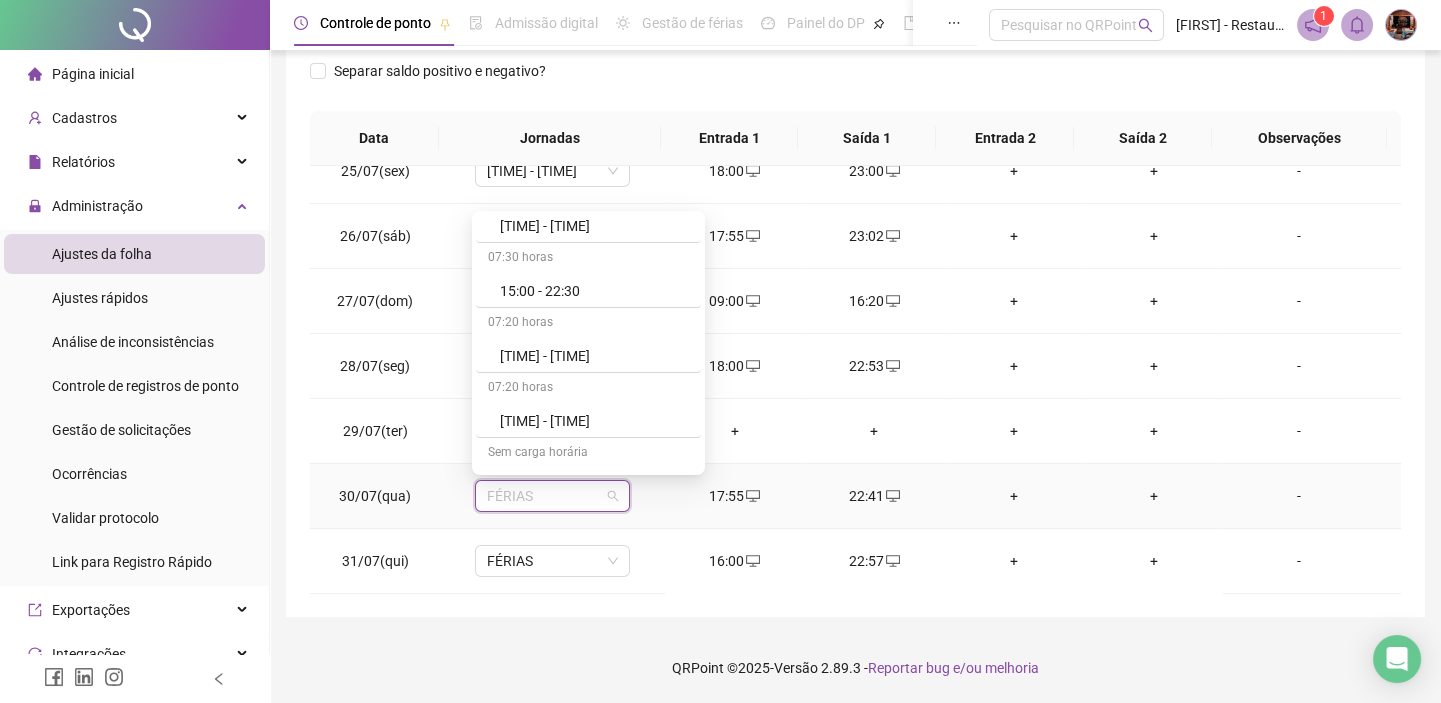 click on "[TIME] - [TIME]" at bounding box center [594, 356] 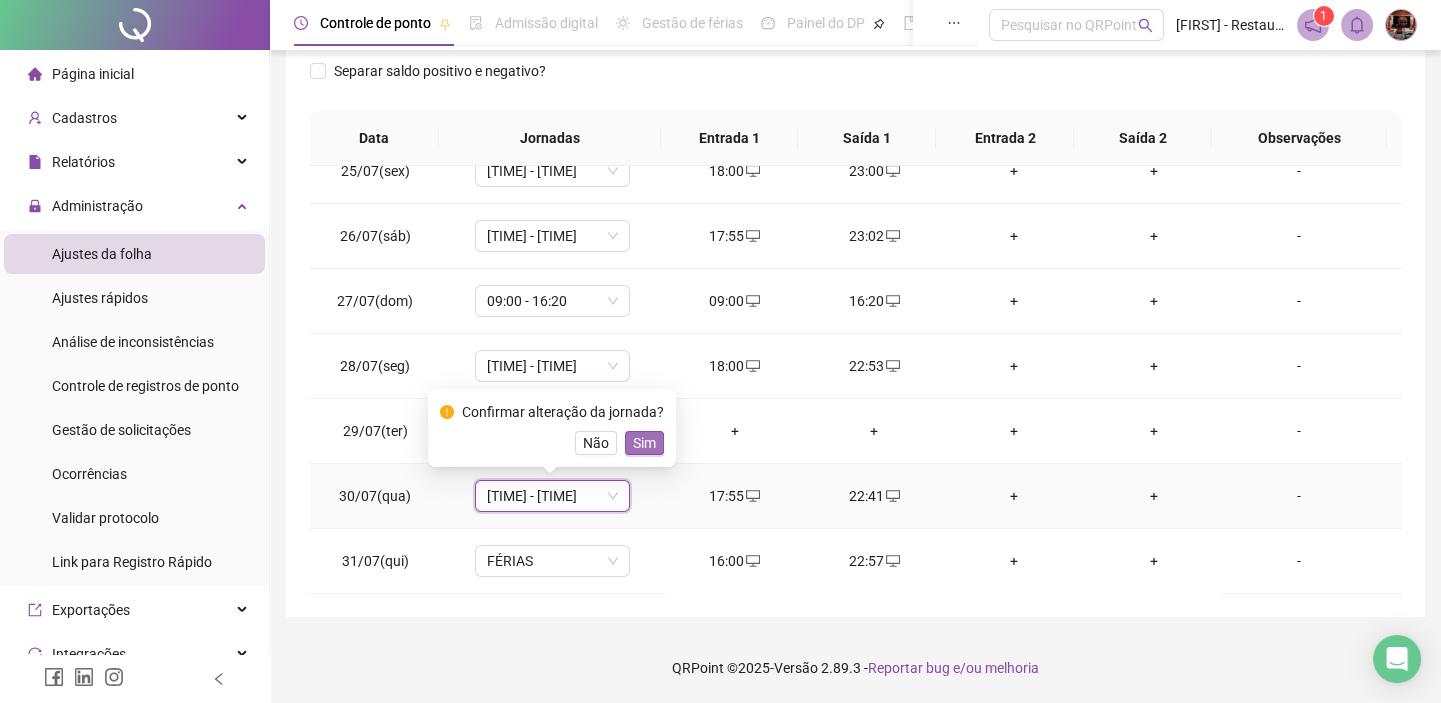click on "Sim" at bounding box center [644, 443] 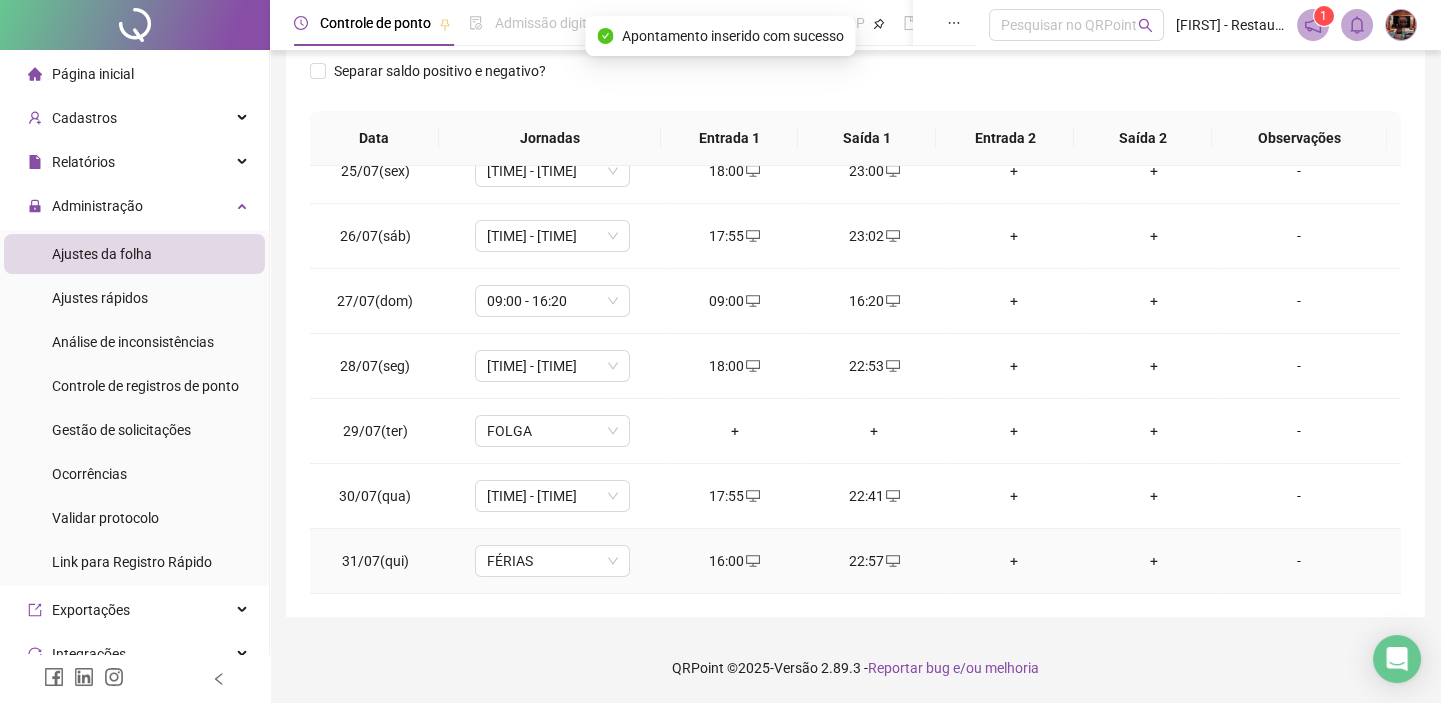 click on "16:00" at bounding box center [735, 561] 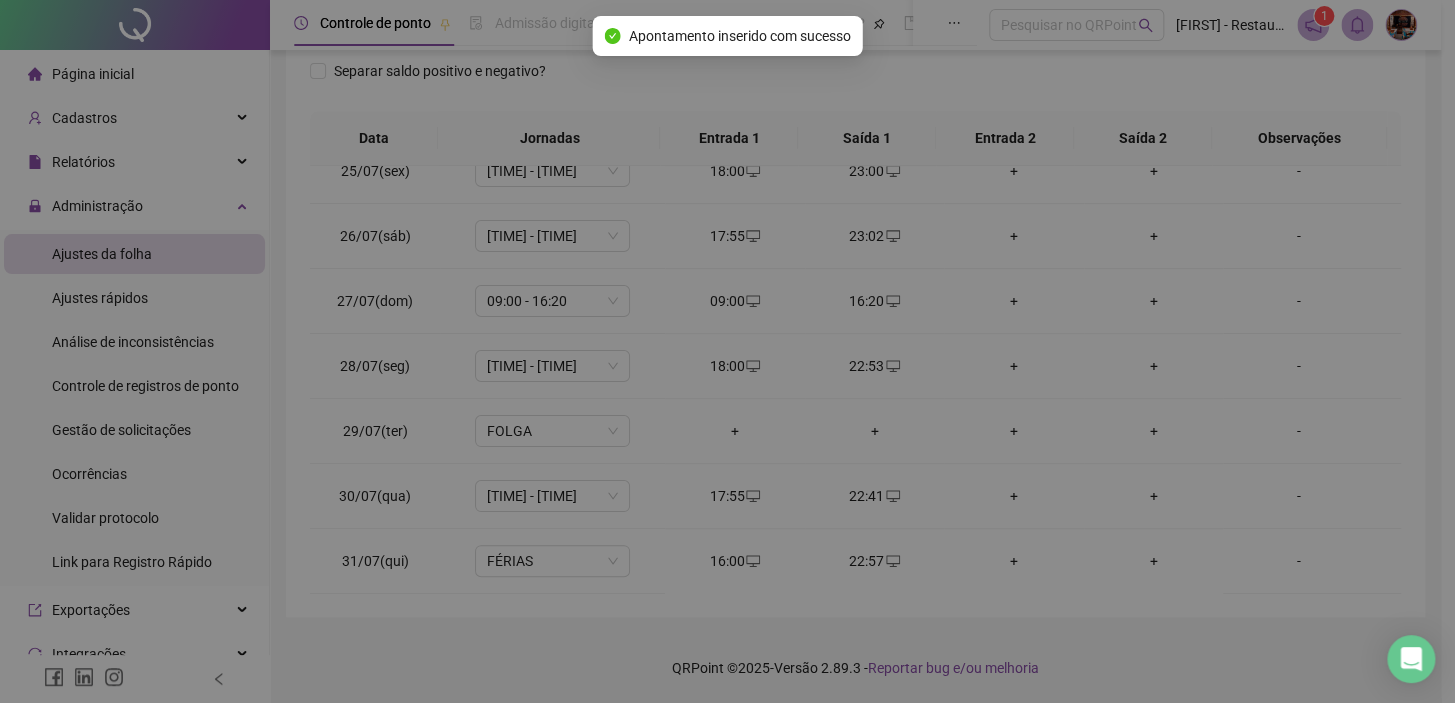 type on "**********" 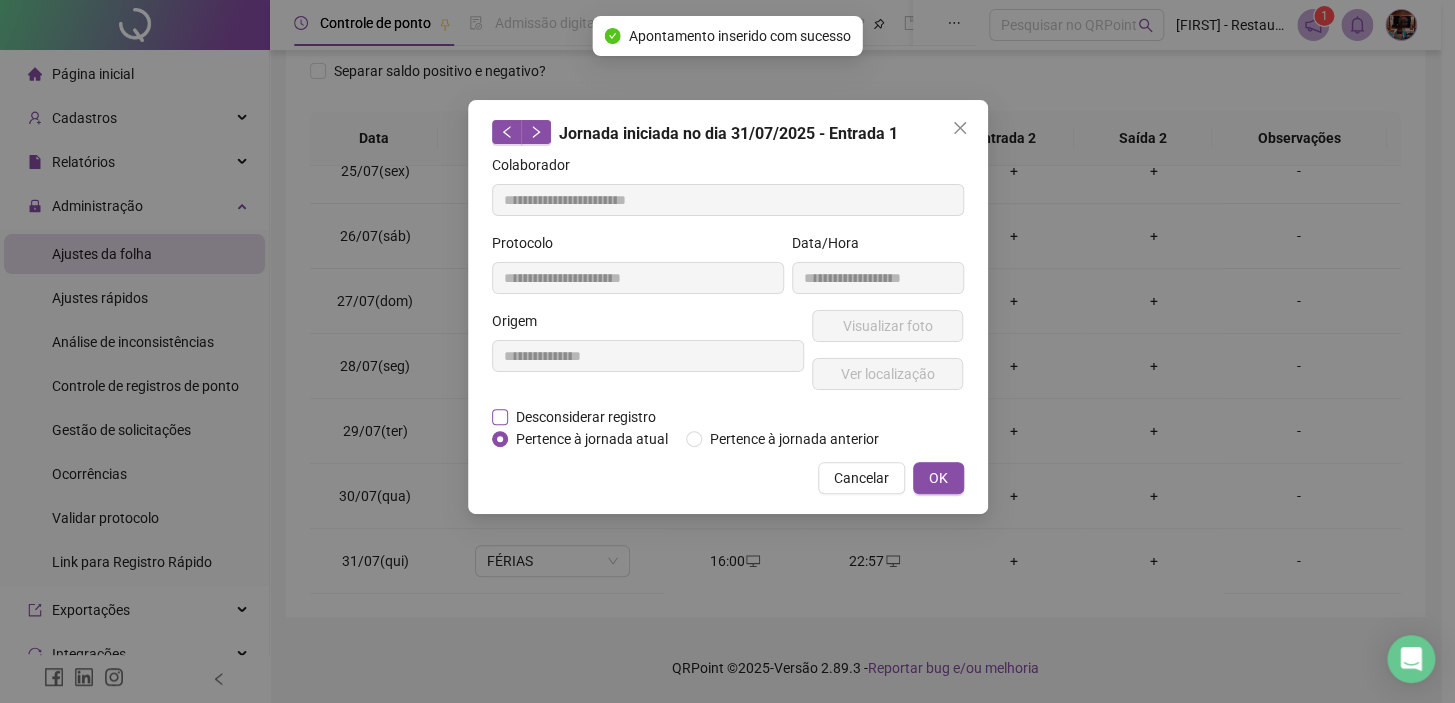 click on "Desconsiderar registro" at bounding box center (586, 417) 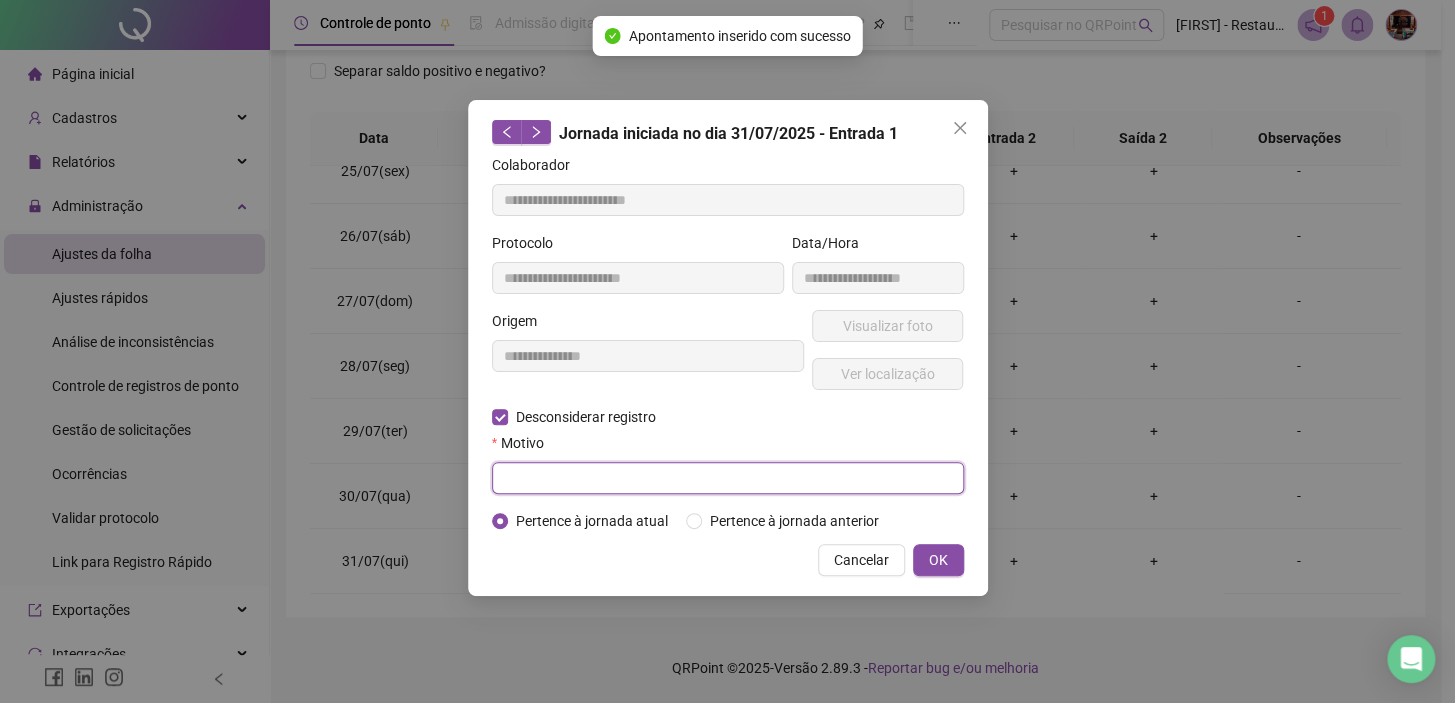 click at bounding box center [728, 478] 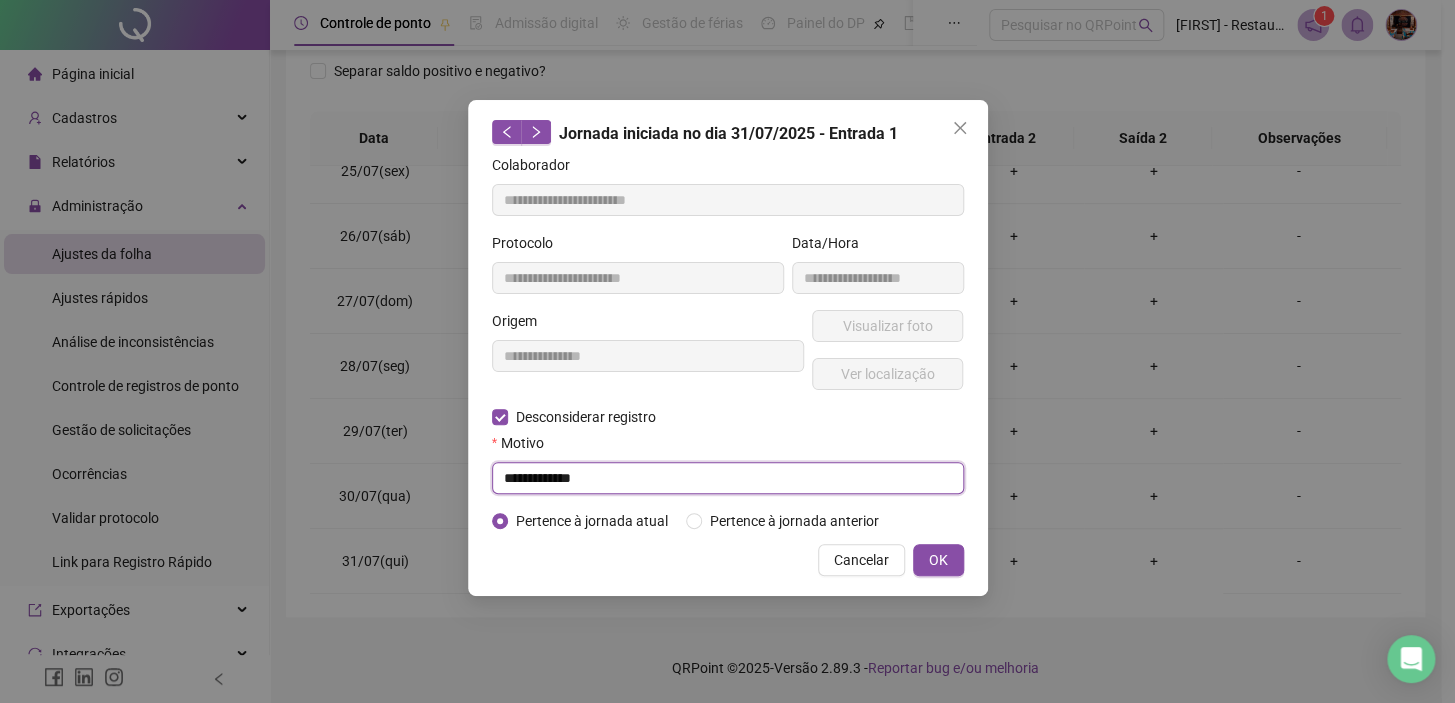 type on "**********" 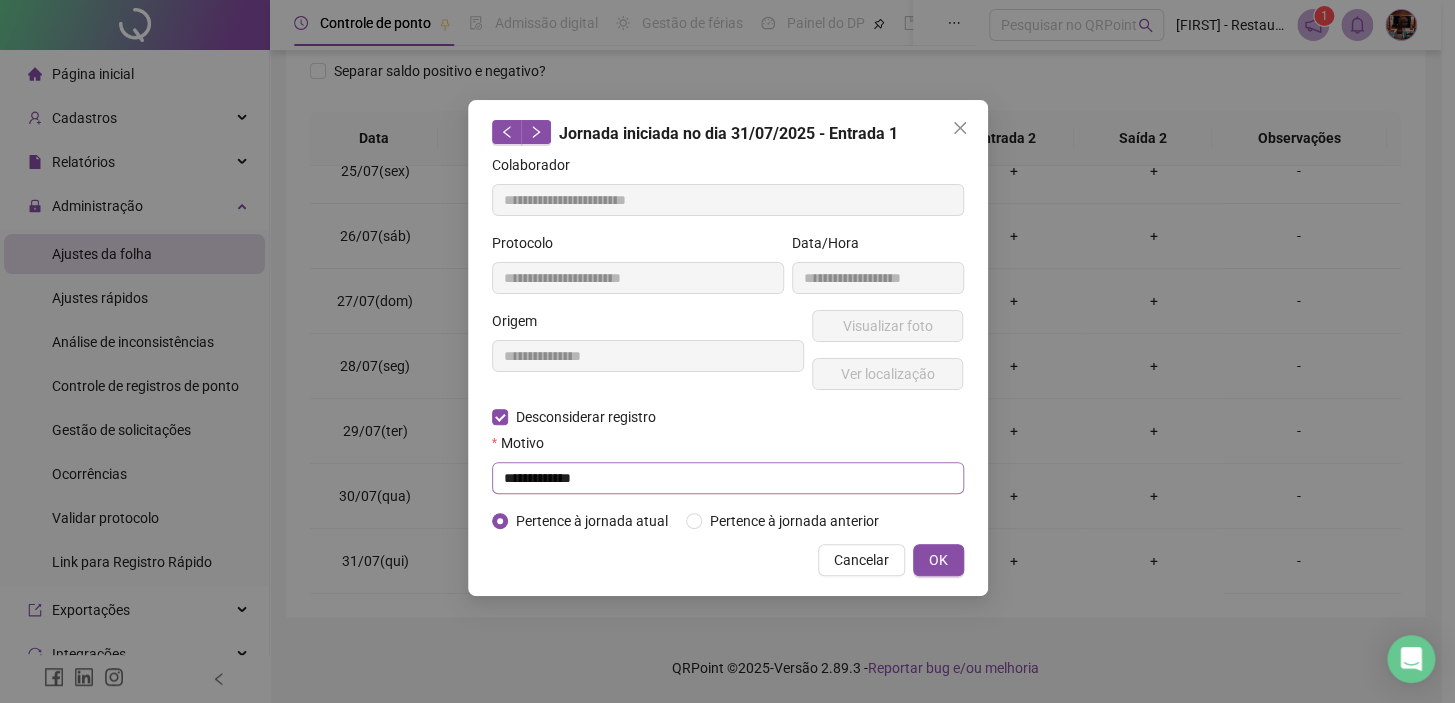 type 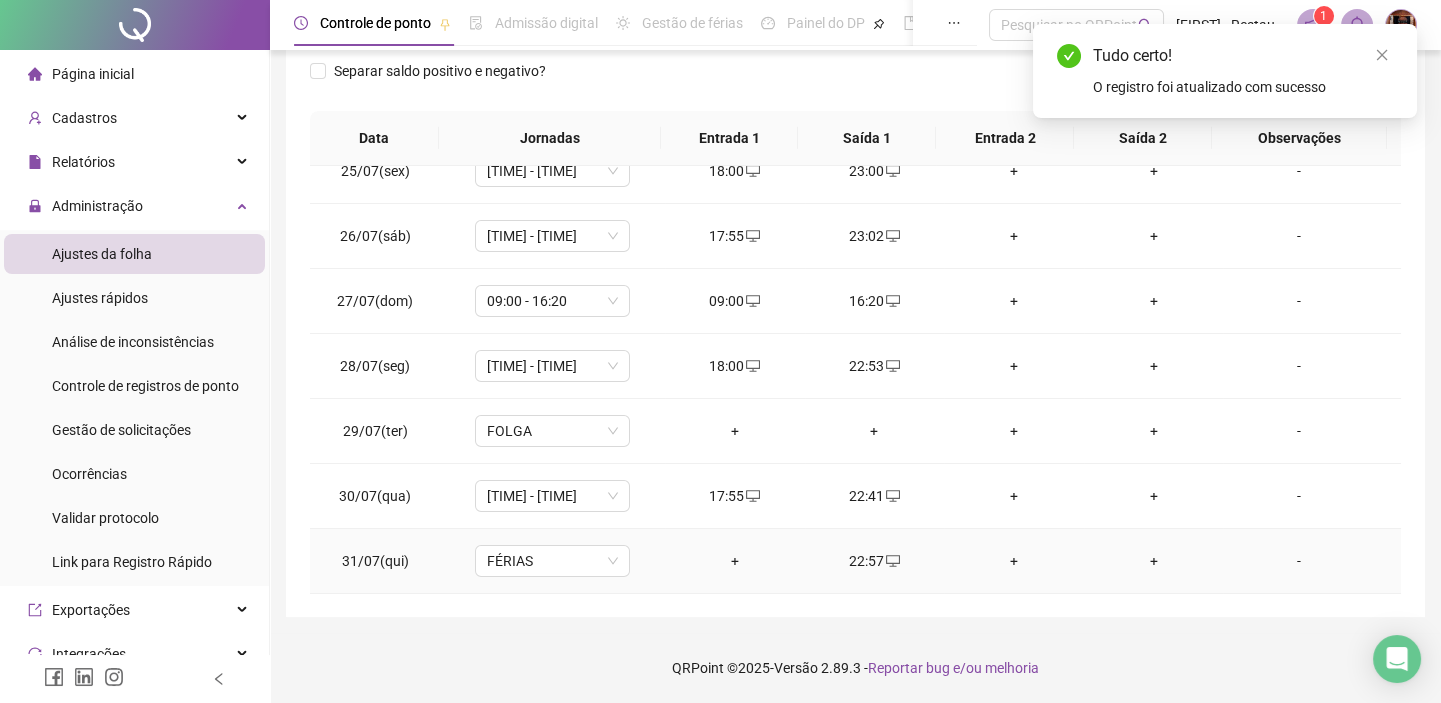 click on "+" at bounding box center (735, 561) 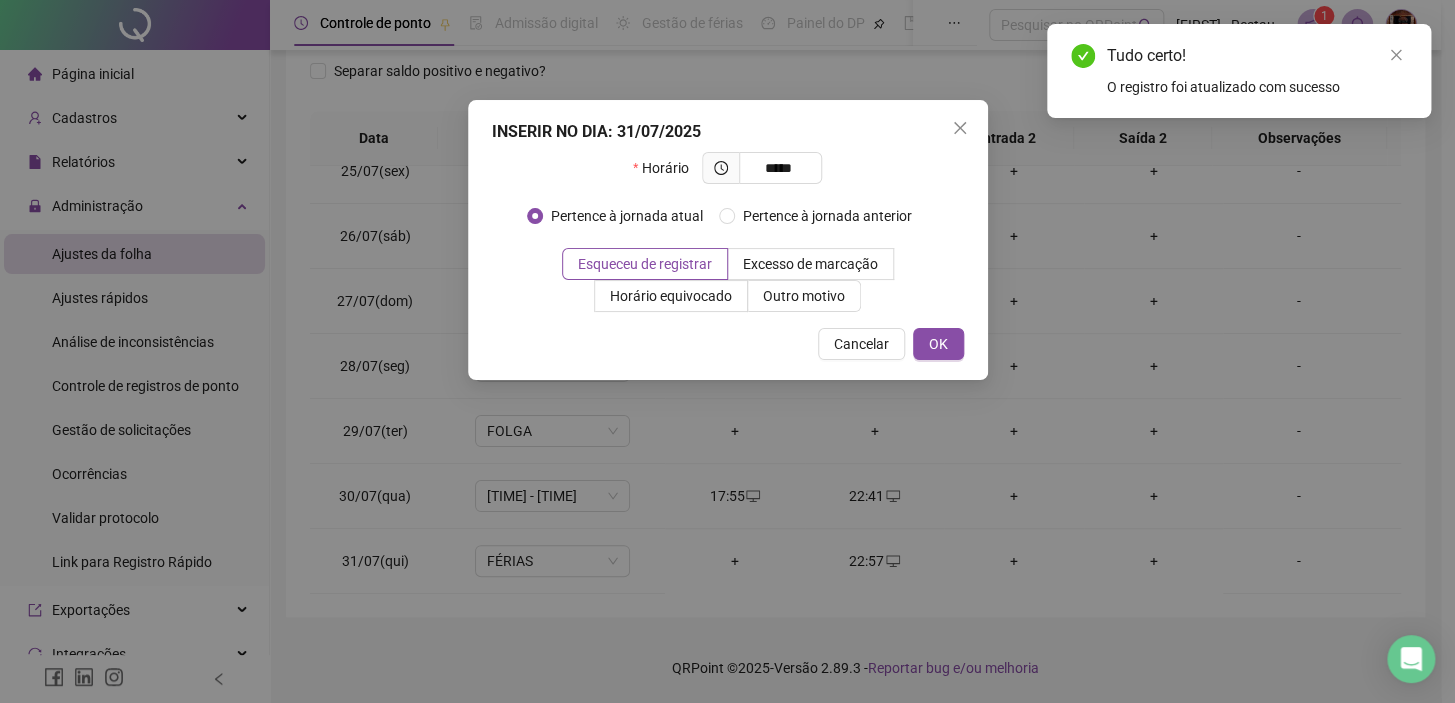 type on "*****" 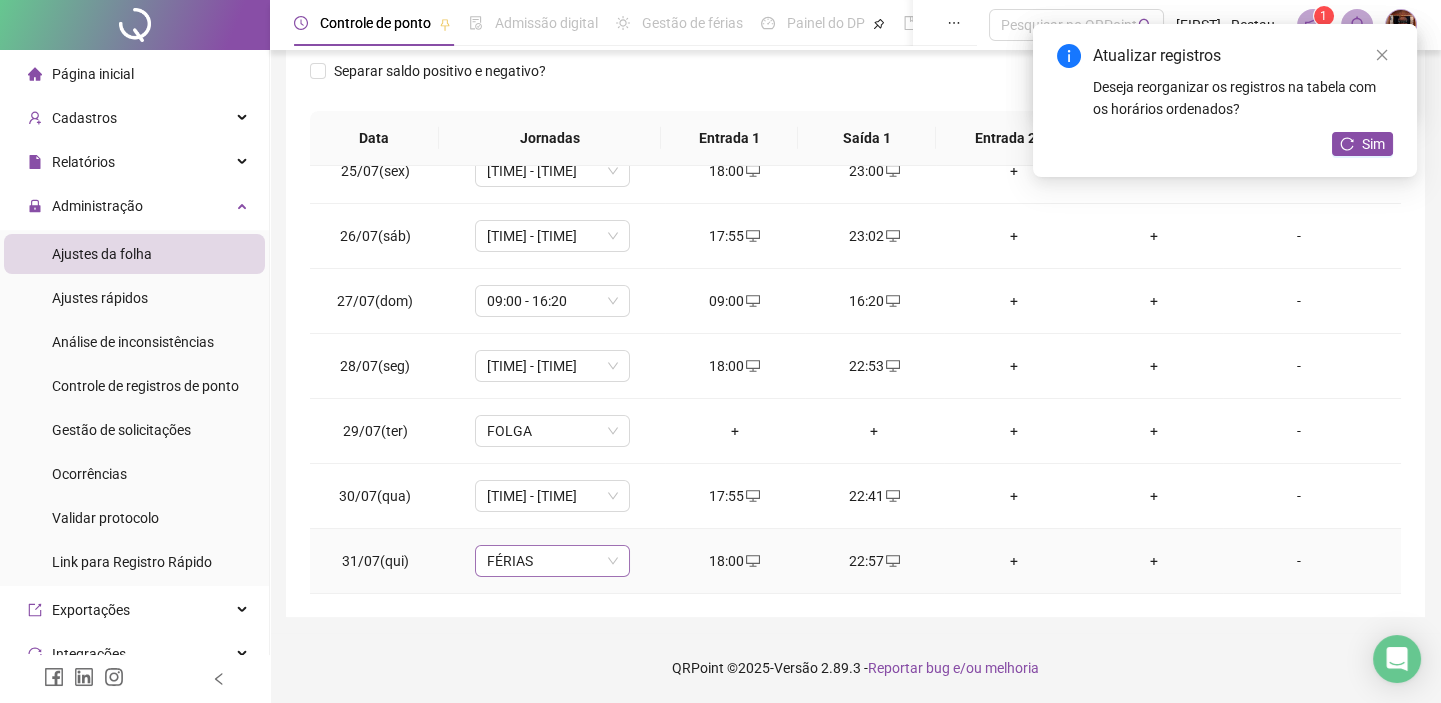 click on "FÉRIAS" at bounding box center [552, 561] 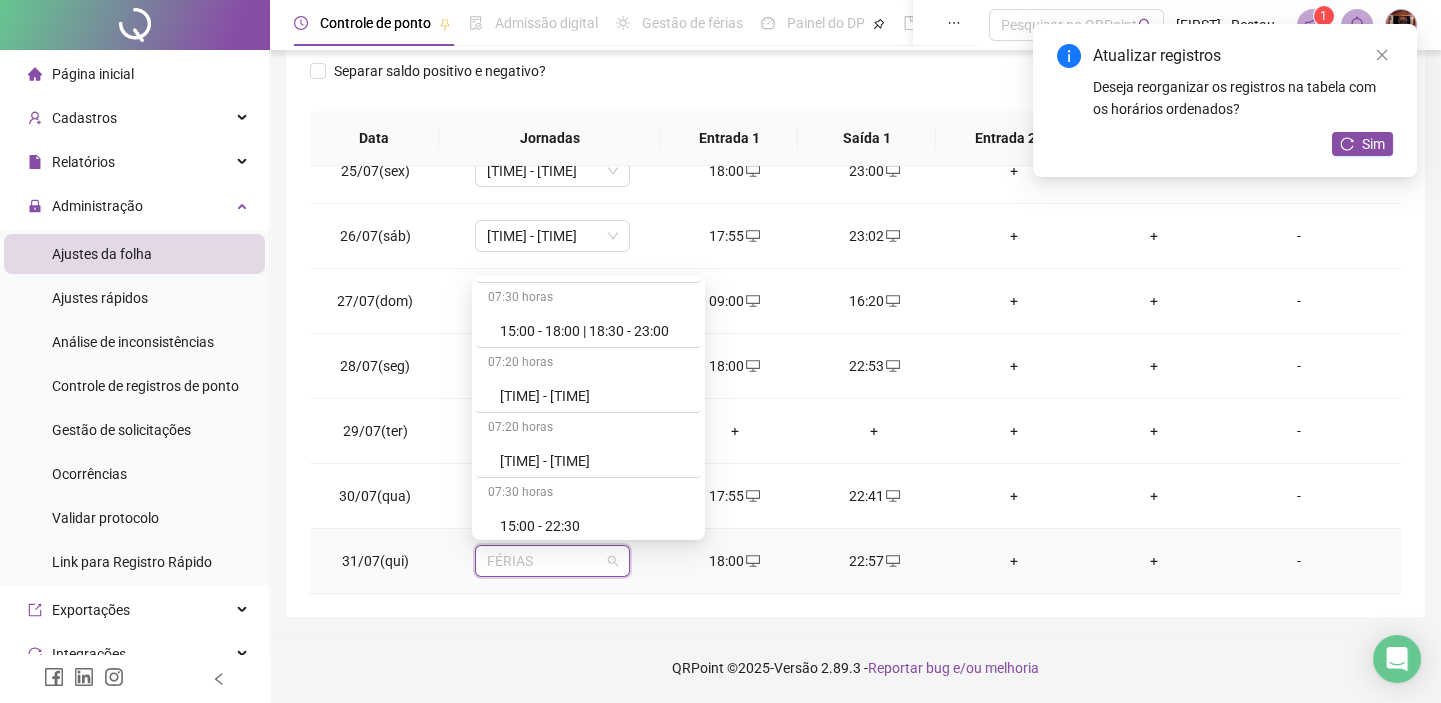 scroll, scrollTop: 1636, scrollLeft: 0, axis: vertical 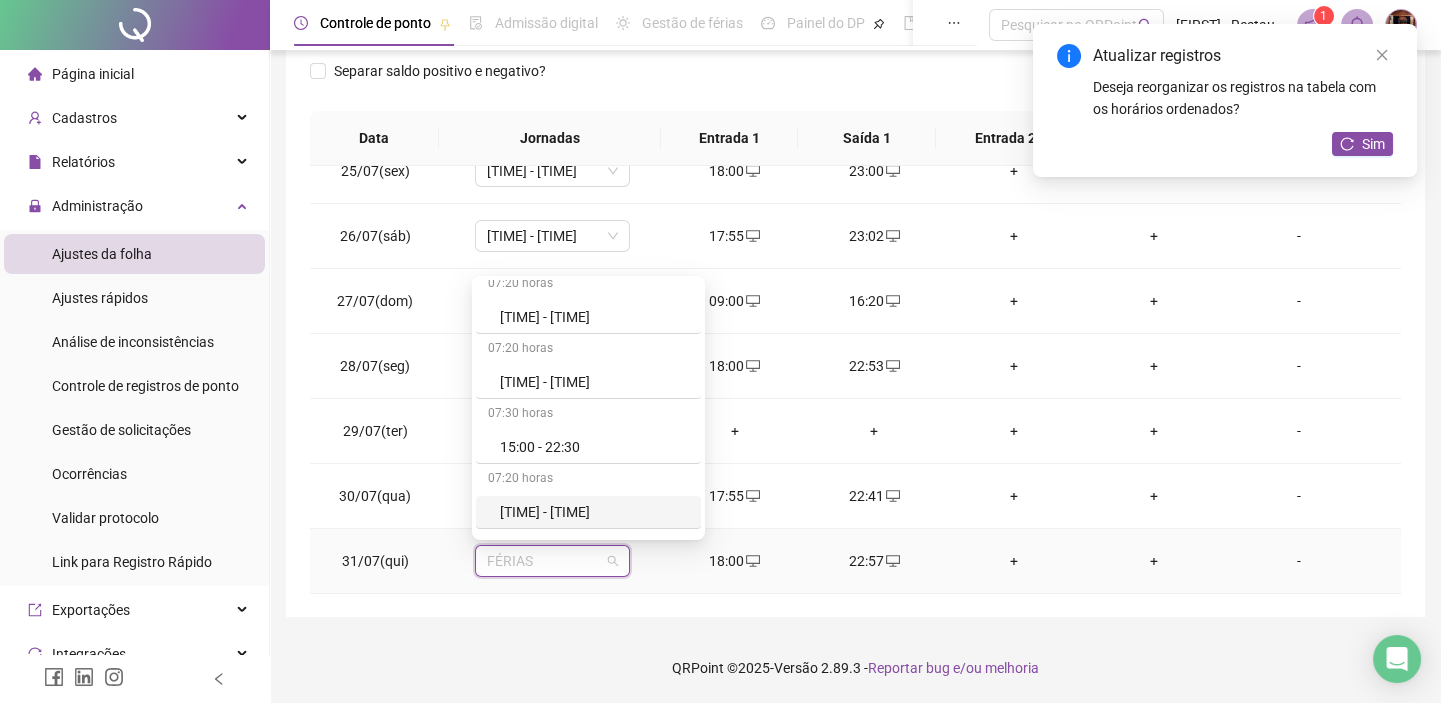 click on "[TIME] - [TIME]" at bounding box center (594, 512) 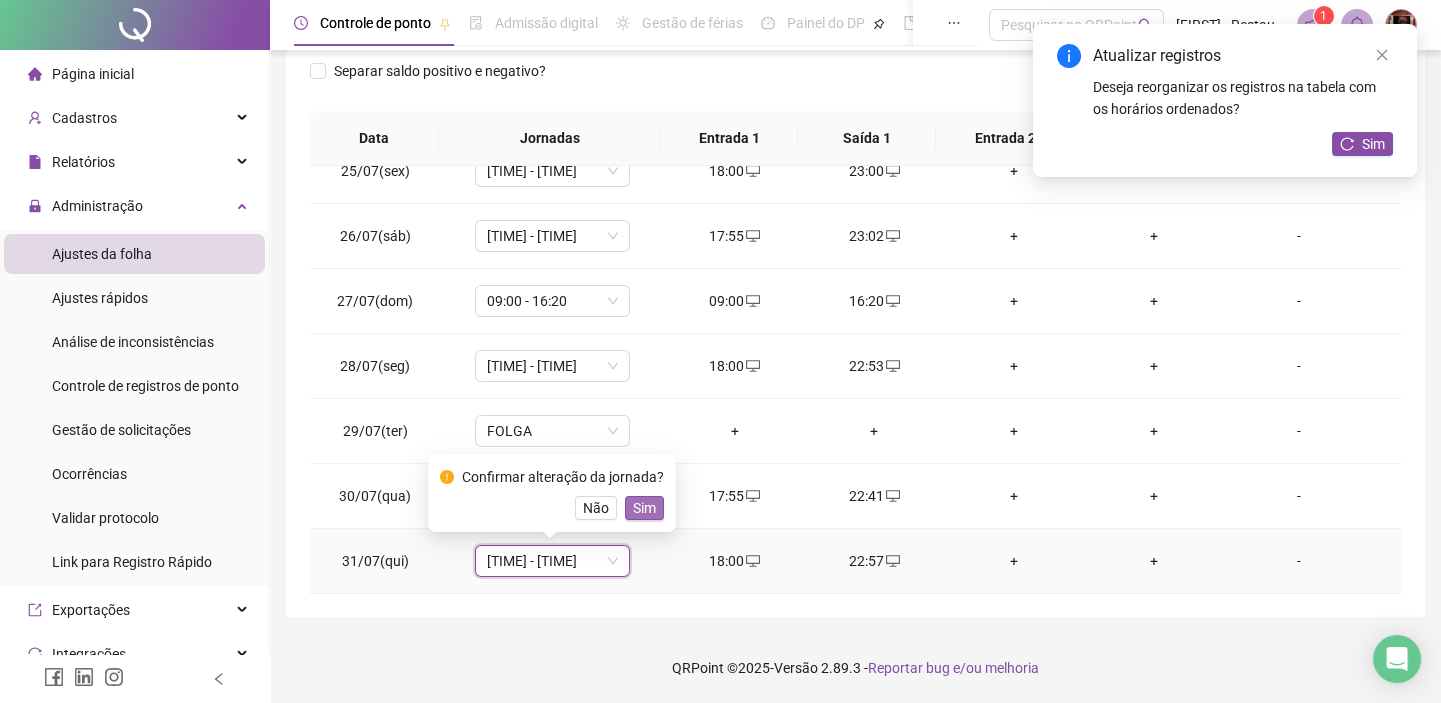 click on "Sim" at bounding box center [644, 508] 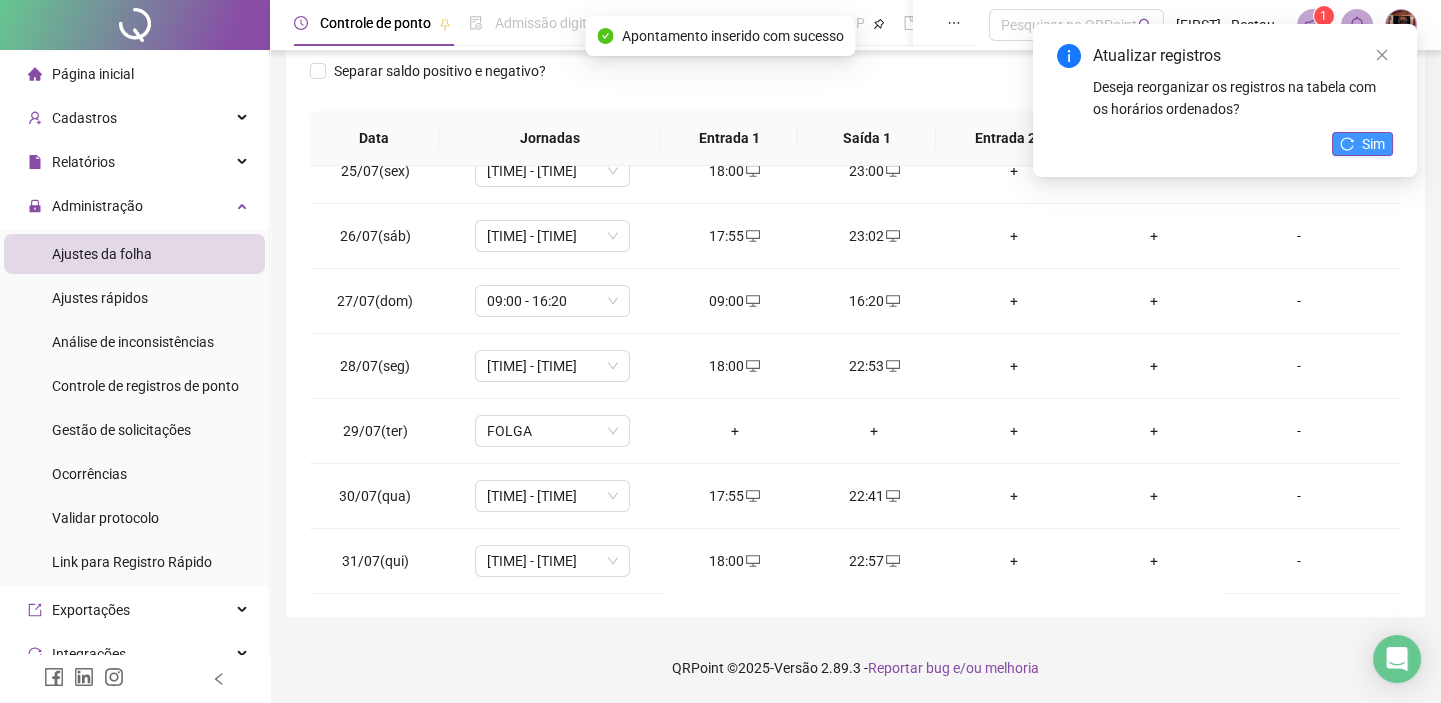 click on "Sim" at bounding box center (1373, 144) 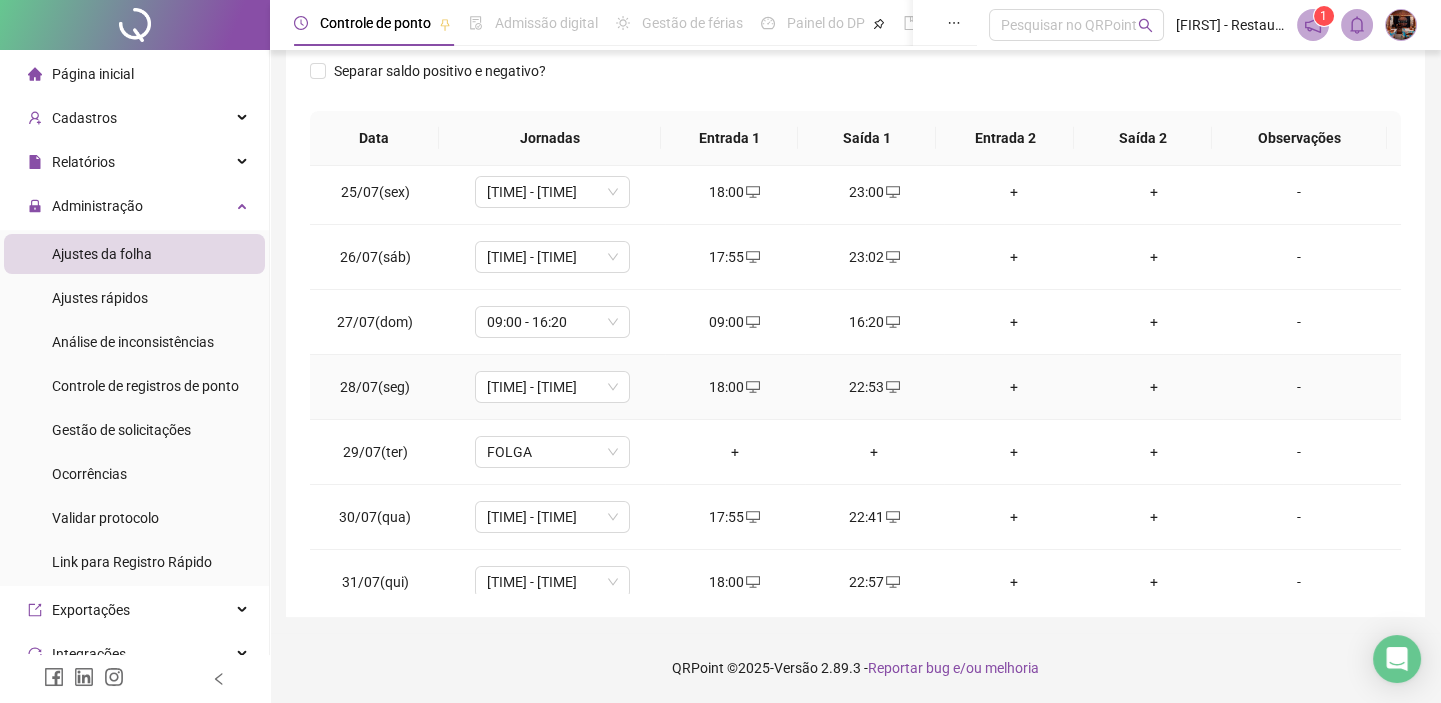 scroll, scrollTop: 0, scrollLeft: 0, axis: both 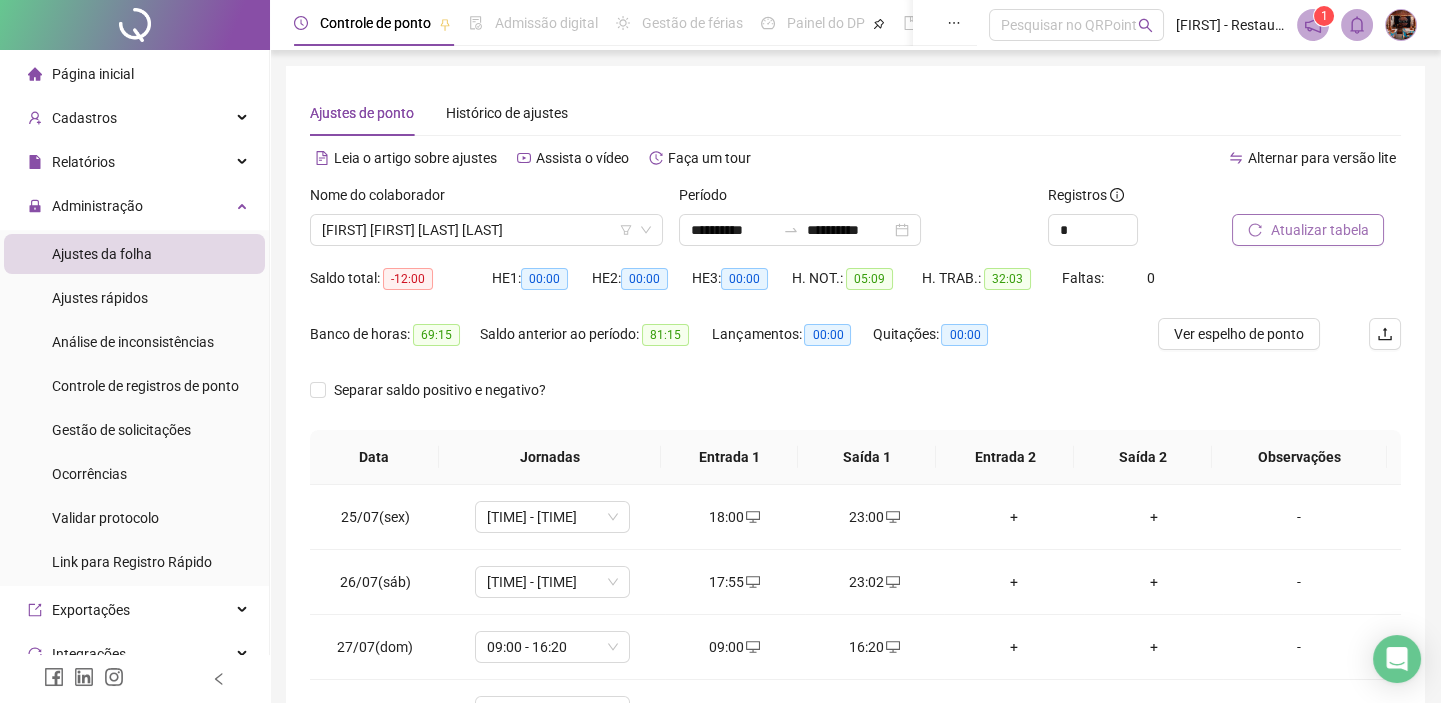 click on "Atualizar tabela" at bounding box center (1319, 230) 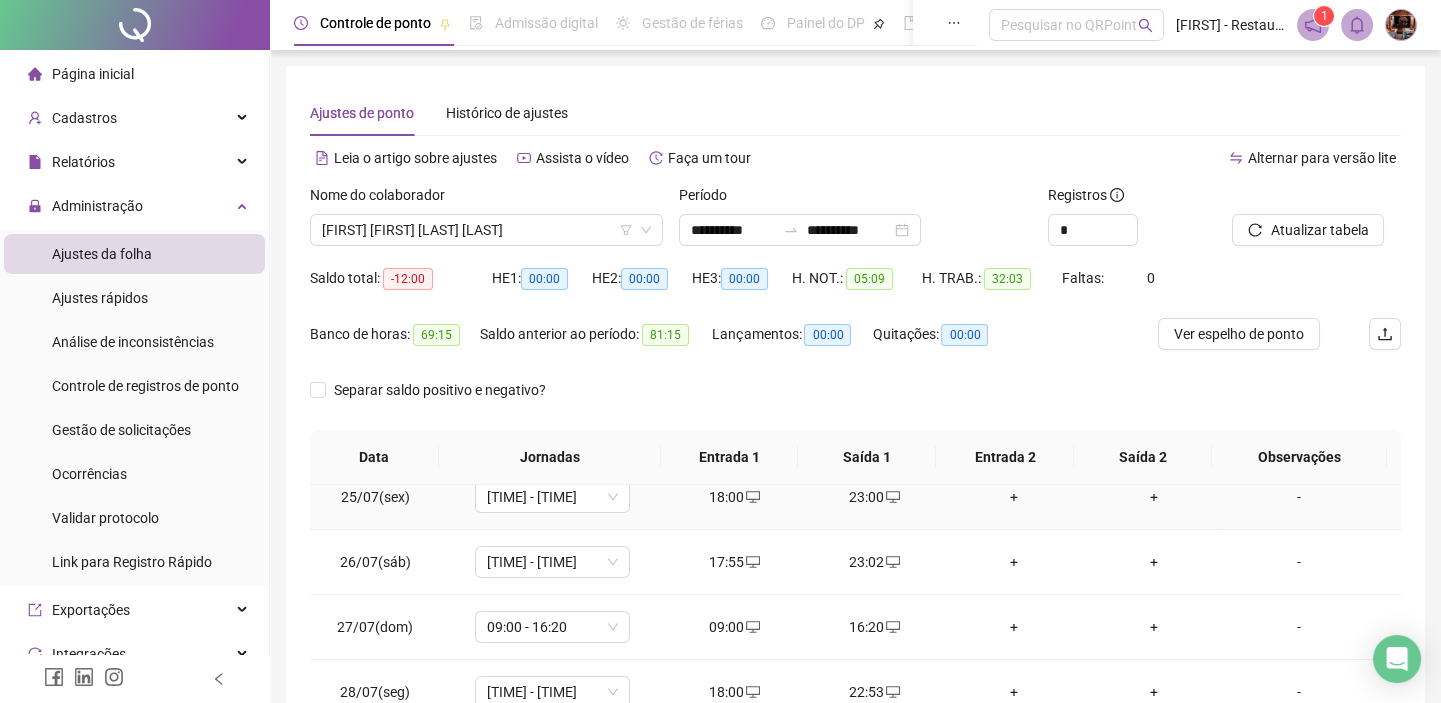 scroll, scrollTop: 27, scrollLeft: 0, axis: vertical 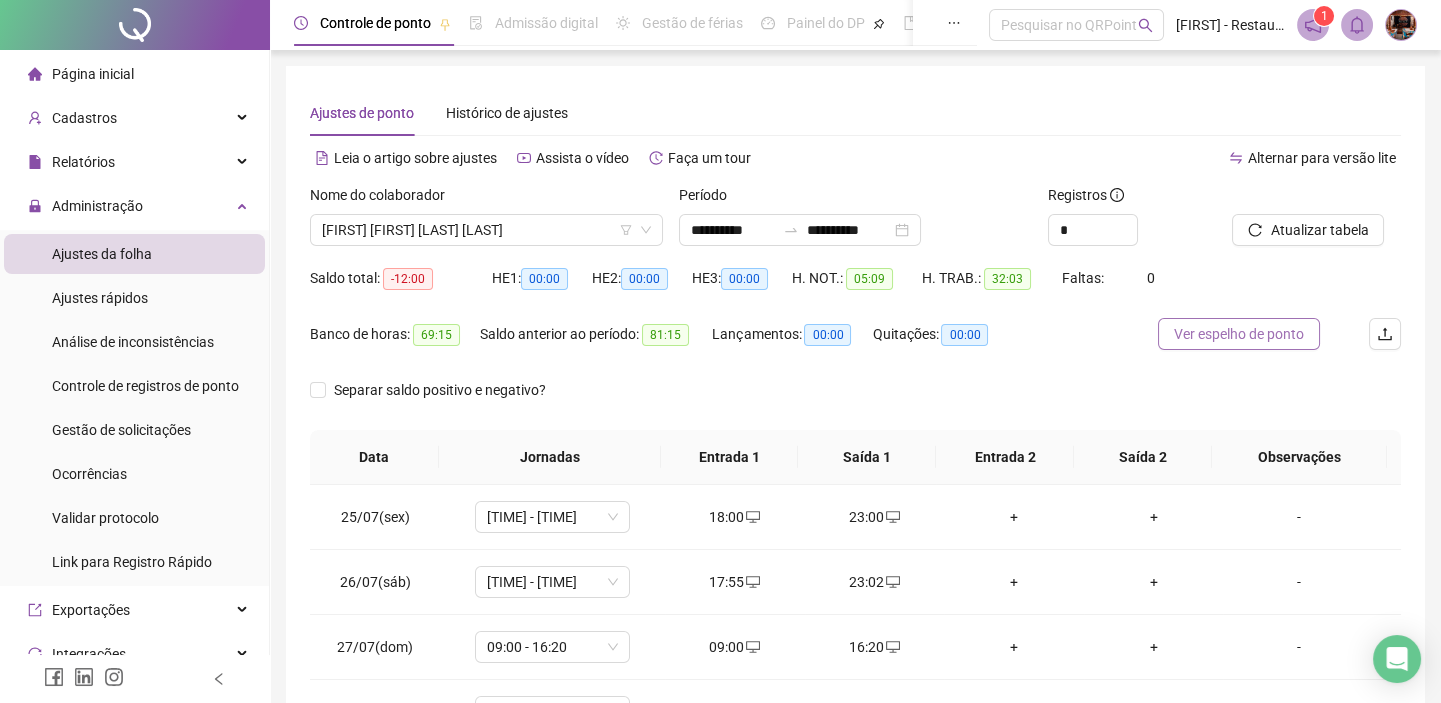 click on "Ver espelho de ponto" at bounding box center [1239, 334] 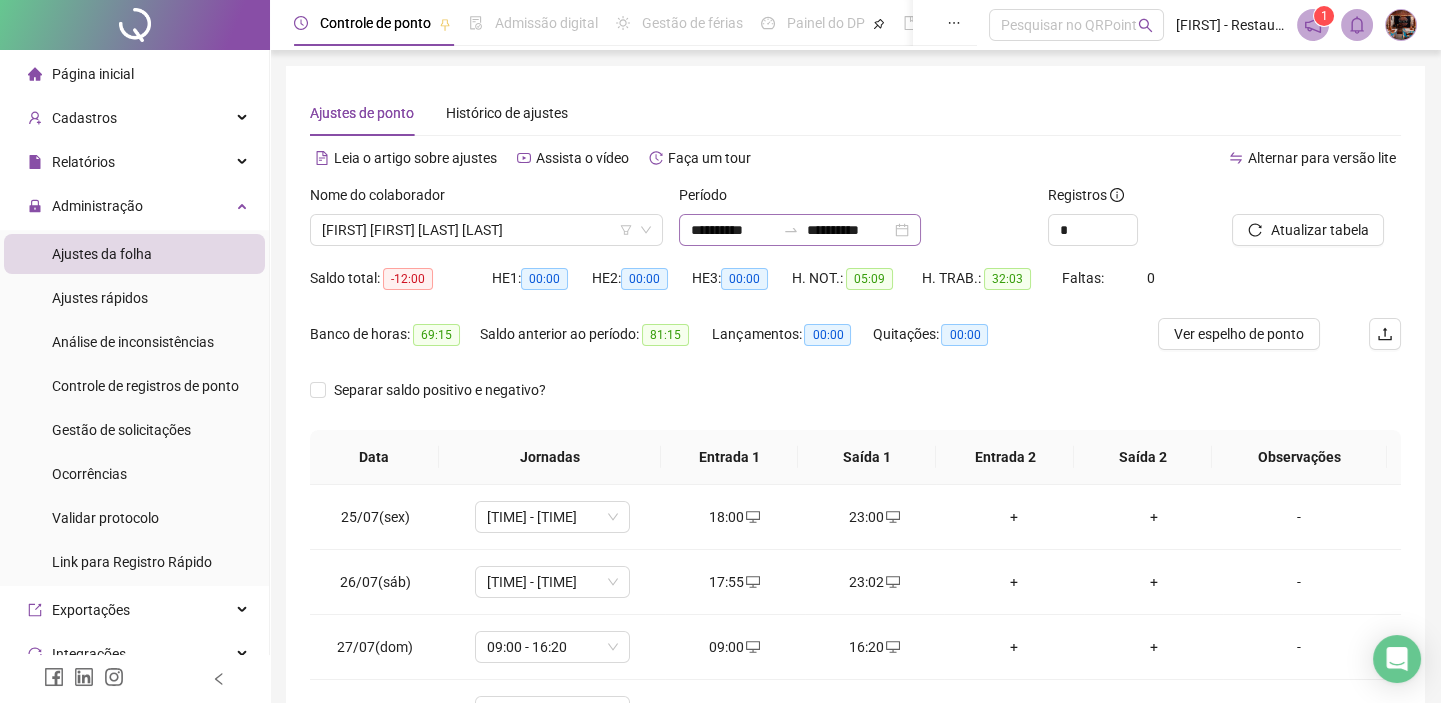 click on "**********" at bounding box center (800, 230) 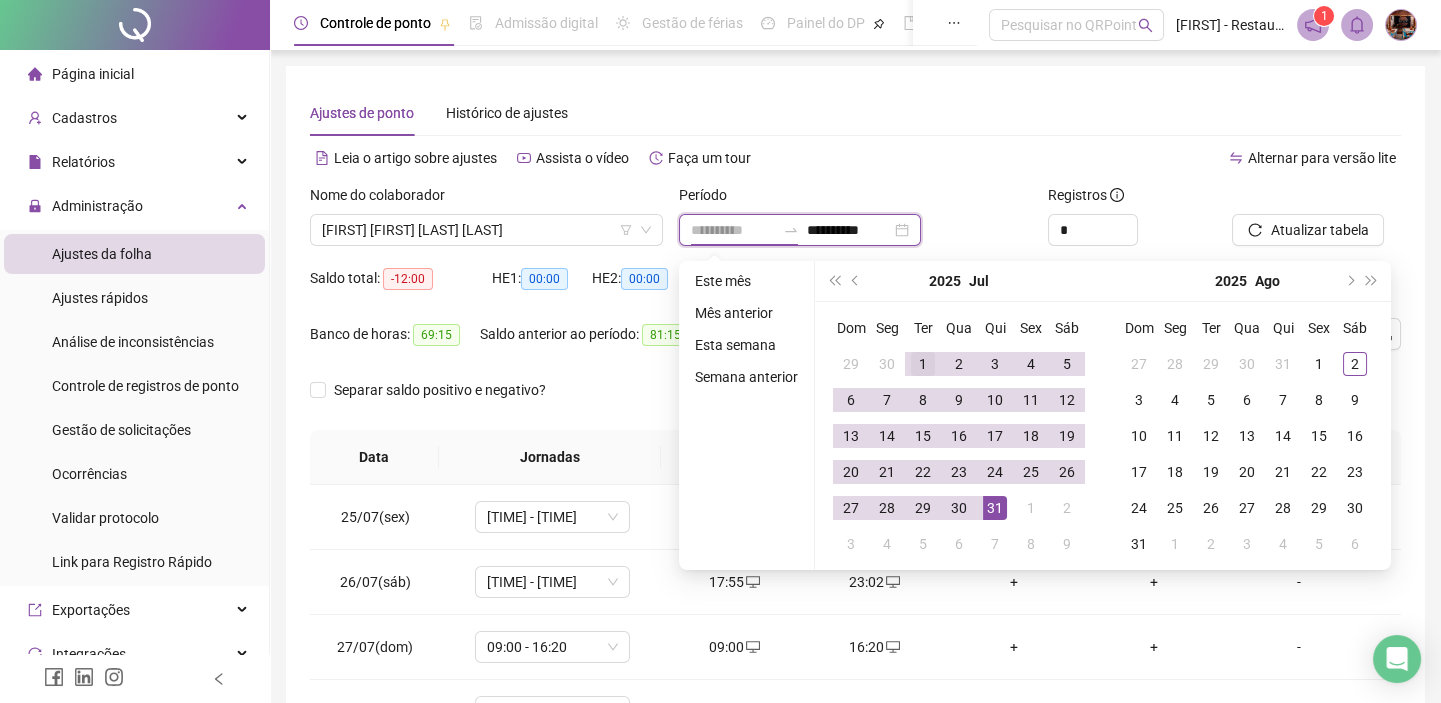 type on "**********" 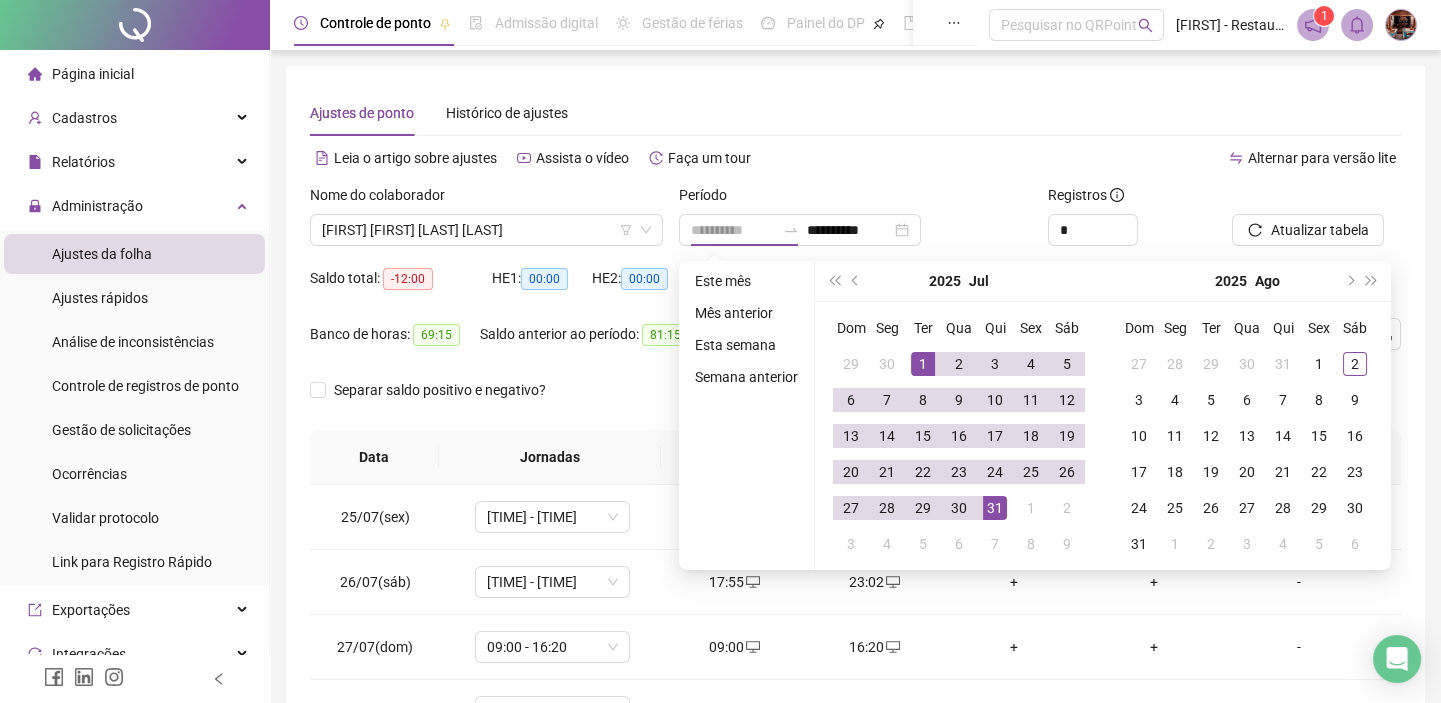 click on "1" at bounding box center [923, 364] 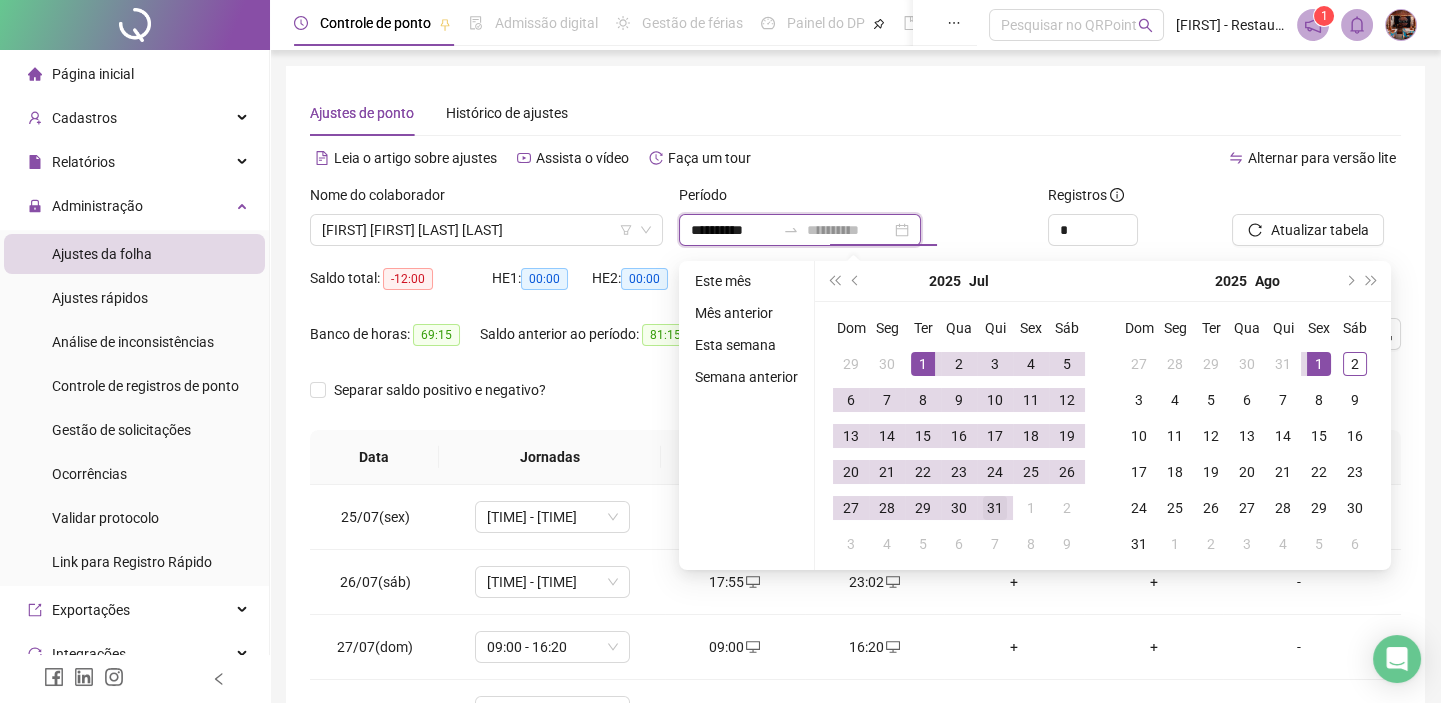 type on "**********" 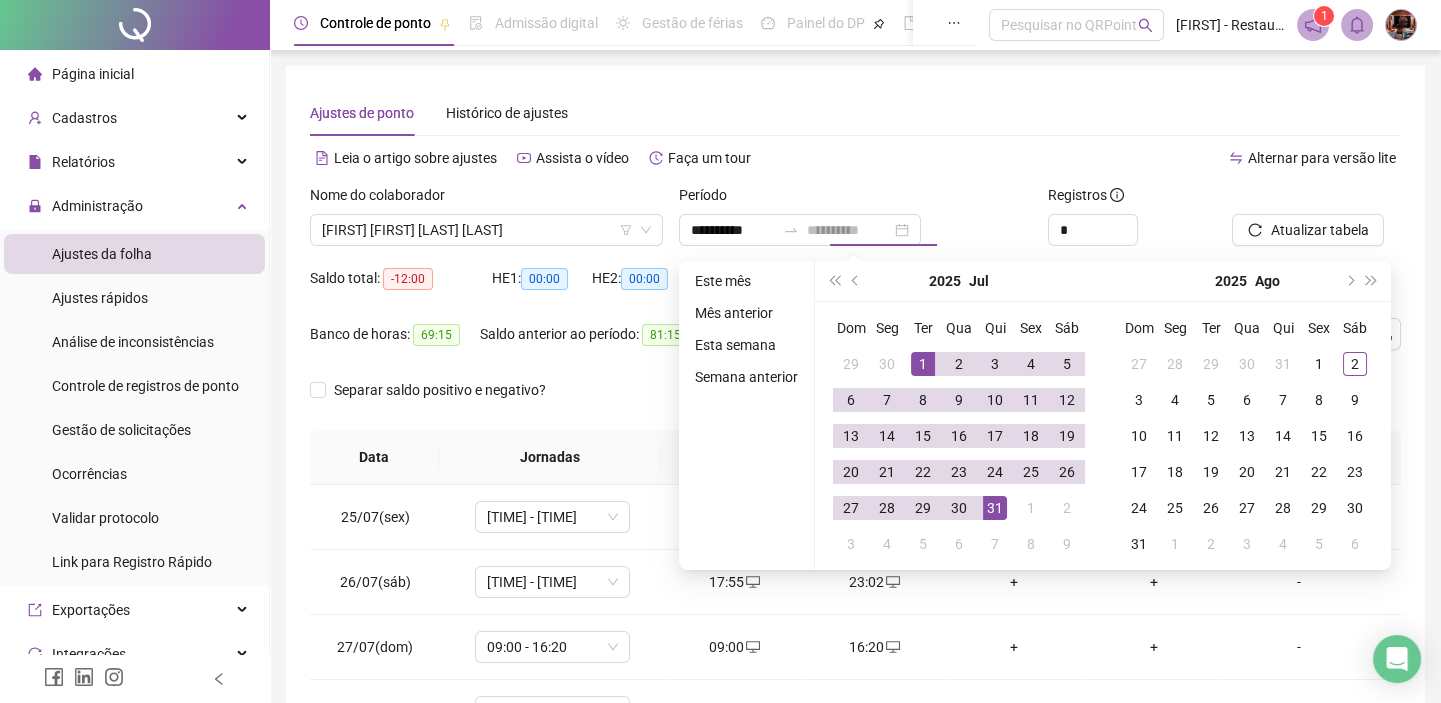 drag, startPoint x: 990, startPoint y: 509, endPoint x: 1320, endPoint y: 294, distance: 393.8591 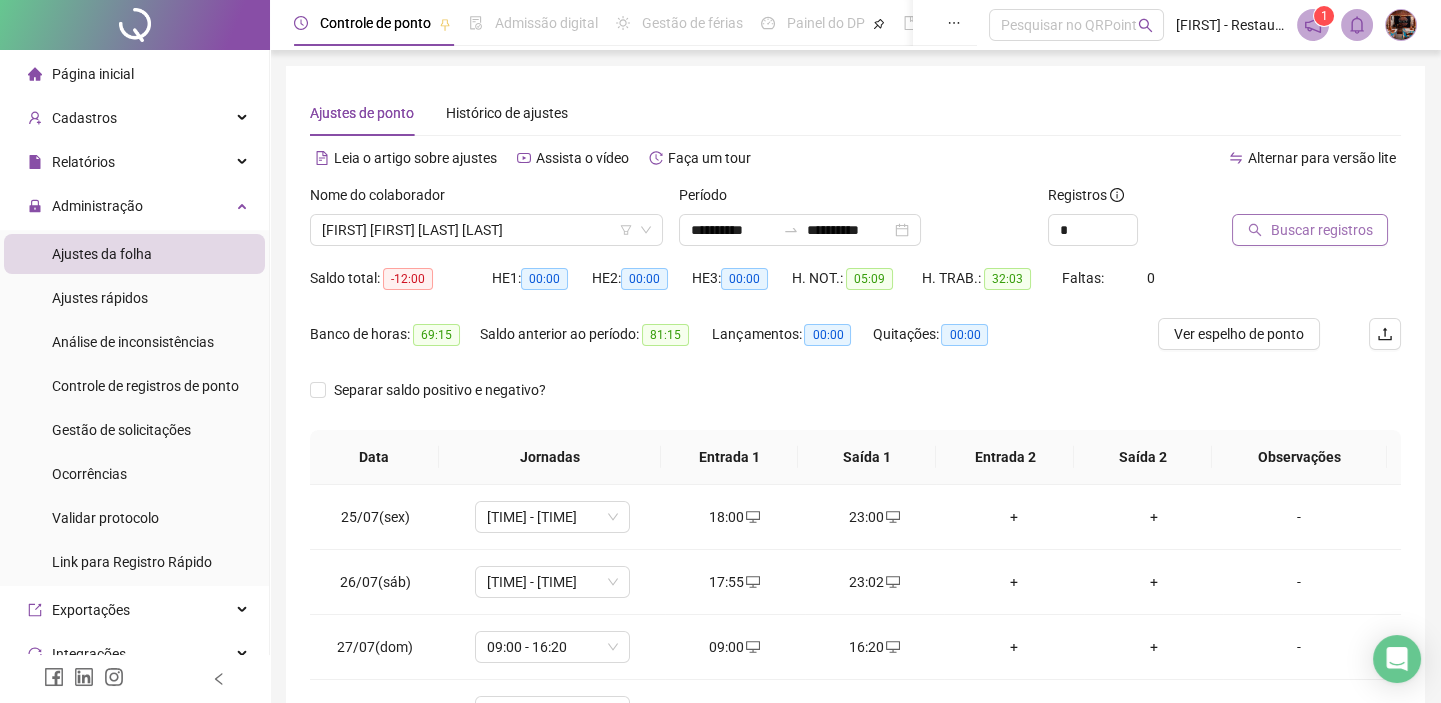 click on "Buscar registros" at bounding box center [1310, 230] 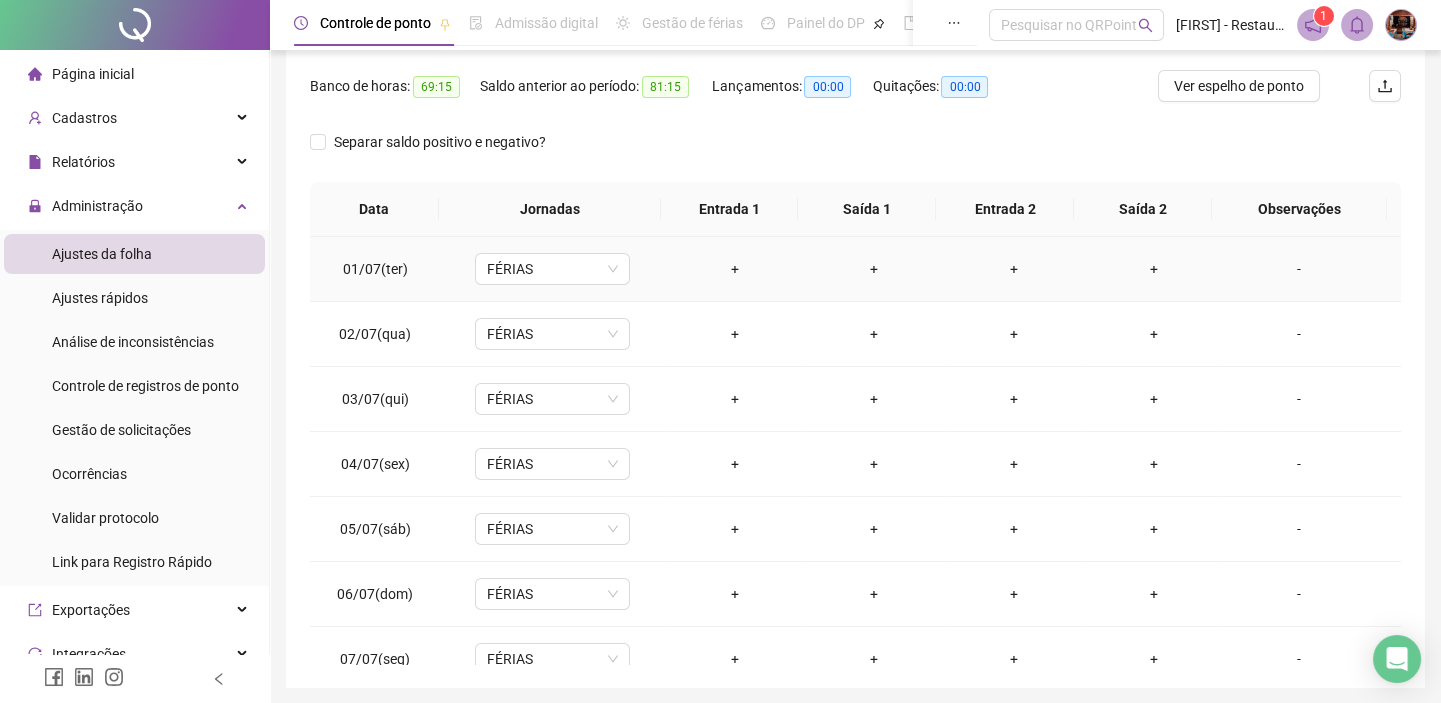 scroll, scrollTop: 272, scrollLeft: 0, axis: vertical 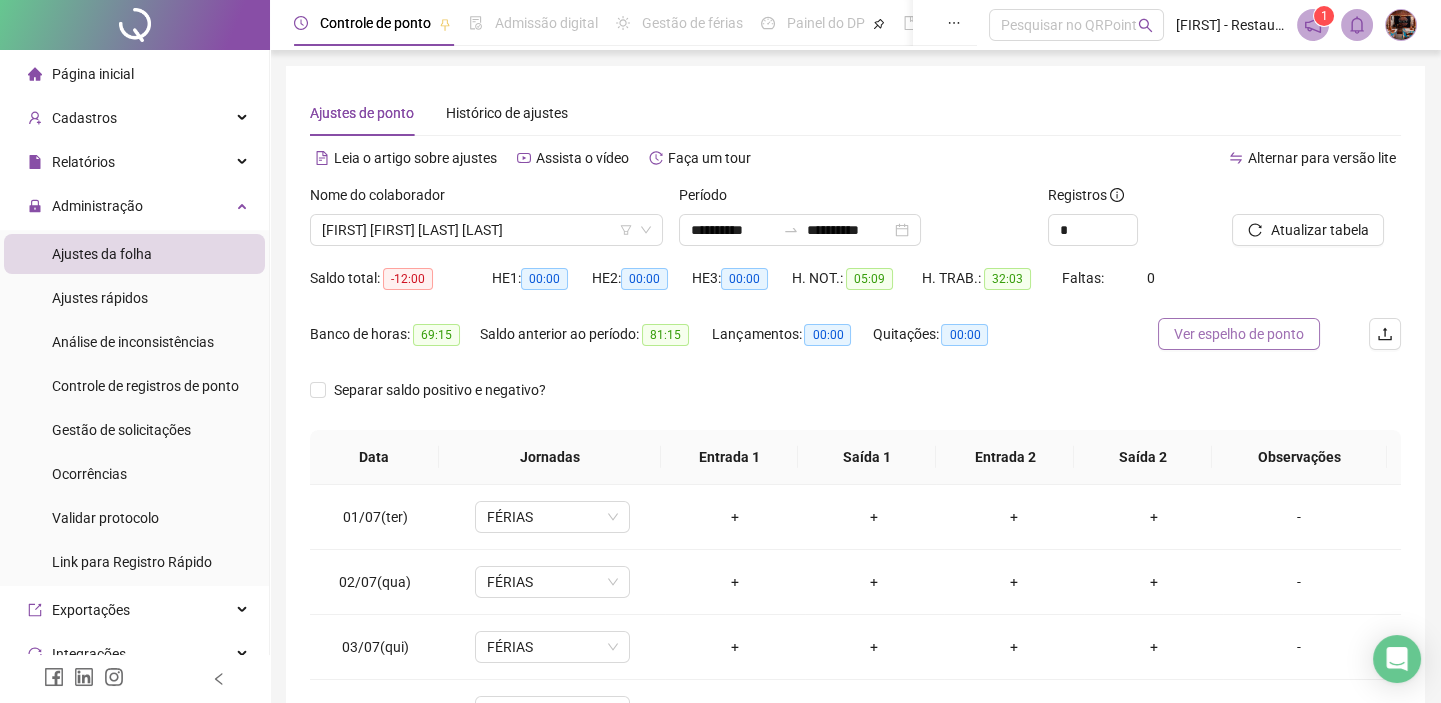 click on "Ver espelho de ponto" at bounding box center (1239, 334) 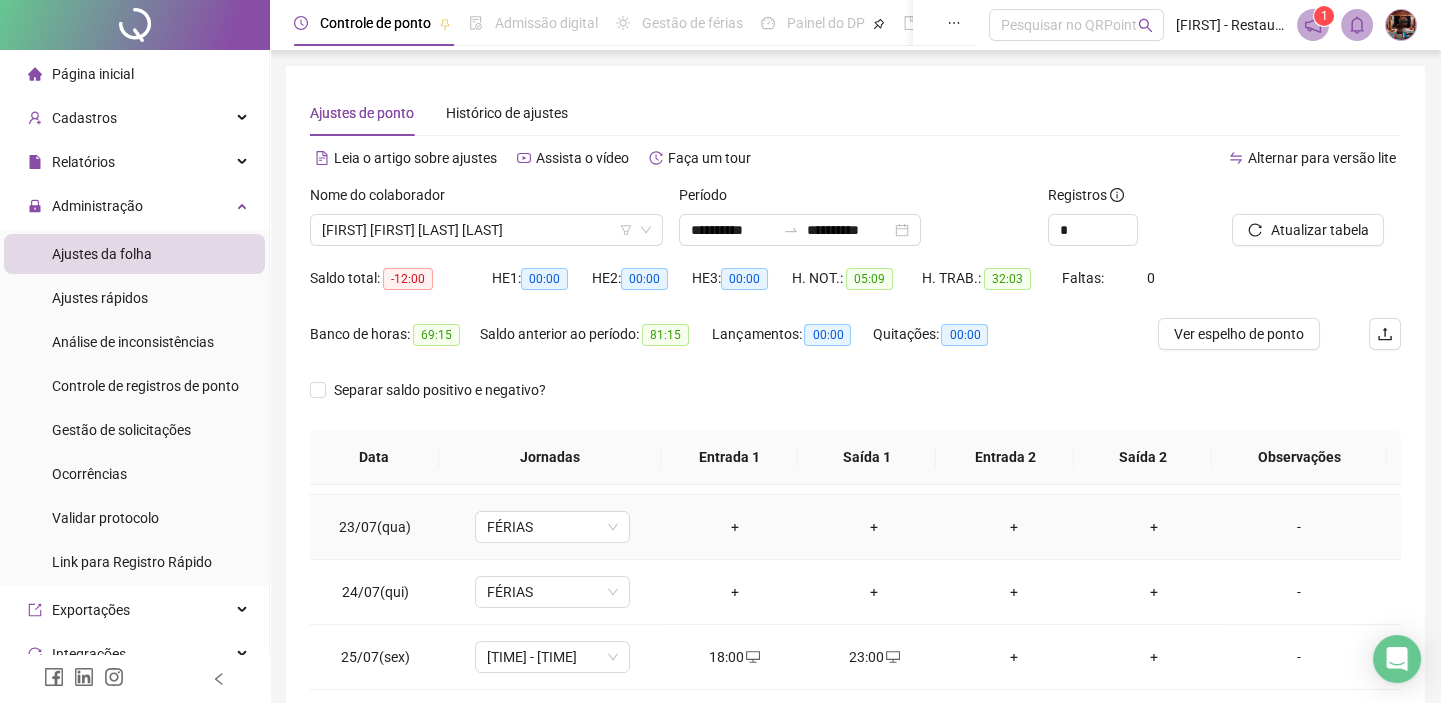 scroll, scrollTop: 1584, scrollLeft: 0, axis: vertical 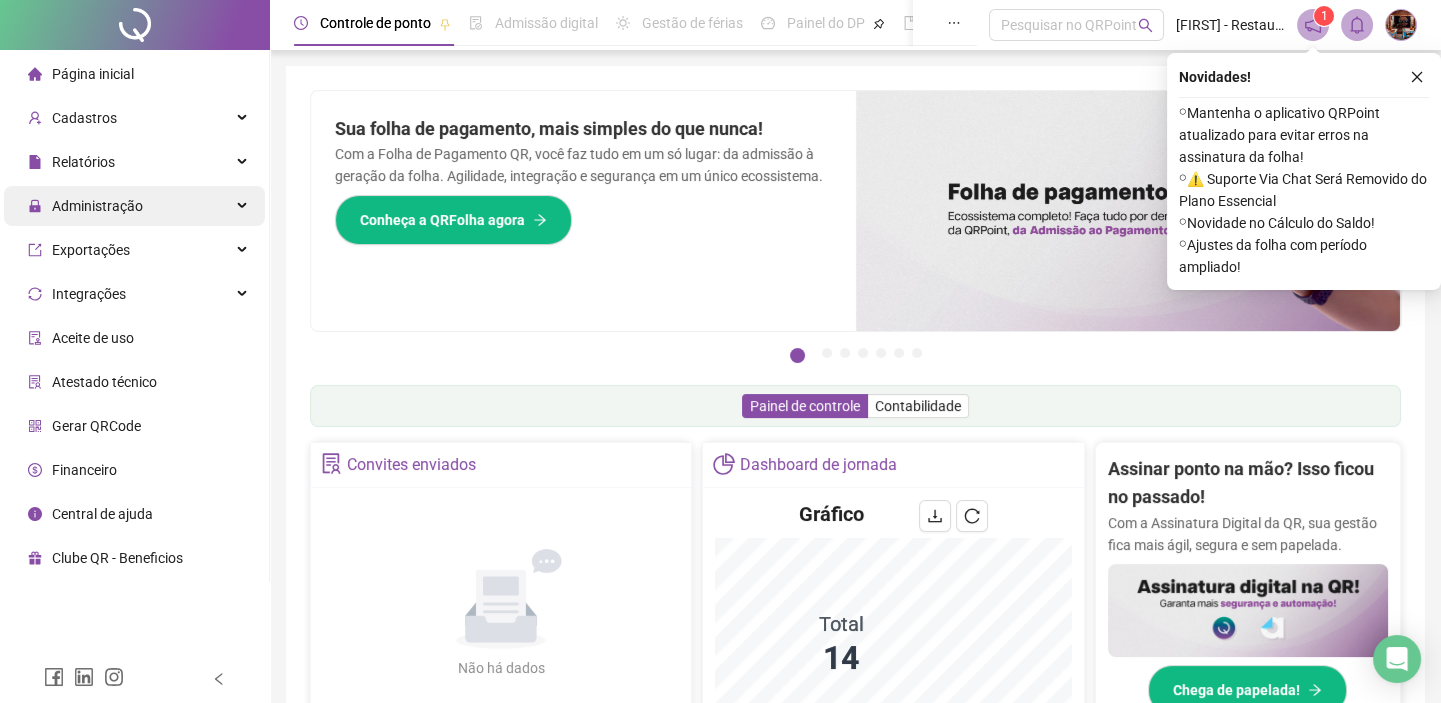 click on "Administração" at bounding box center (134, 206) 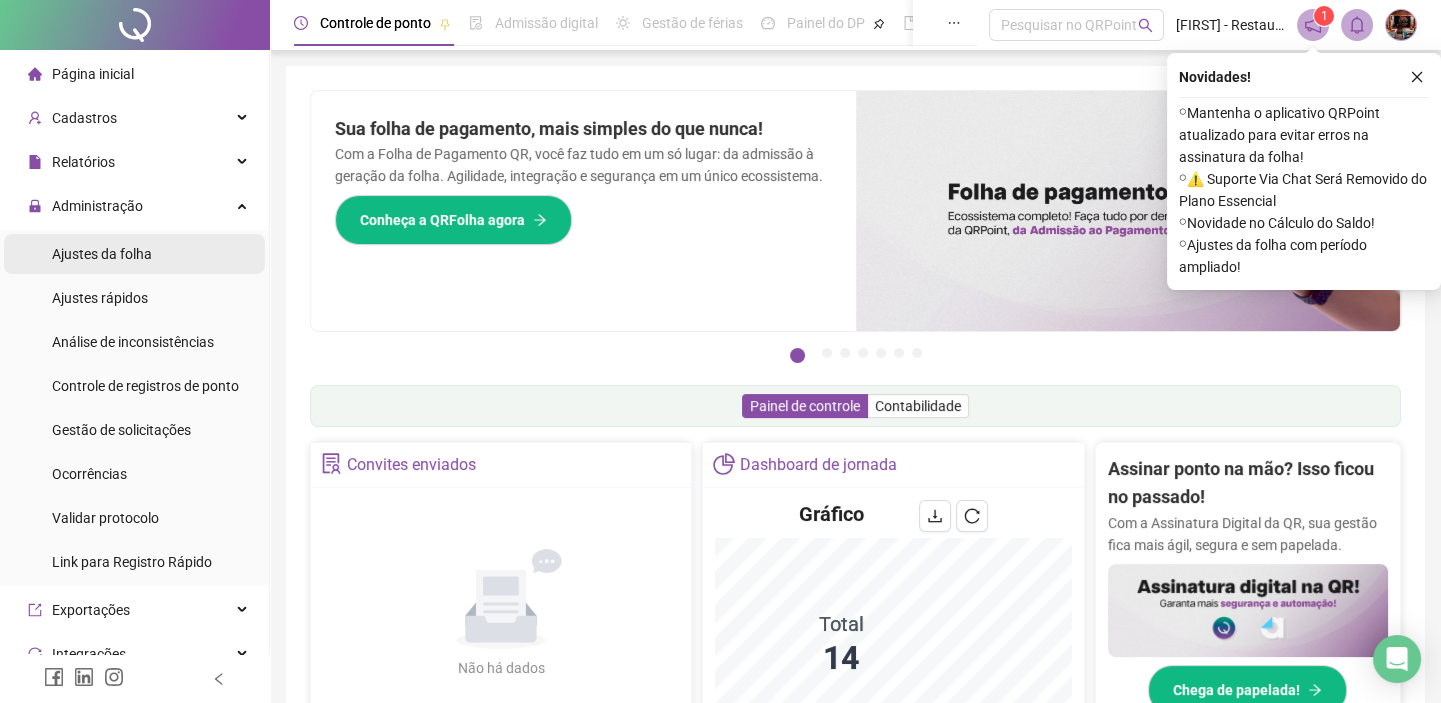 click on "Ajustes da folha" at bounding box center [102, 254] 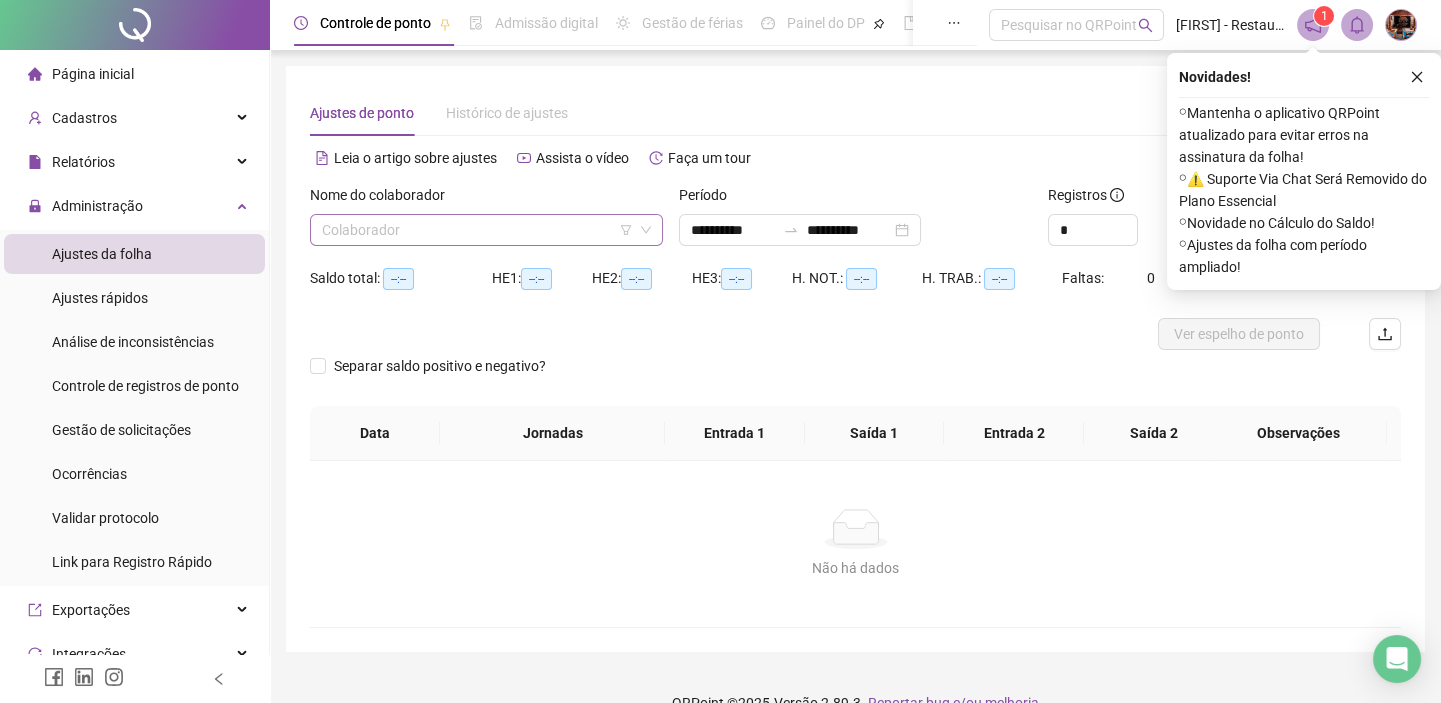 click at bounding box center [477, 230] 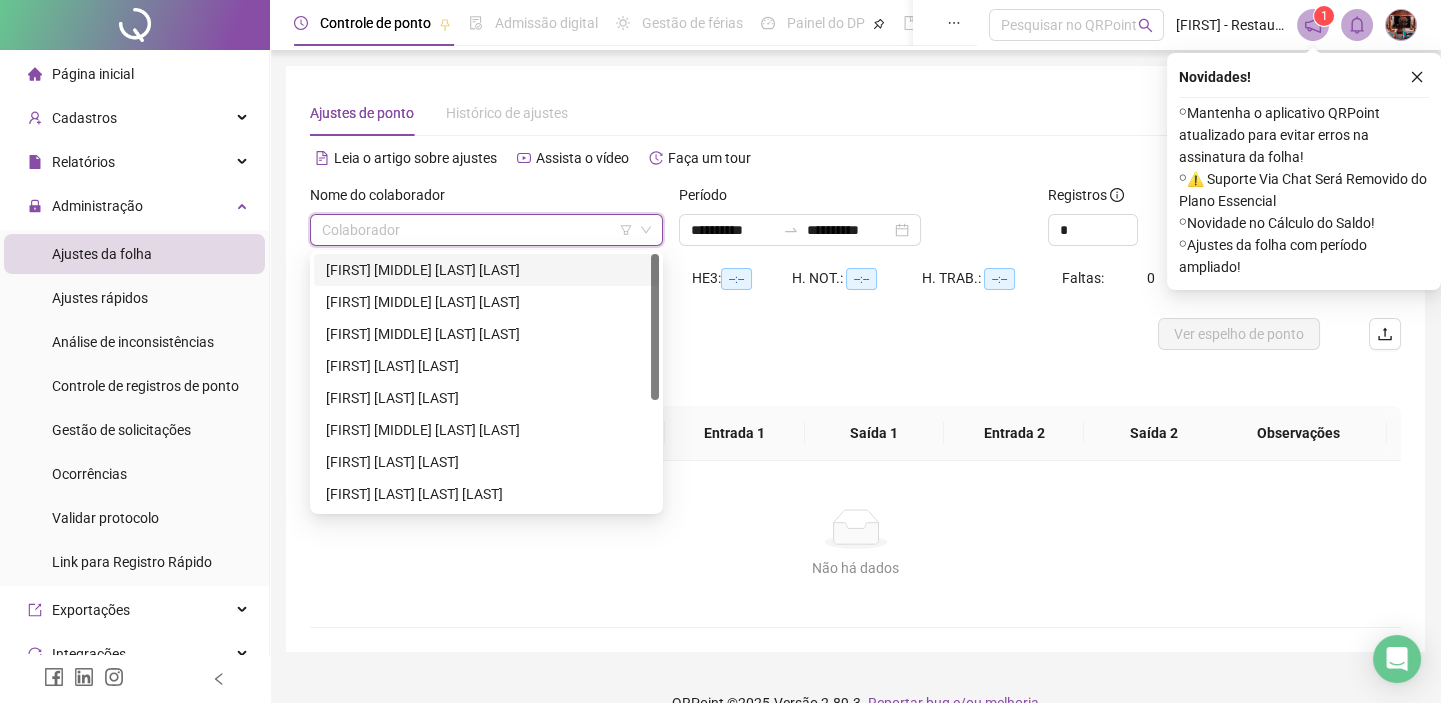 click on "[FIRST] [LAST] [LAST] [LAST]" at bounding box center (486, 270) 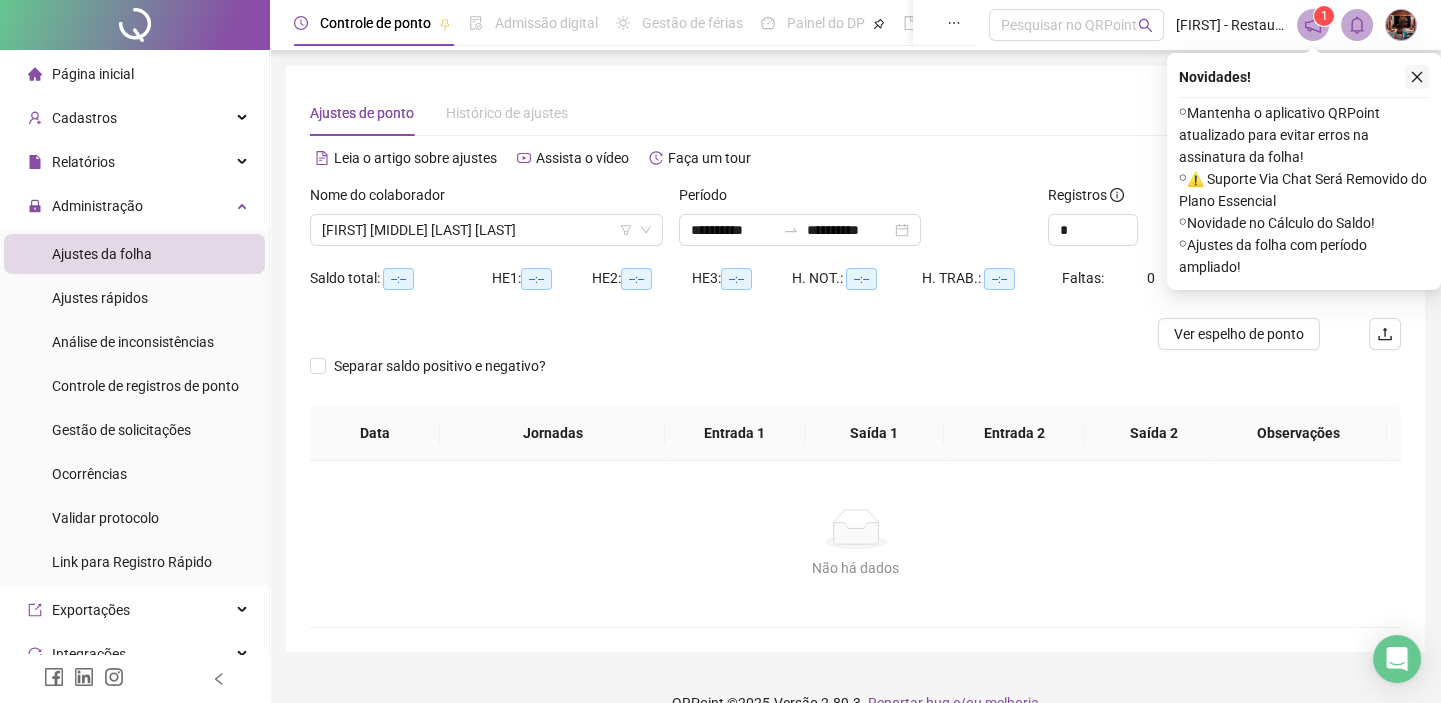 click 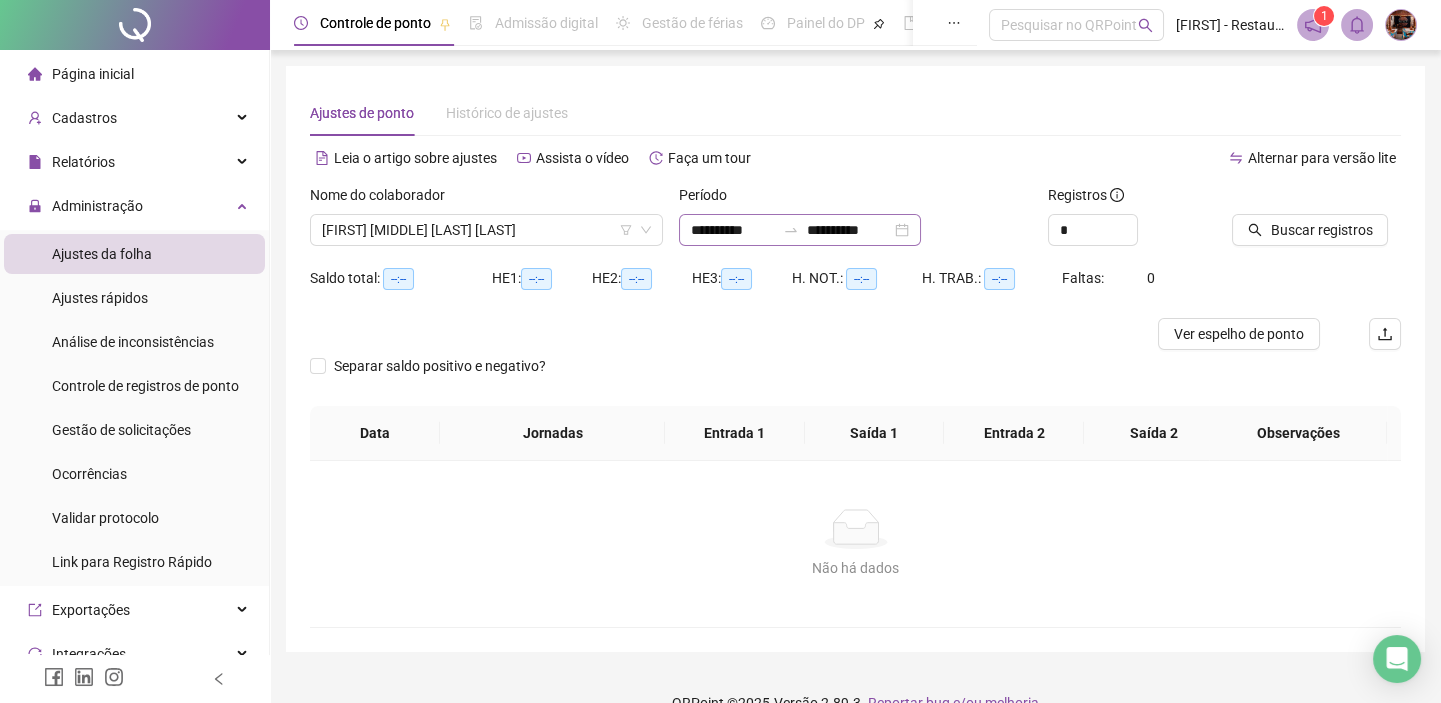 click on "**********" at bounding box center [800, 230] 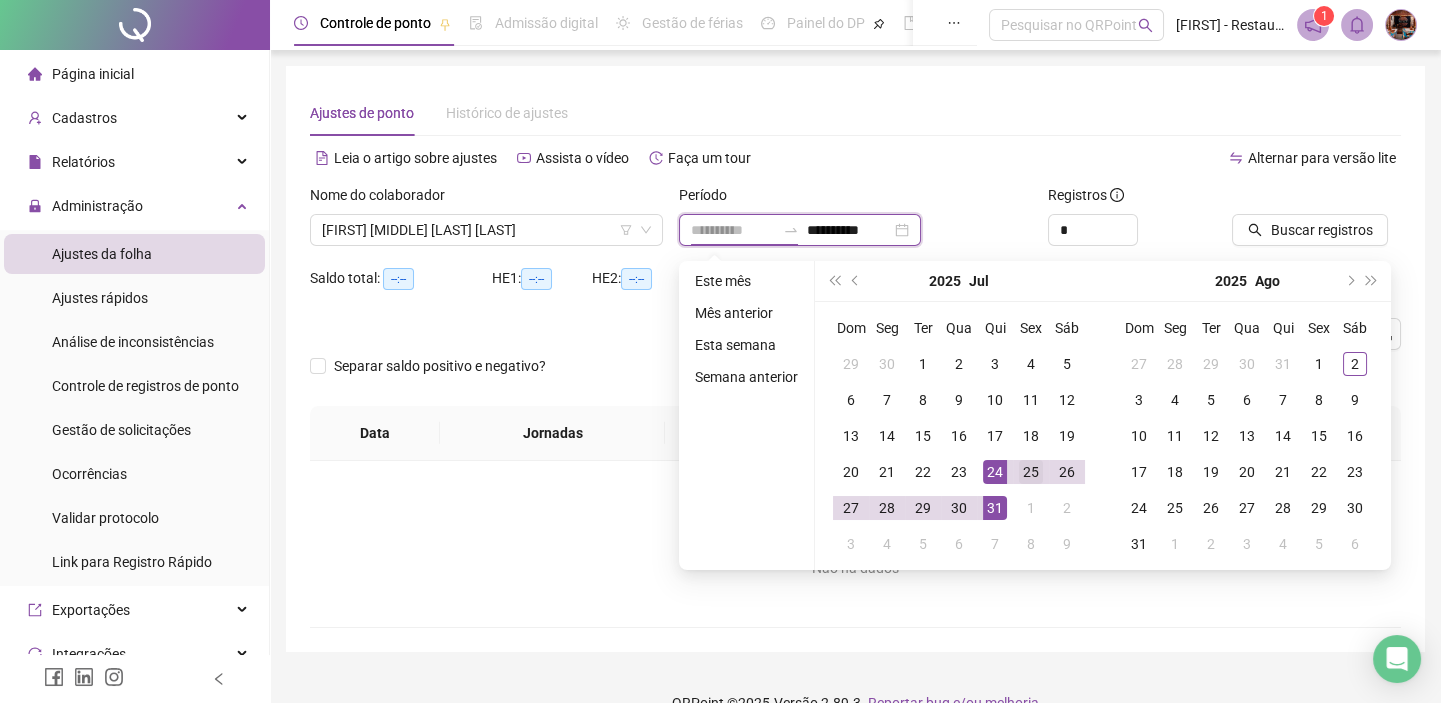 type on "**********" 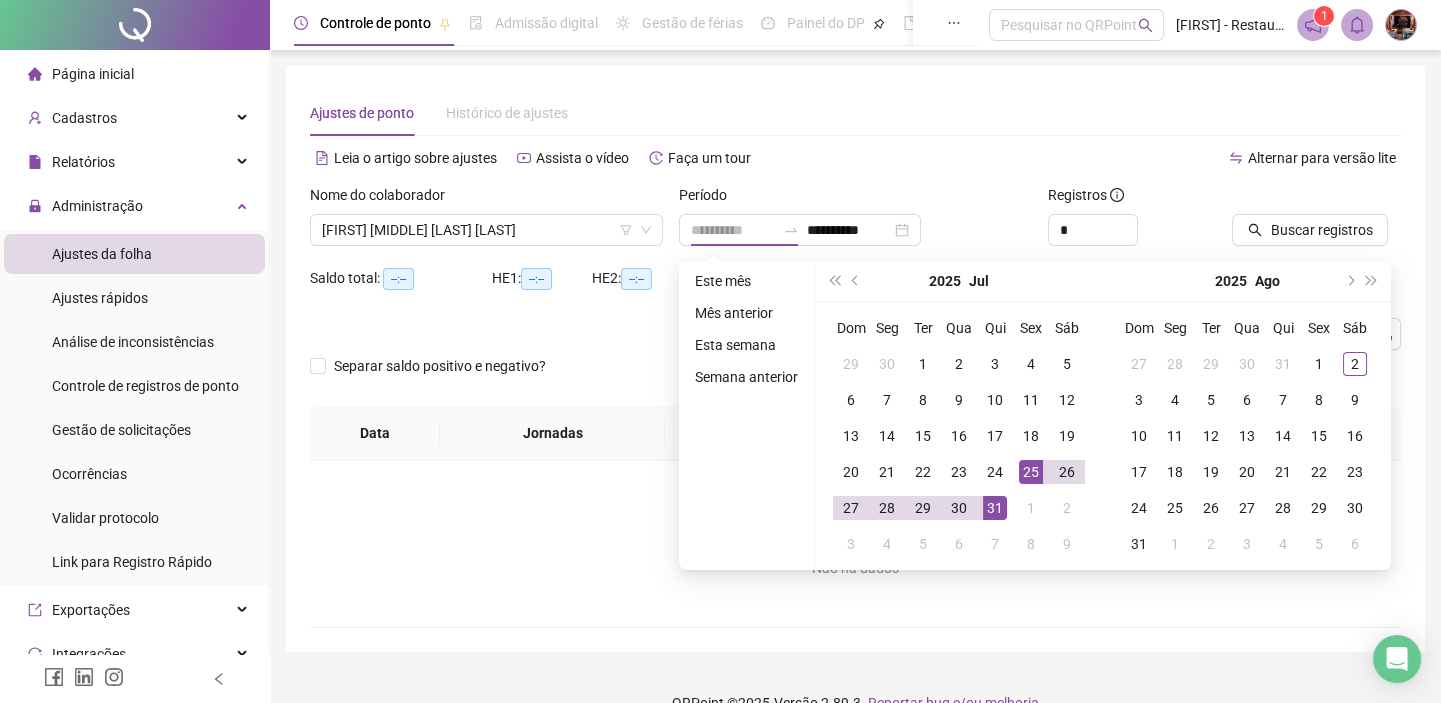 click on "25" at bounding box center (1031, 472) 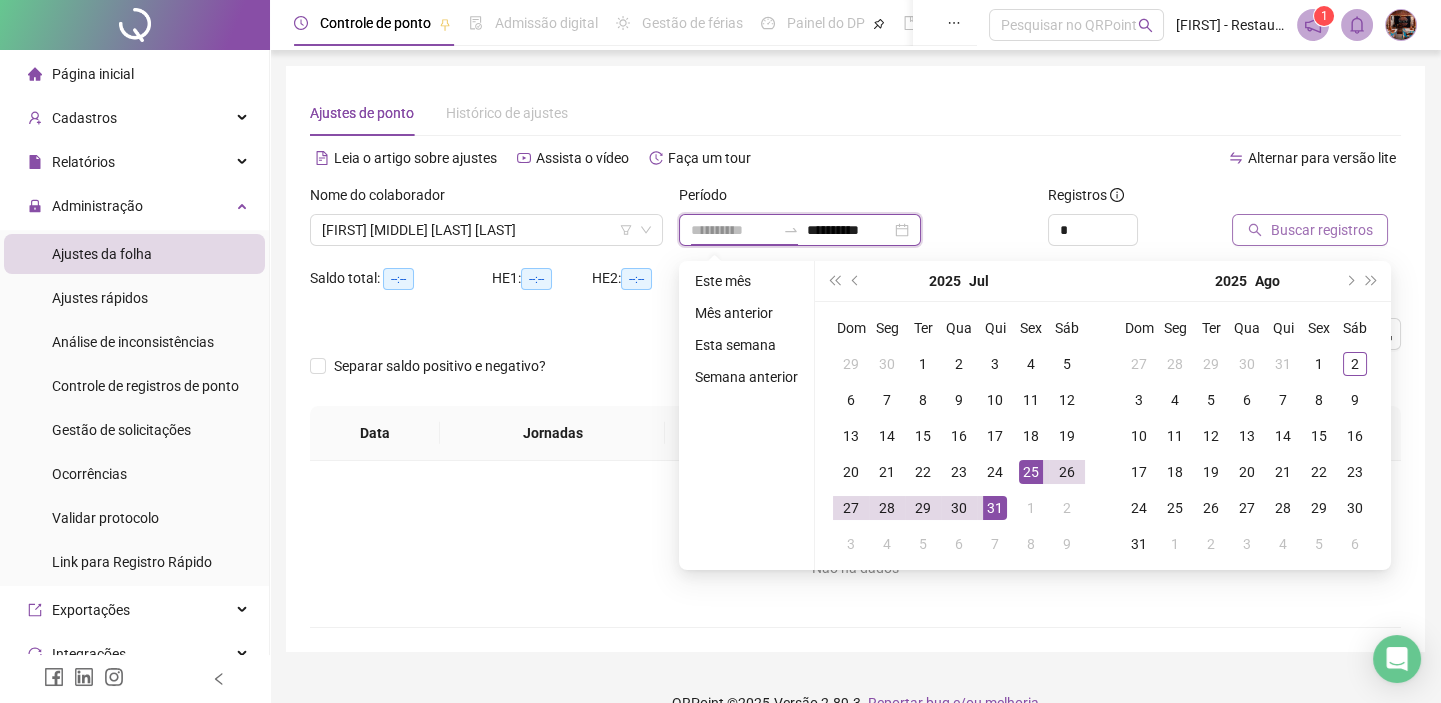 type on "**********" 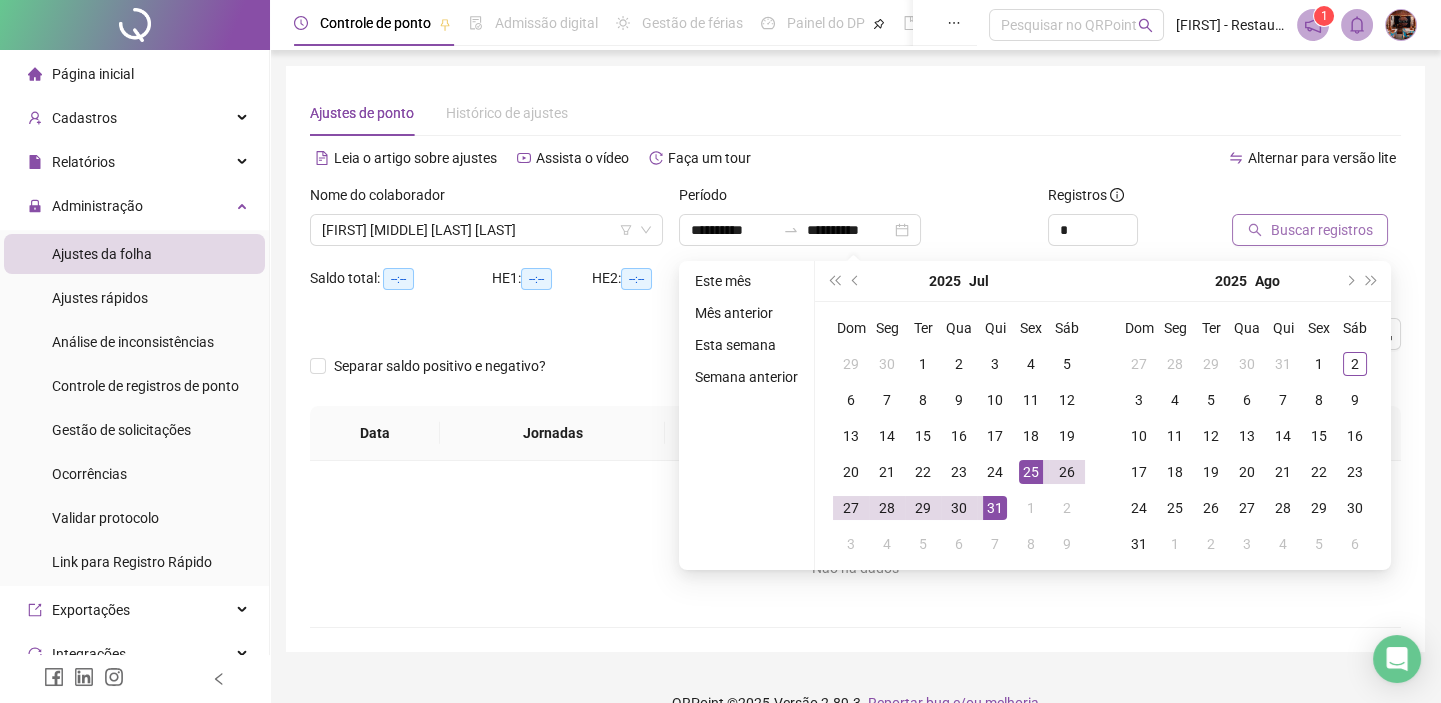 click on "Buscar registros" at bounding box center [1321, 230] 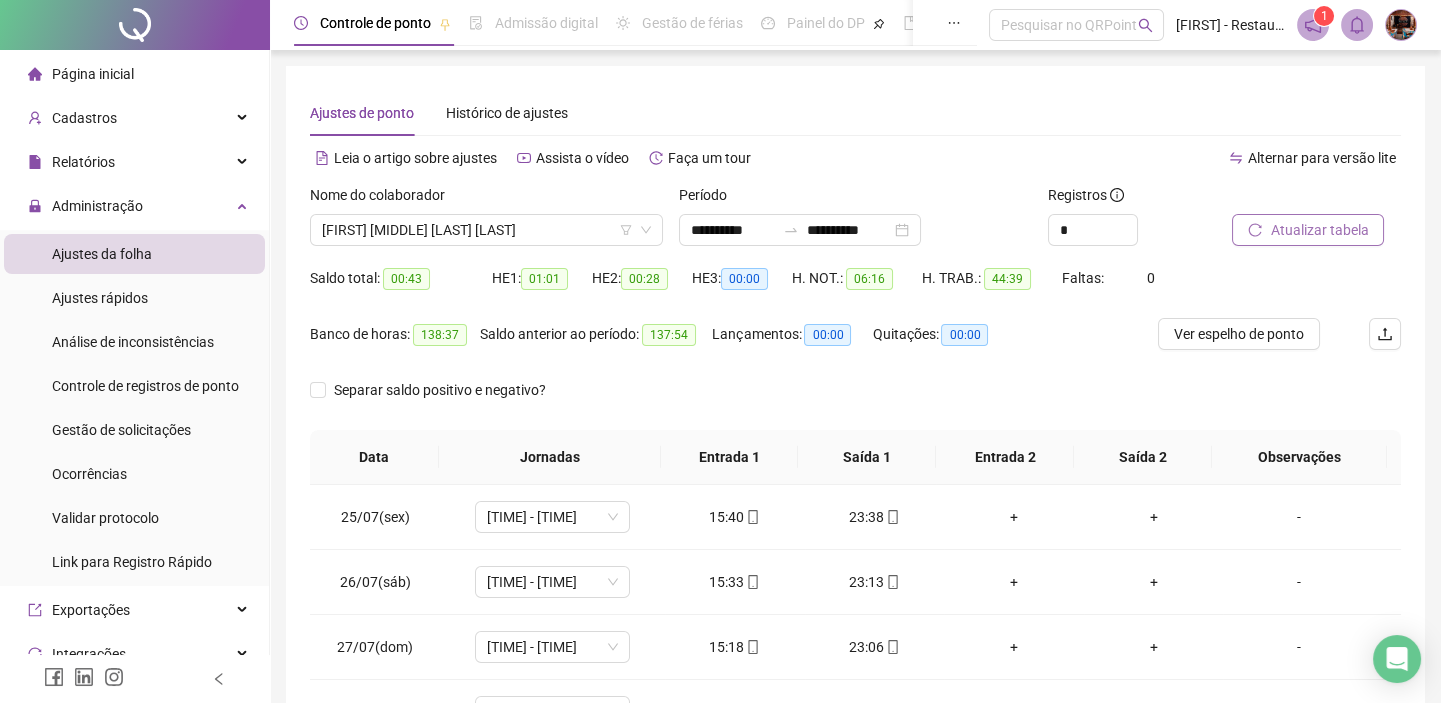 click on "Nome do colaborador CAMILA PEREIRA DA CRUZ SANTOS" at bounding box center [486, 223] 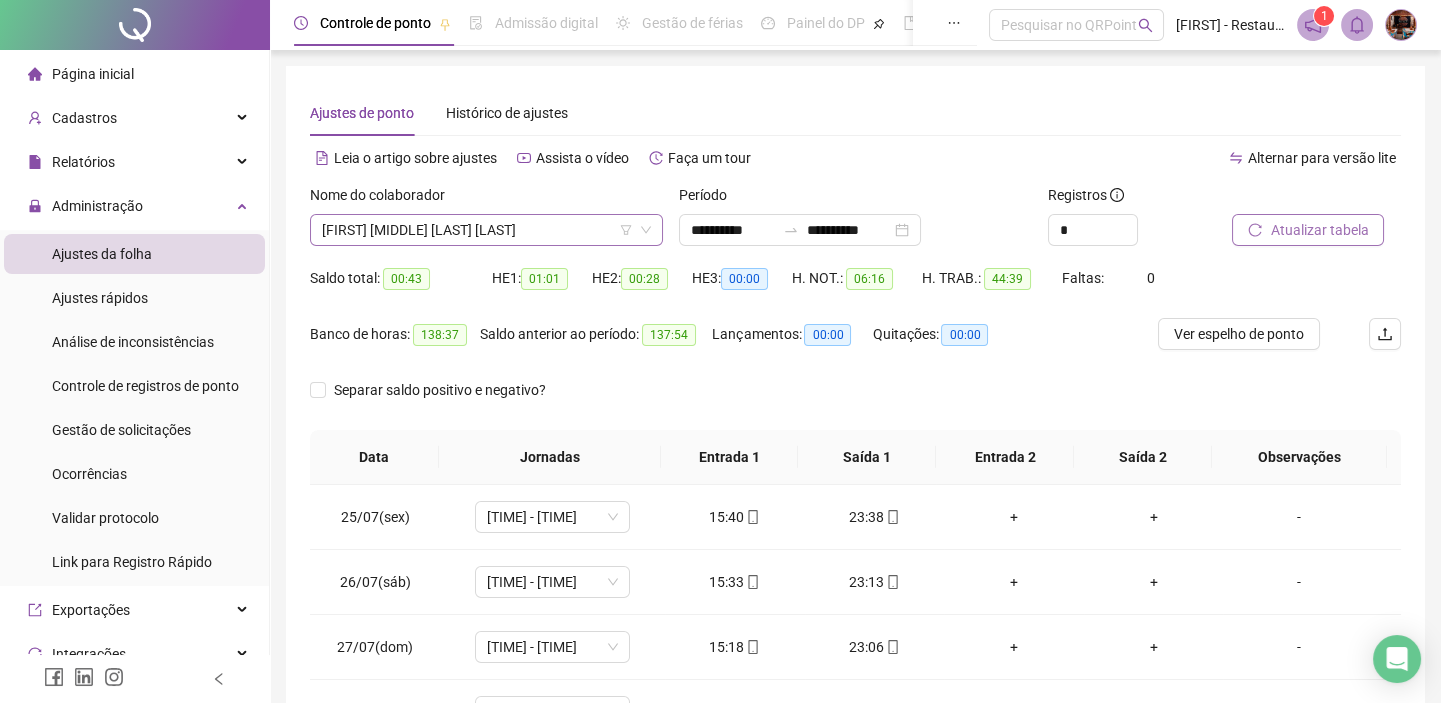 click on "[FIRST] [LAST] [LAST] [LAST]" at bounding box center [486, 230] 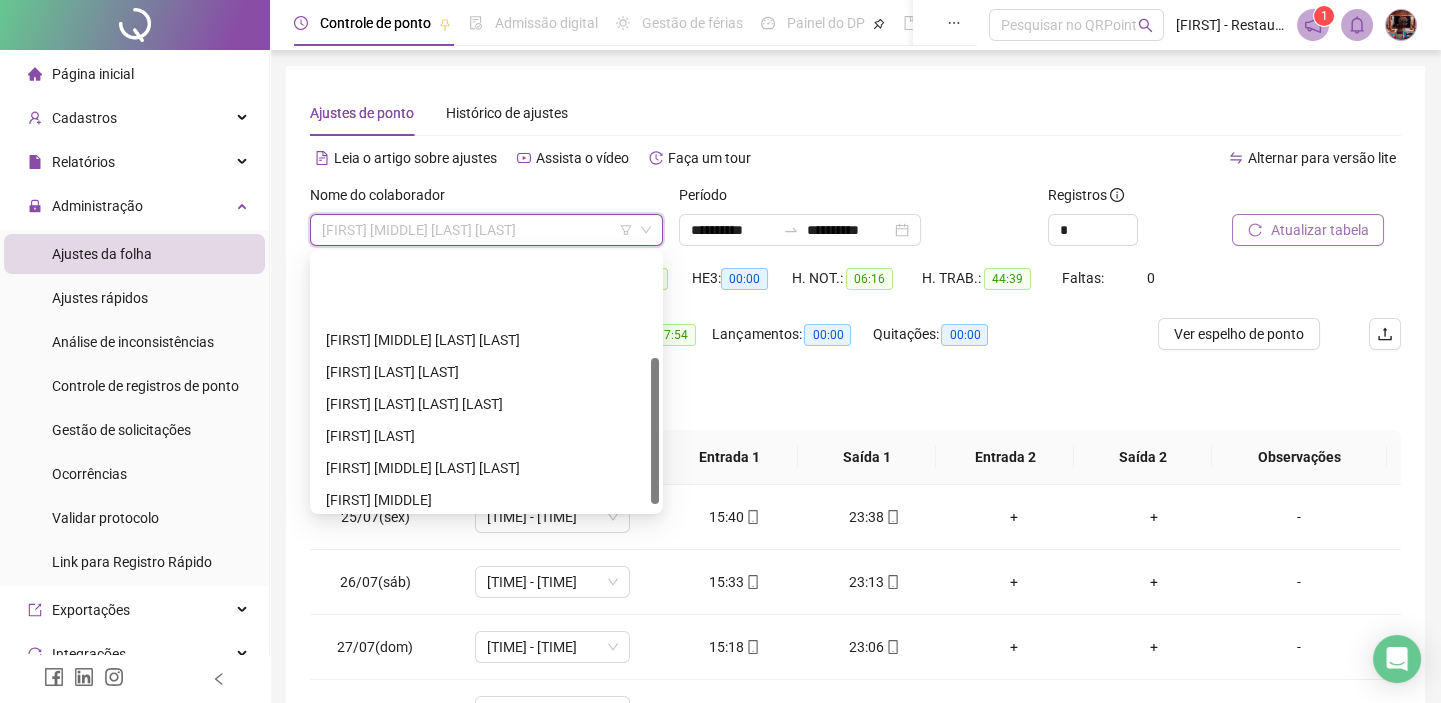 scroll, scrollTop: 181, scrollLeft: 0, axis: vertical 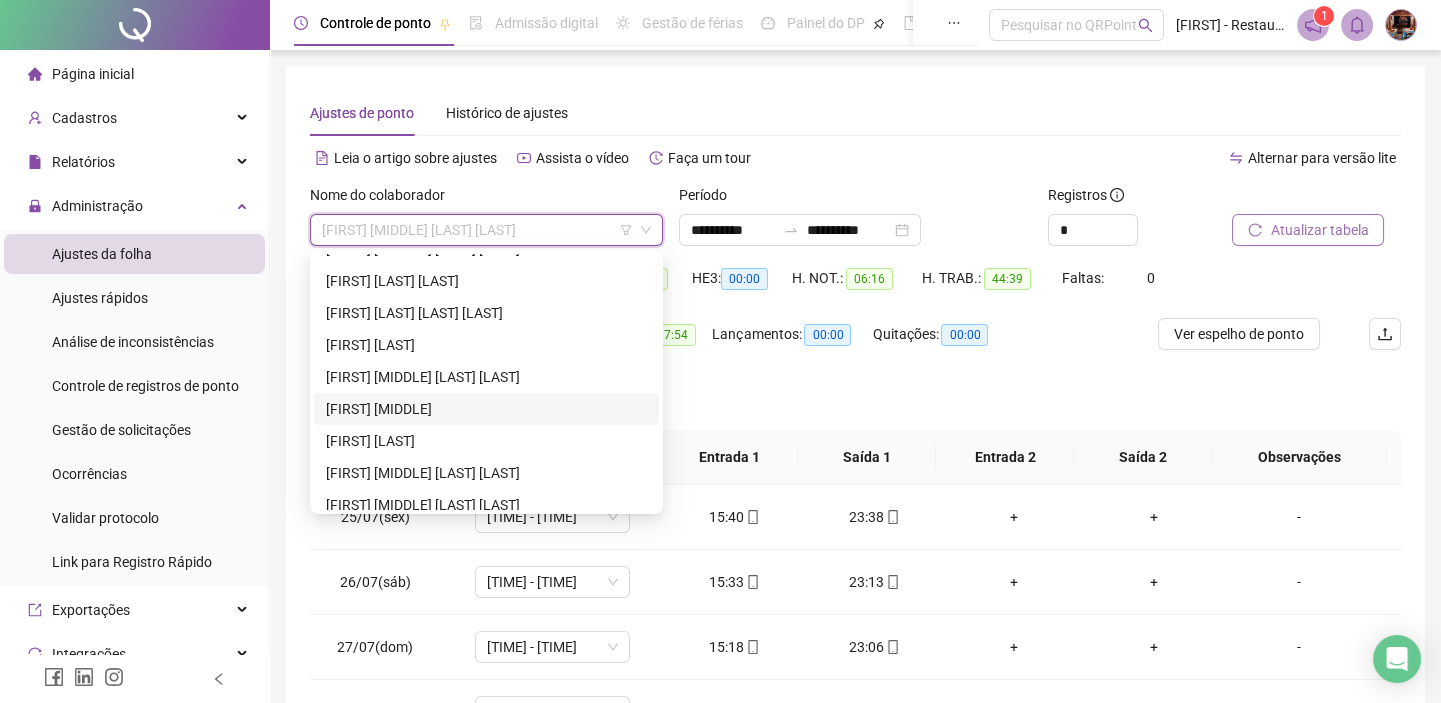 drag, startPoint x: 464, startPoint y: 408, endPoint x: 939, endPoint y: 303, distance: 486.46686 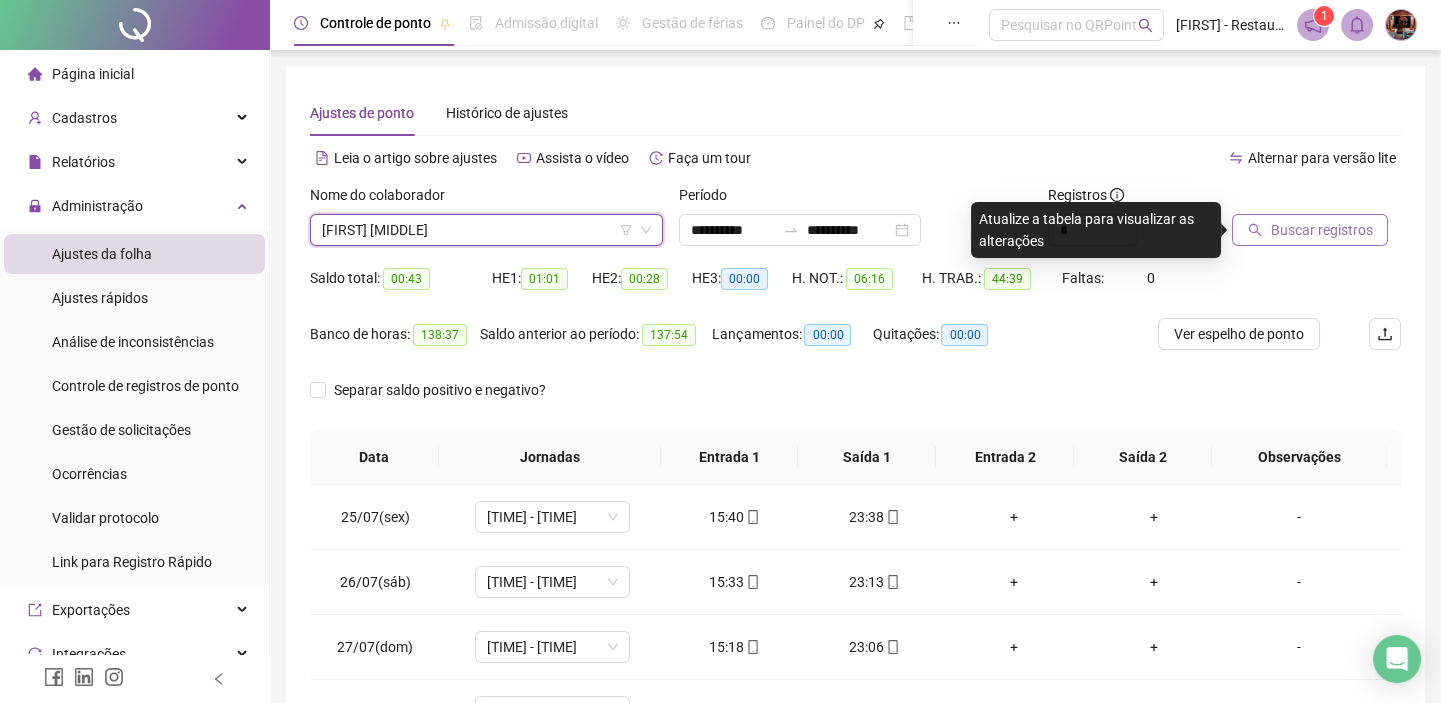 click on "Buscar registros" at bounding box center [1321, 230] 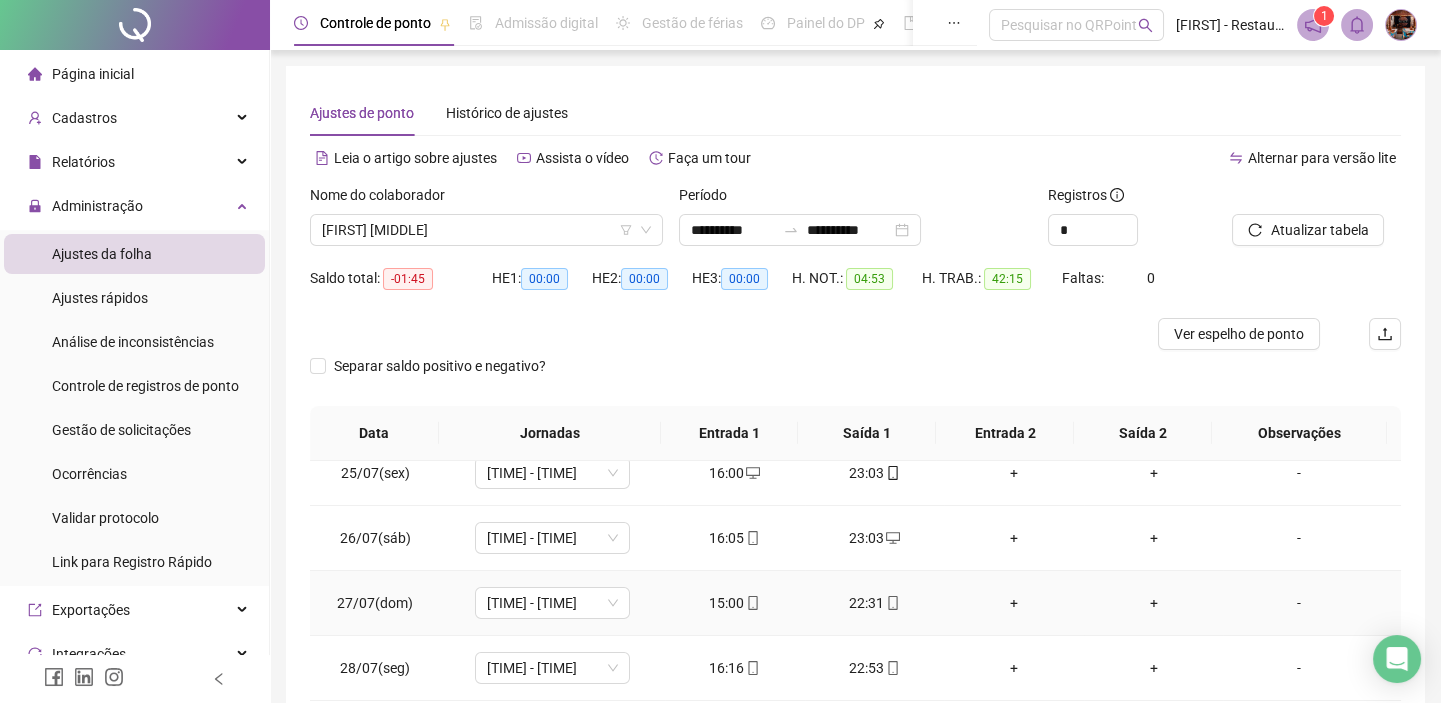 scroll, scrollTop: 27, scrollLeft: 0, axis: vertical 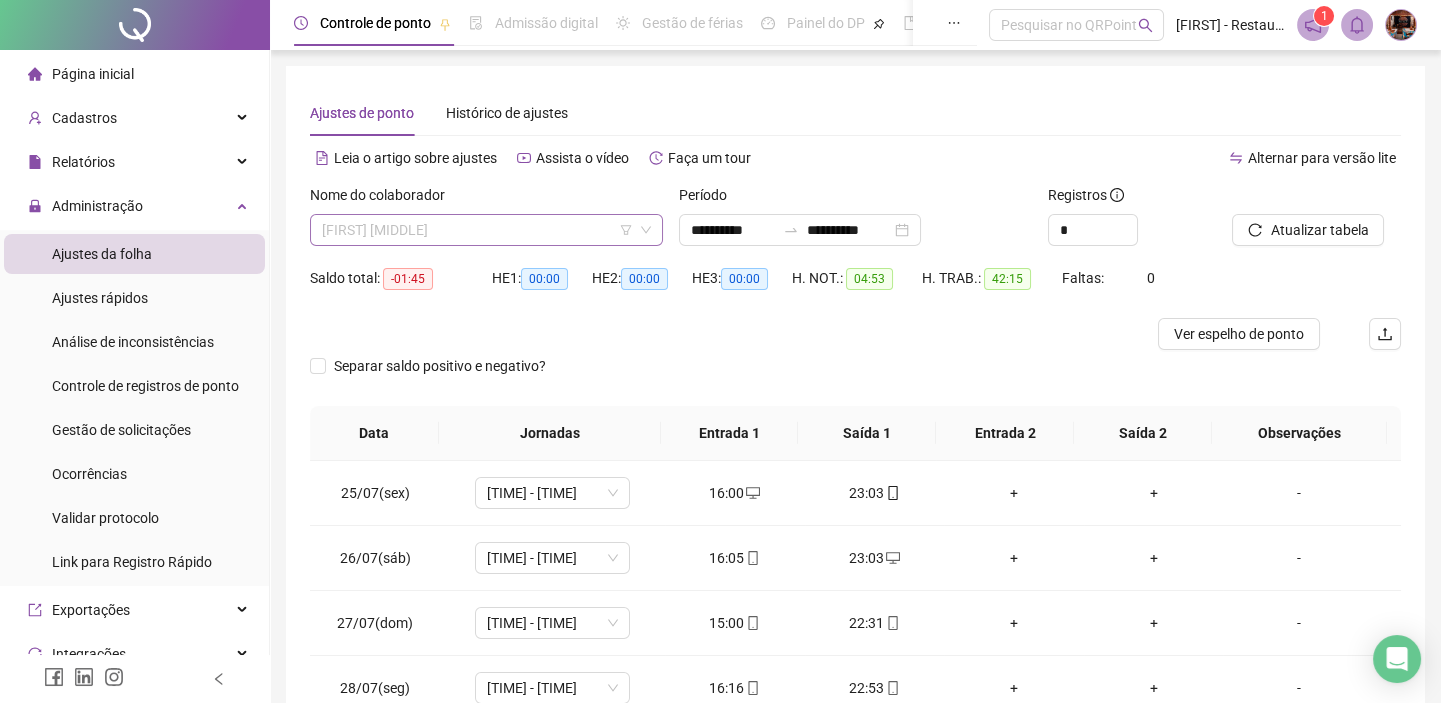 click on "[FIRST] [LAST]" at bounding box center (486, 230) 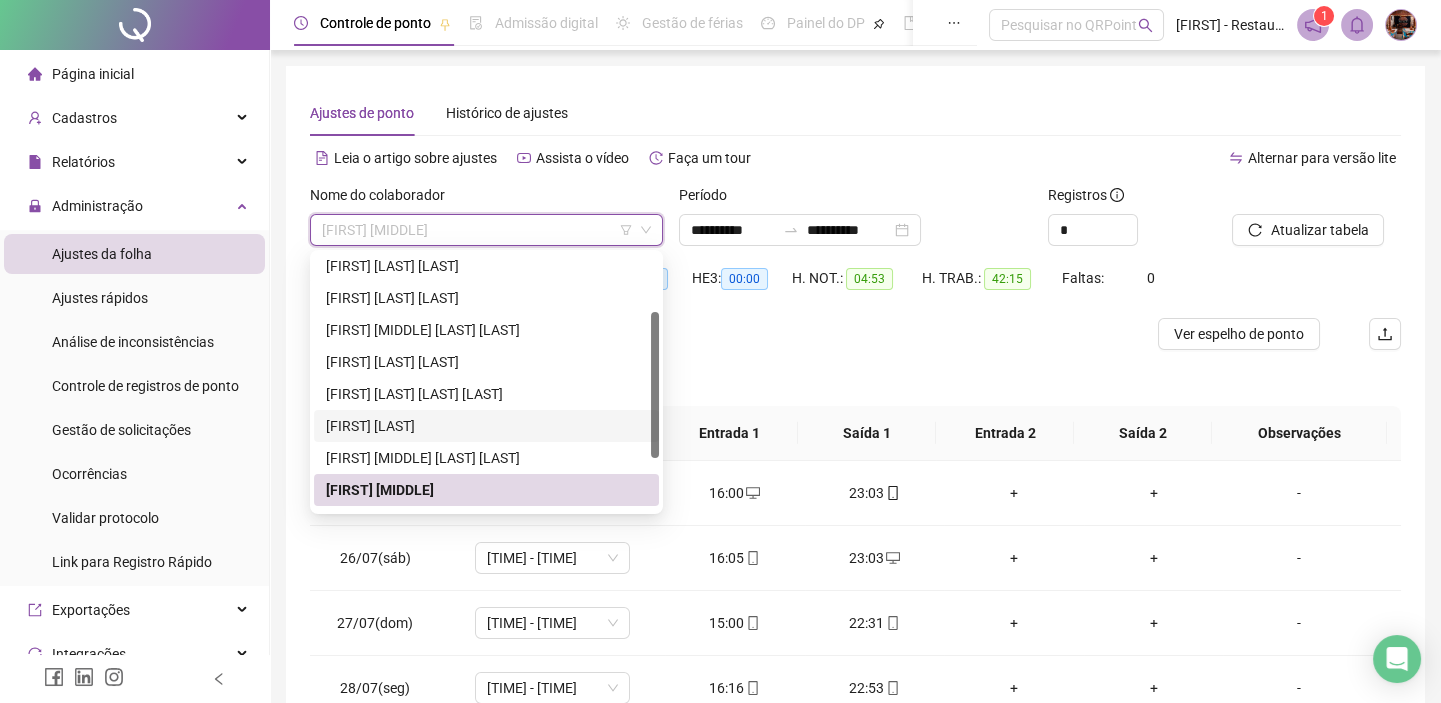 scroll, scrollTop: 0, scrollLeft: 0, axis: both 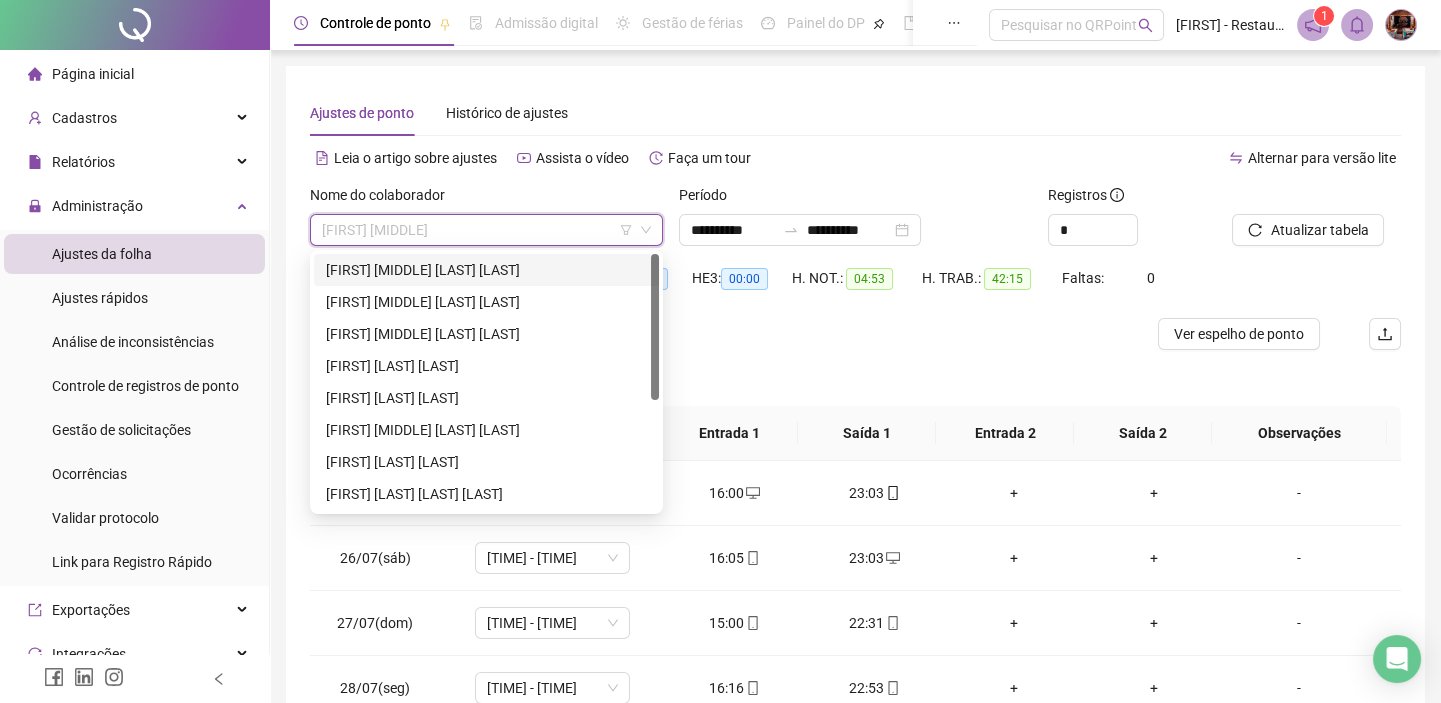 click on "[FIRST] [LAST] [LAST] [LAST]" at bounding box center (486, 270) 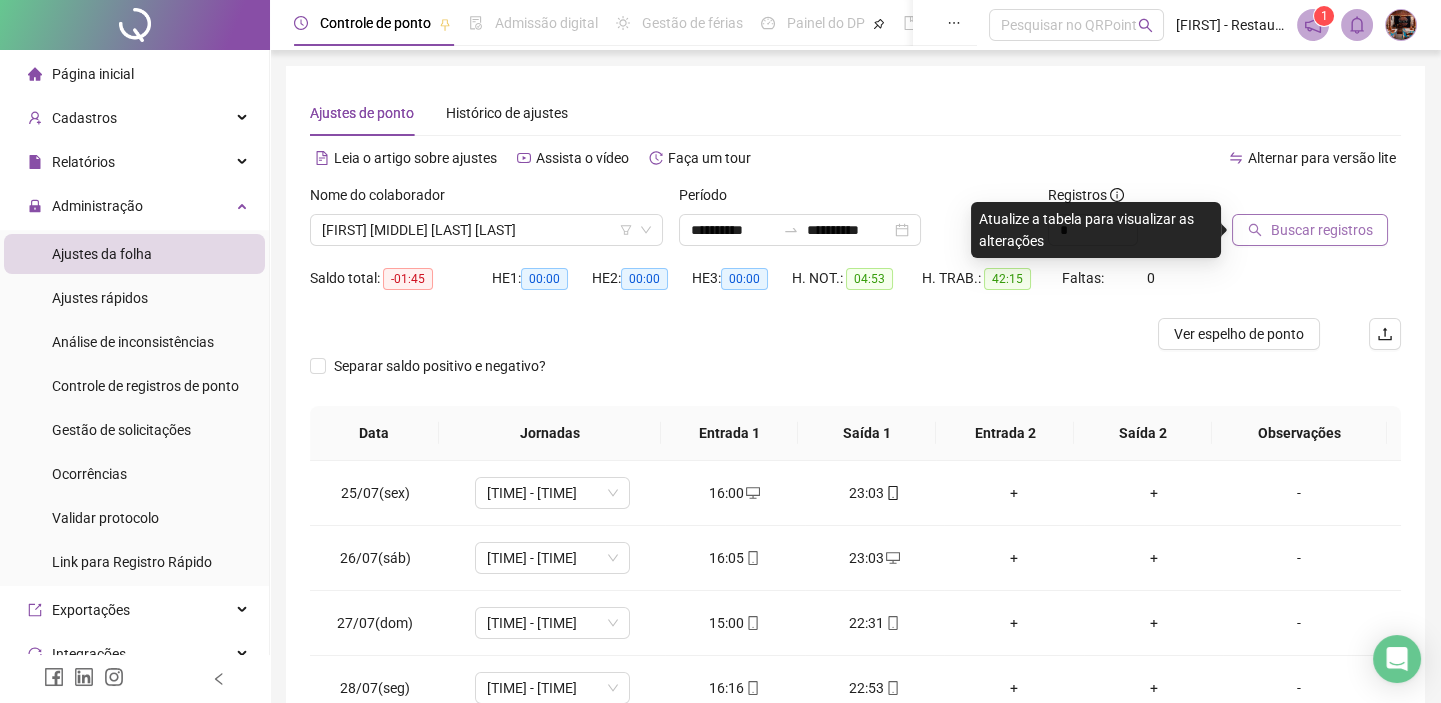 click on "Buscar registros" at bounding box center [1321, 230] 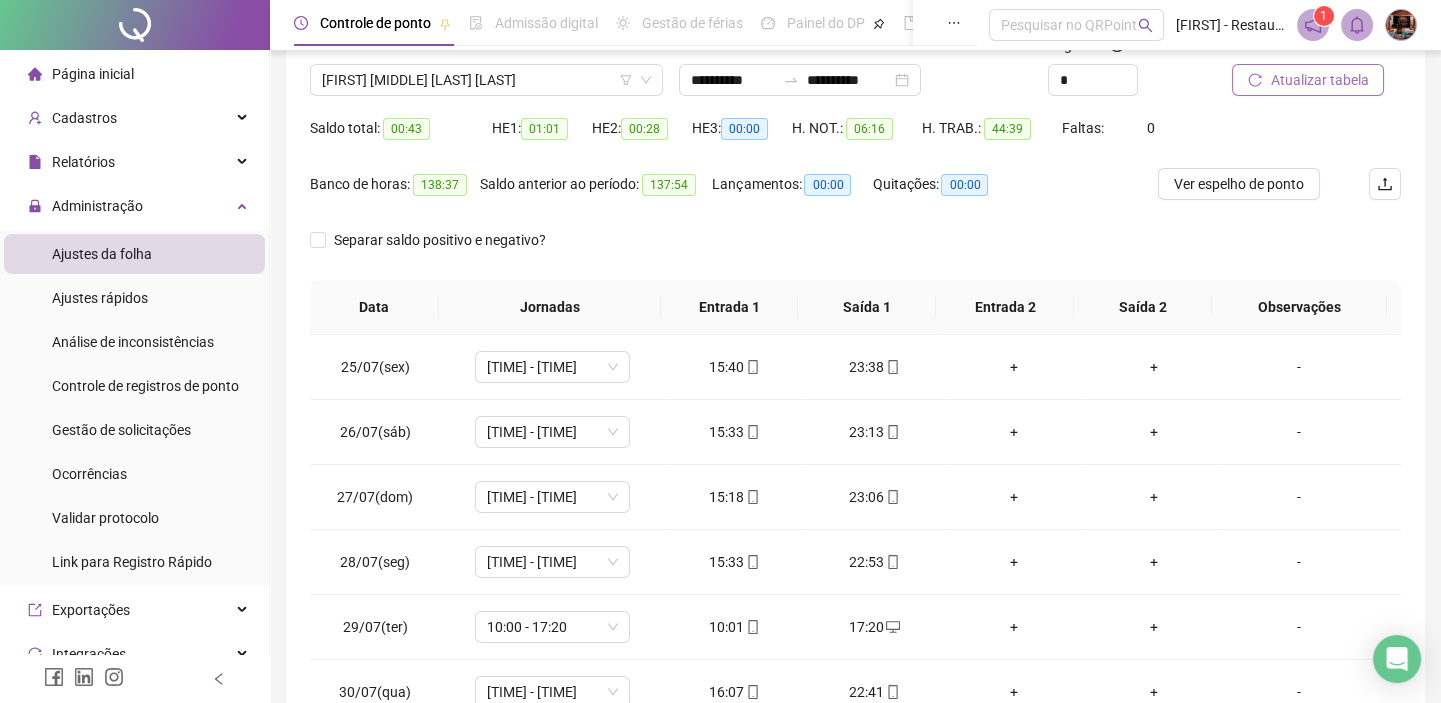 scroll, scrollTop: 319, scrollLeft: 0, axis: vertical 